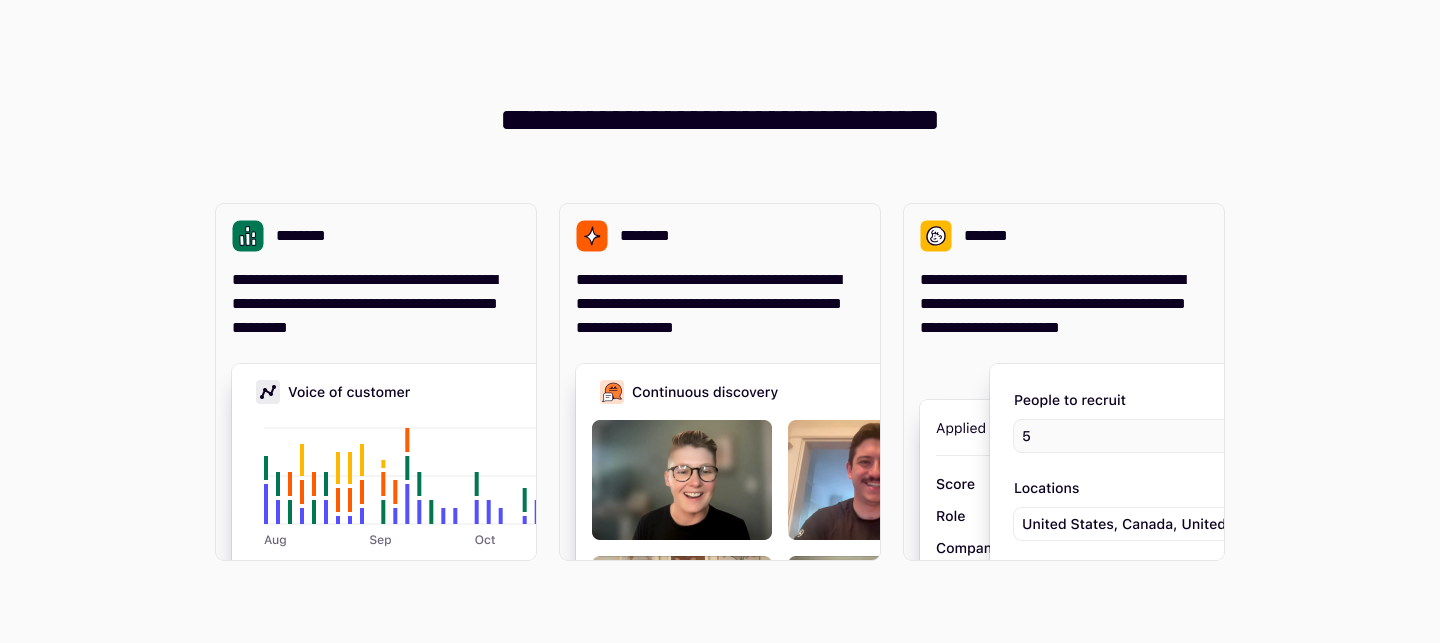 scroll, scrollTop: 0, scrollLeft: 0, axis: both 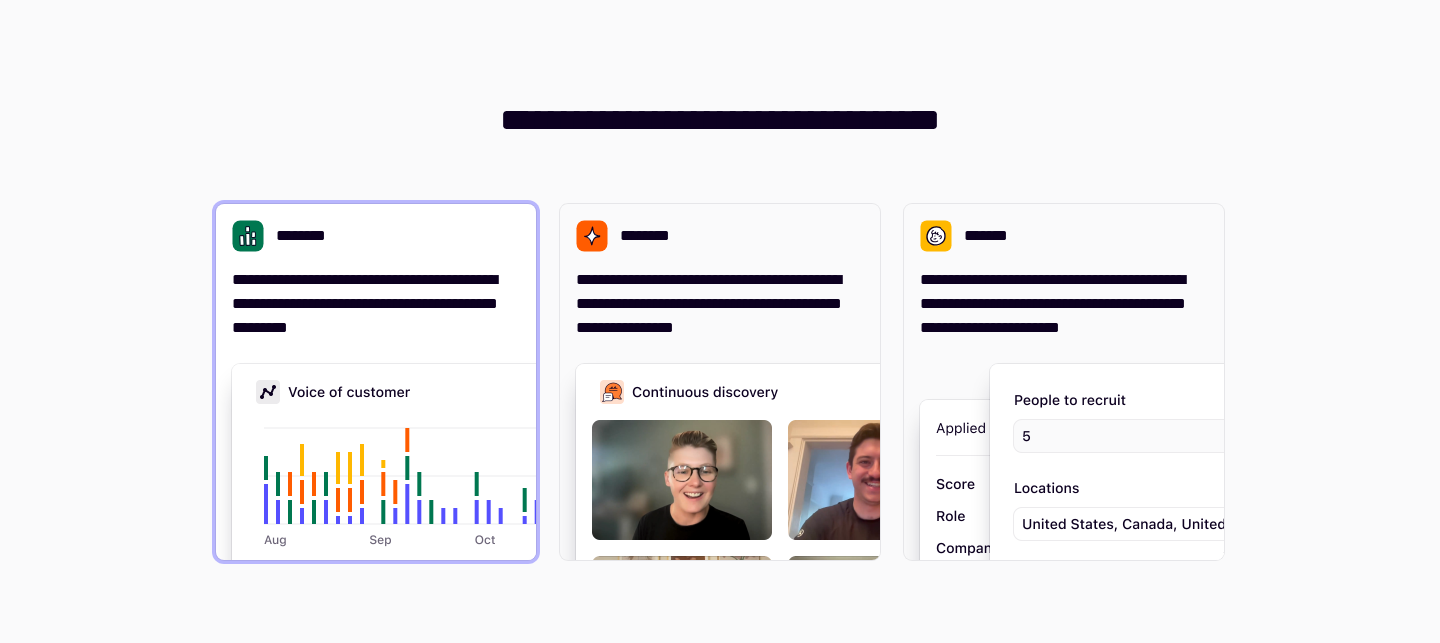 click on "**********" at bounding box center (376, 304) 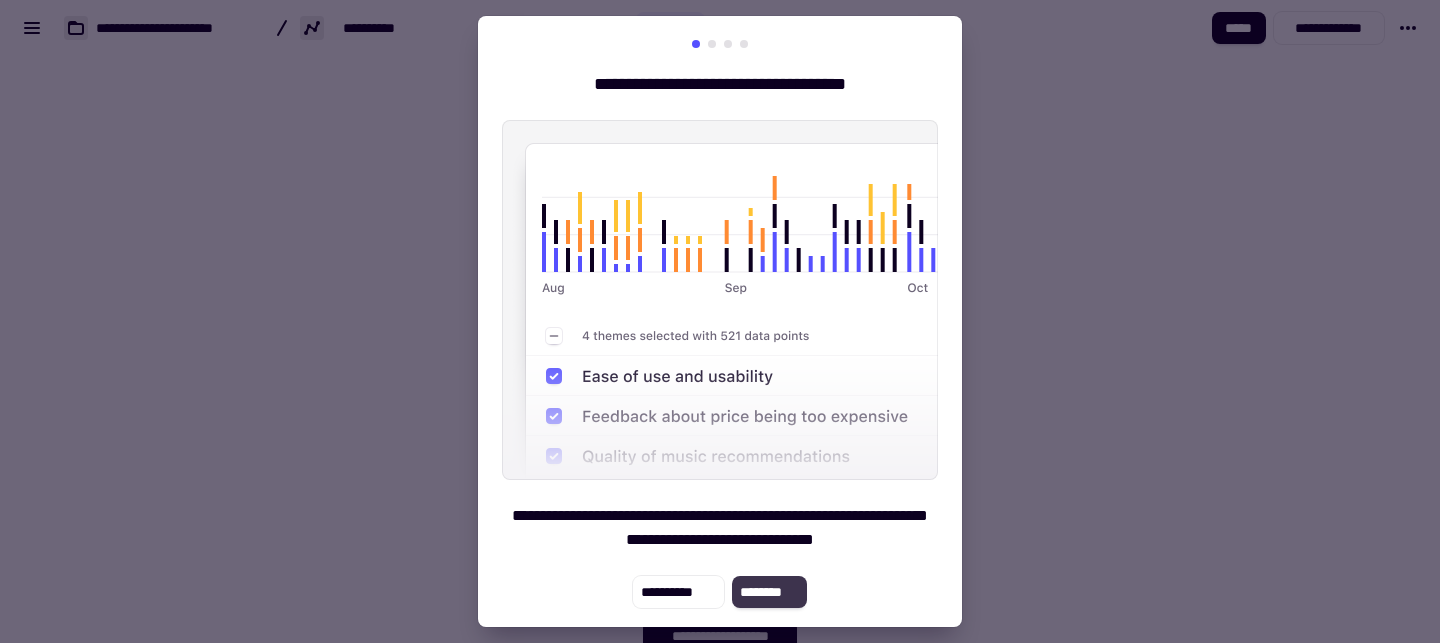 click on "********" 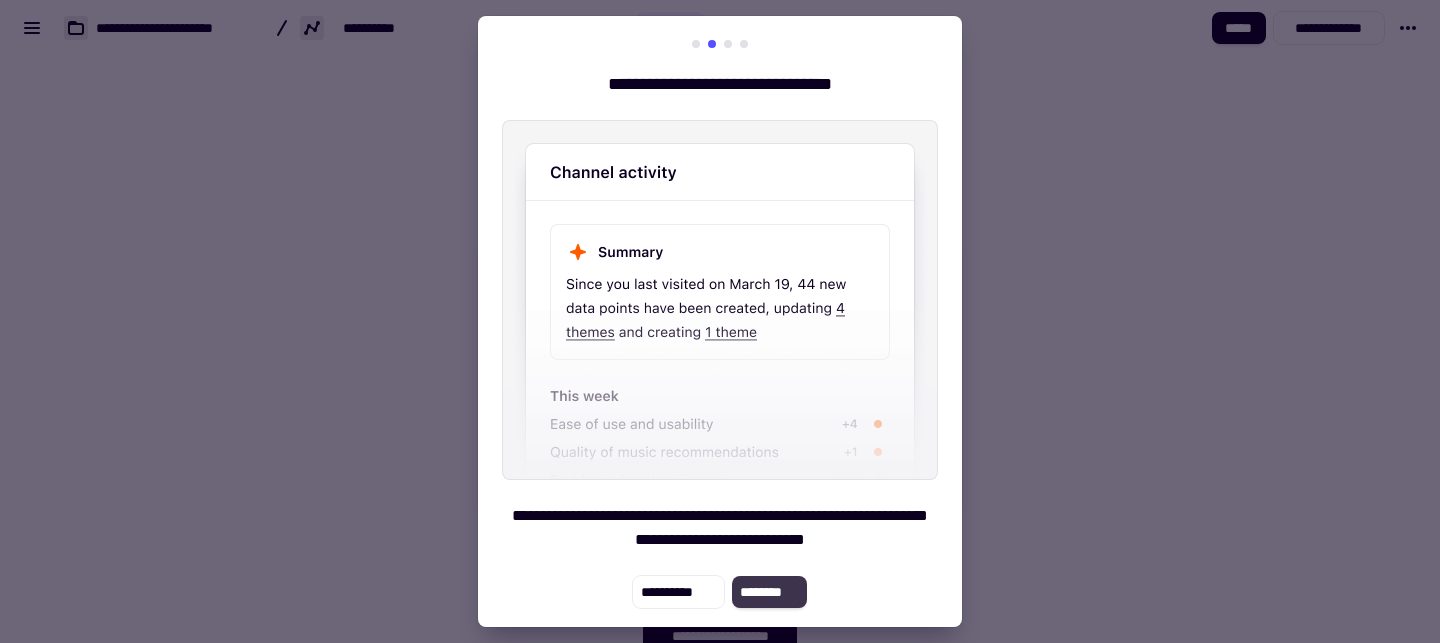 click on "********" 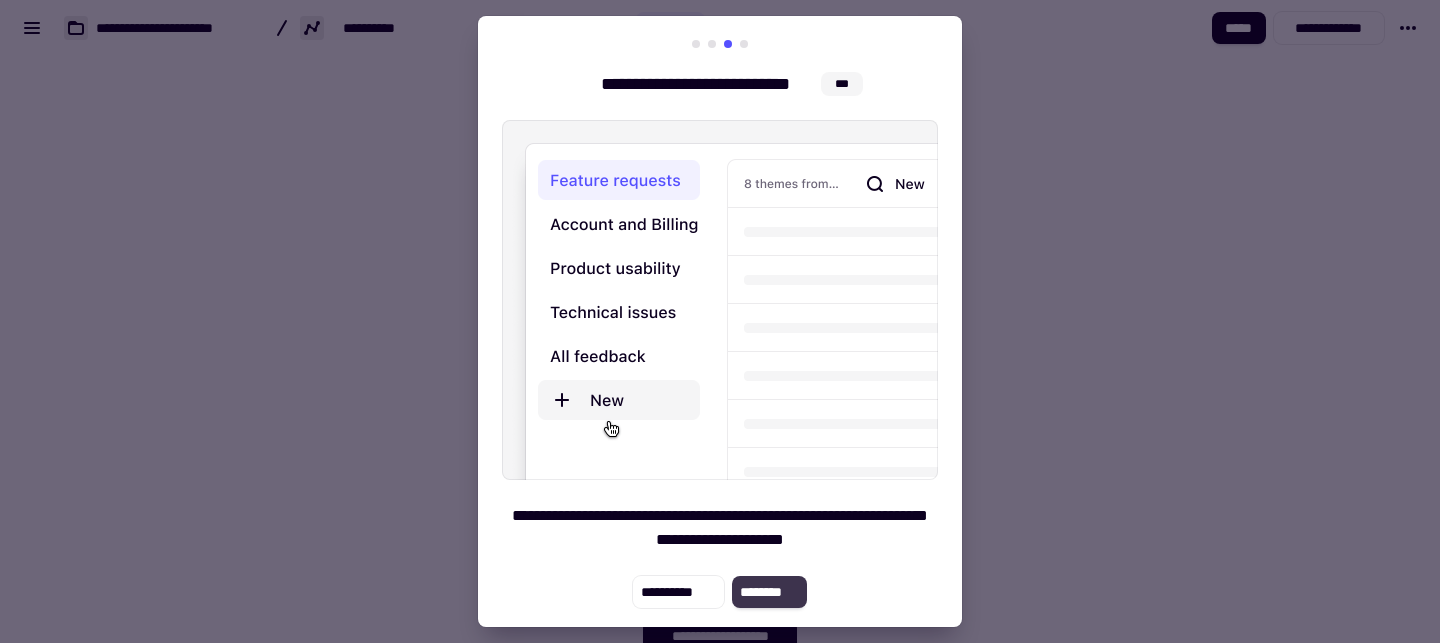 click on "********" 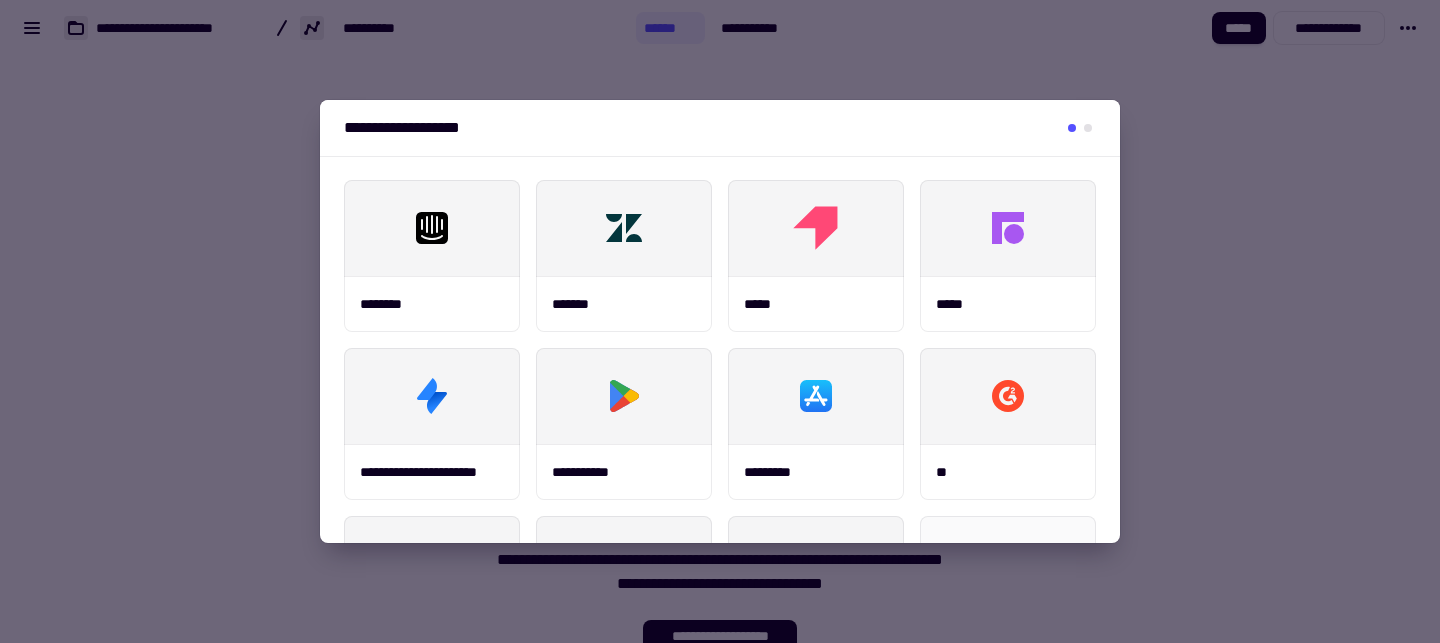click at bounding box center [720, 321] 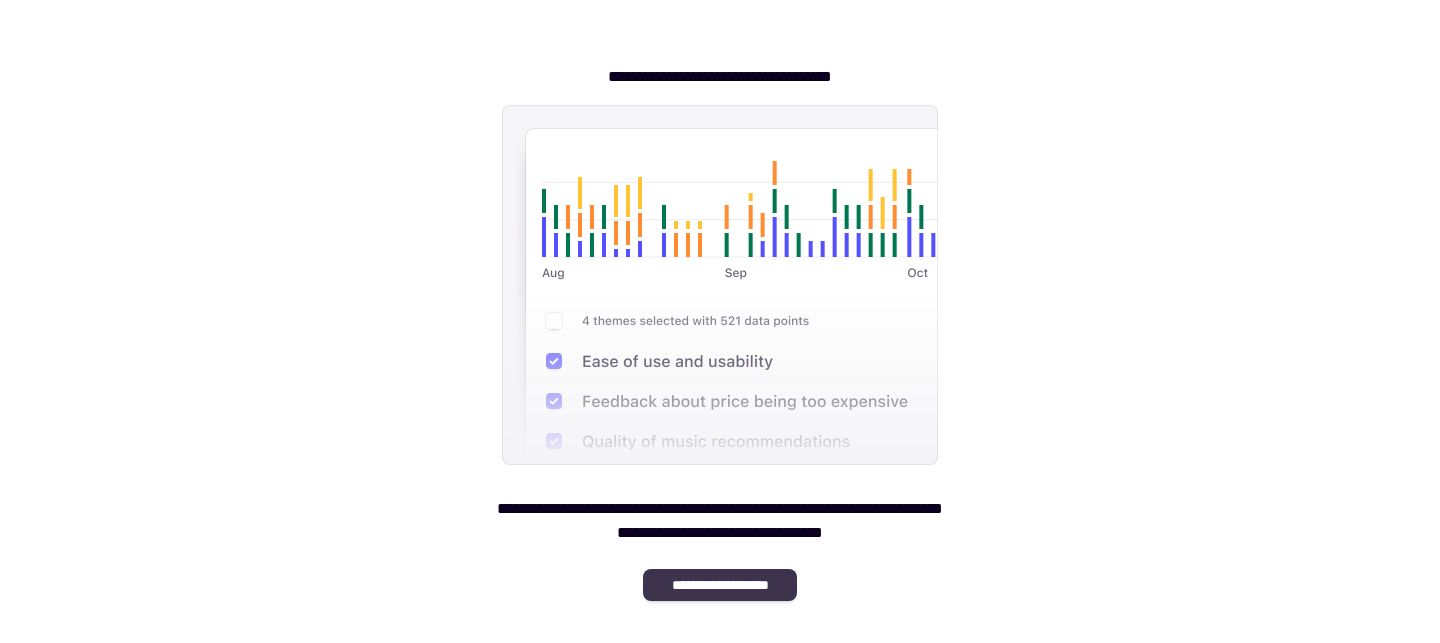 scroll, scrollTop: 0, scrollLeft: 0, axis: both 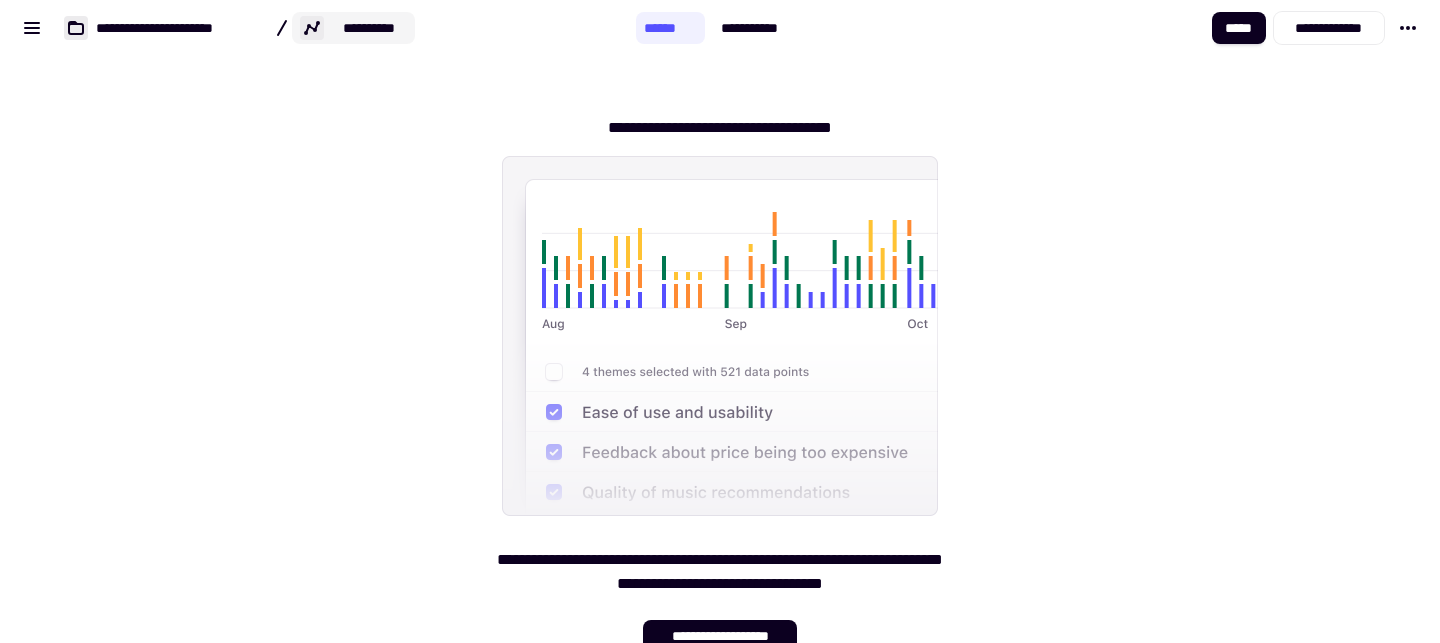 click 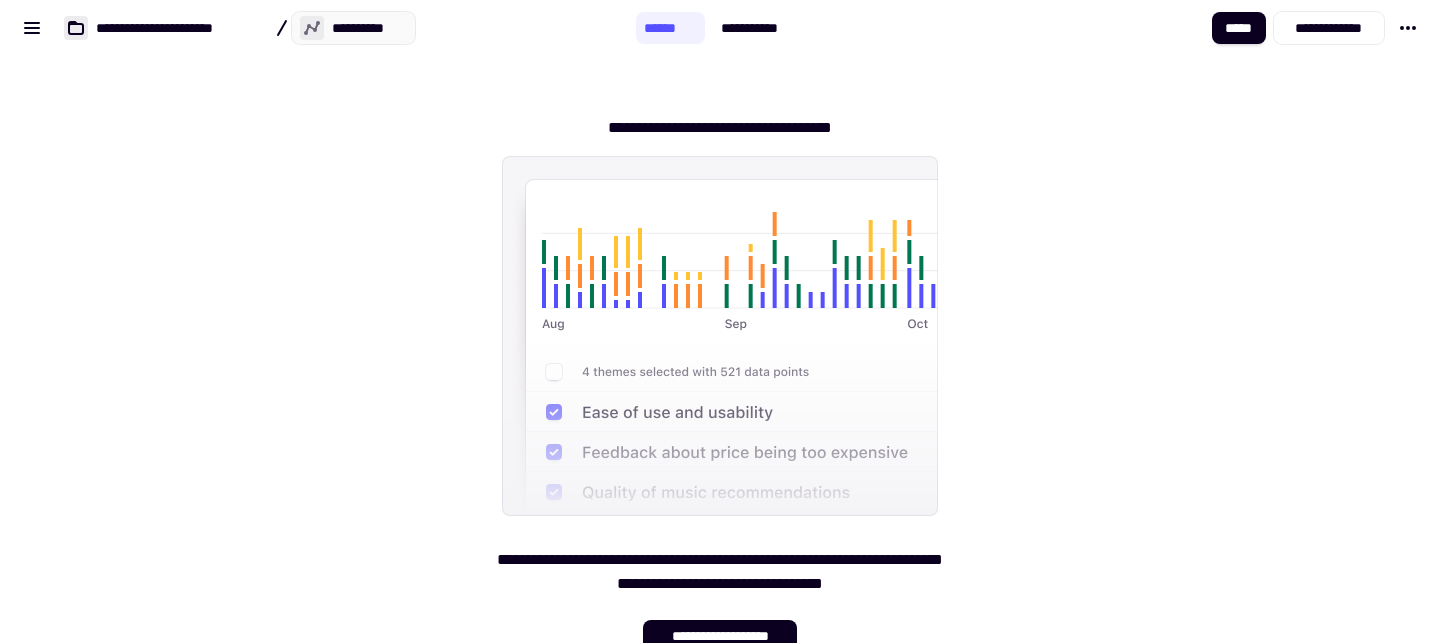 click on "**********" at bounding box center (720, 376) 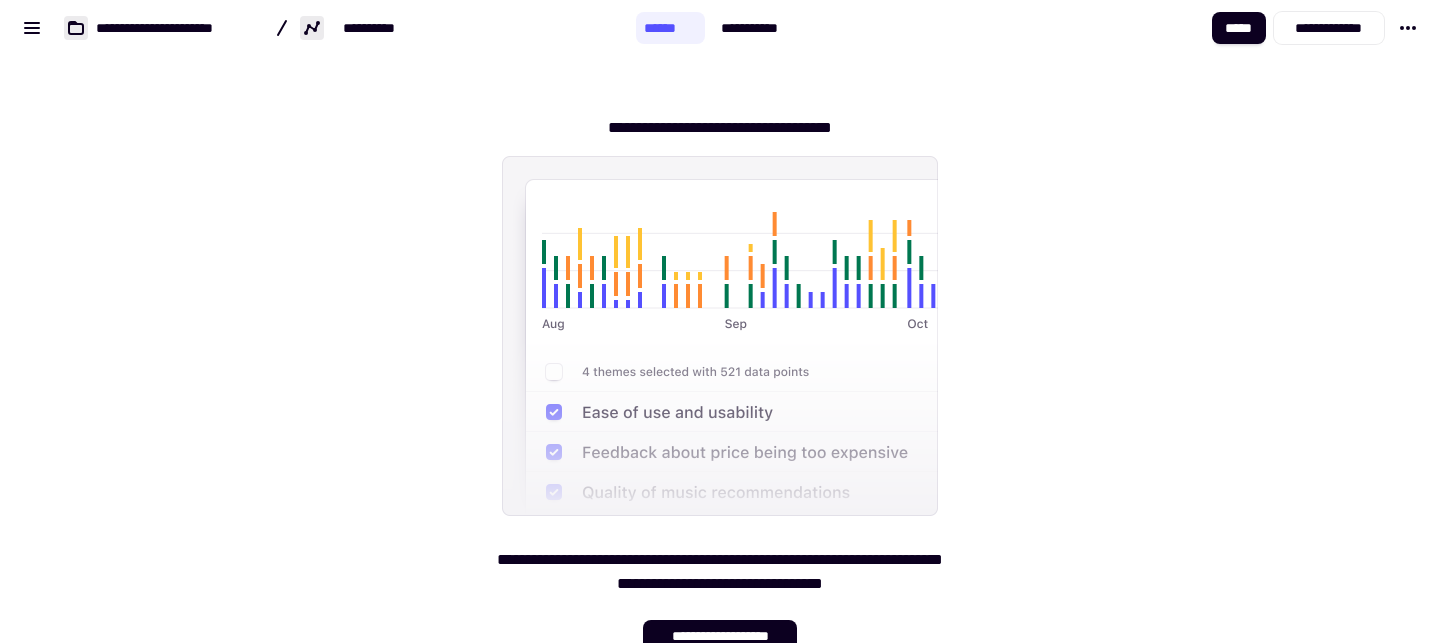 scroll, scrollTop: 51, scrollLeft: 0, axis: vertical 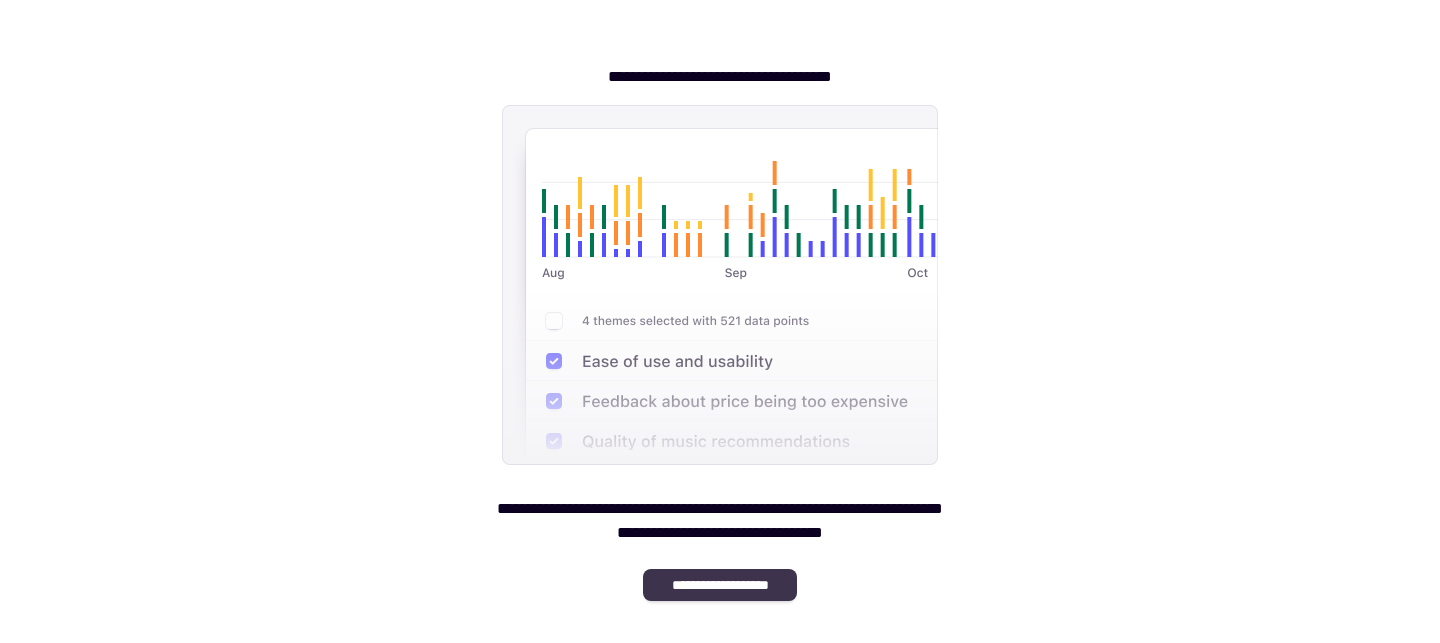 click on "**********" 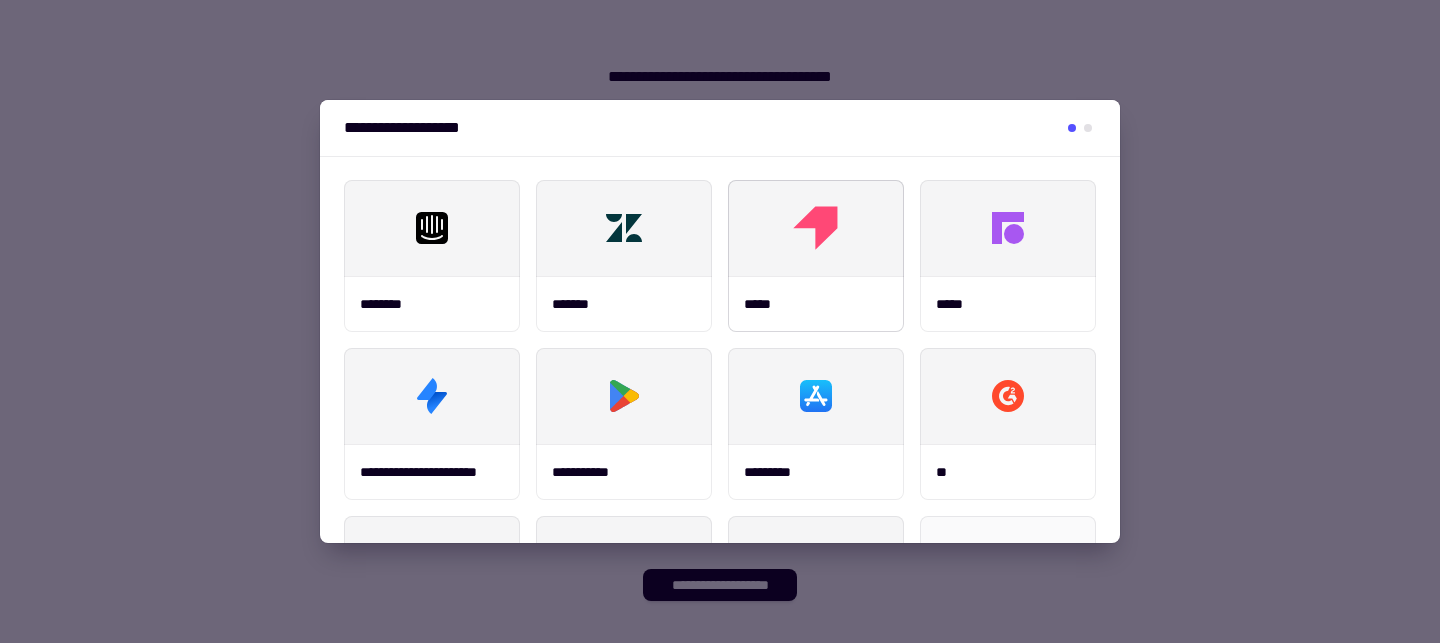 scroll, scrollTop: 485, scrollLeft: 0, axis: vertical 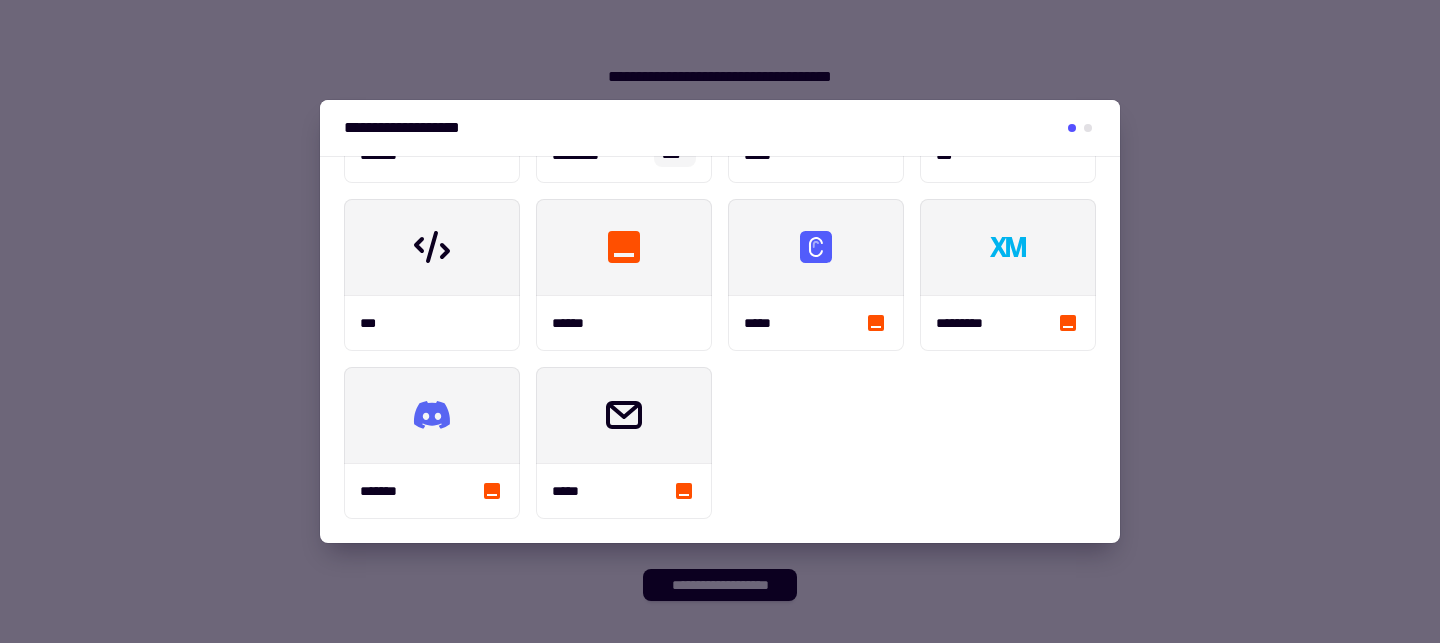 type 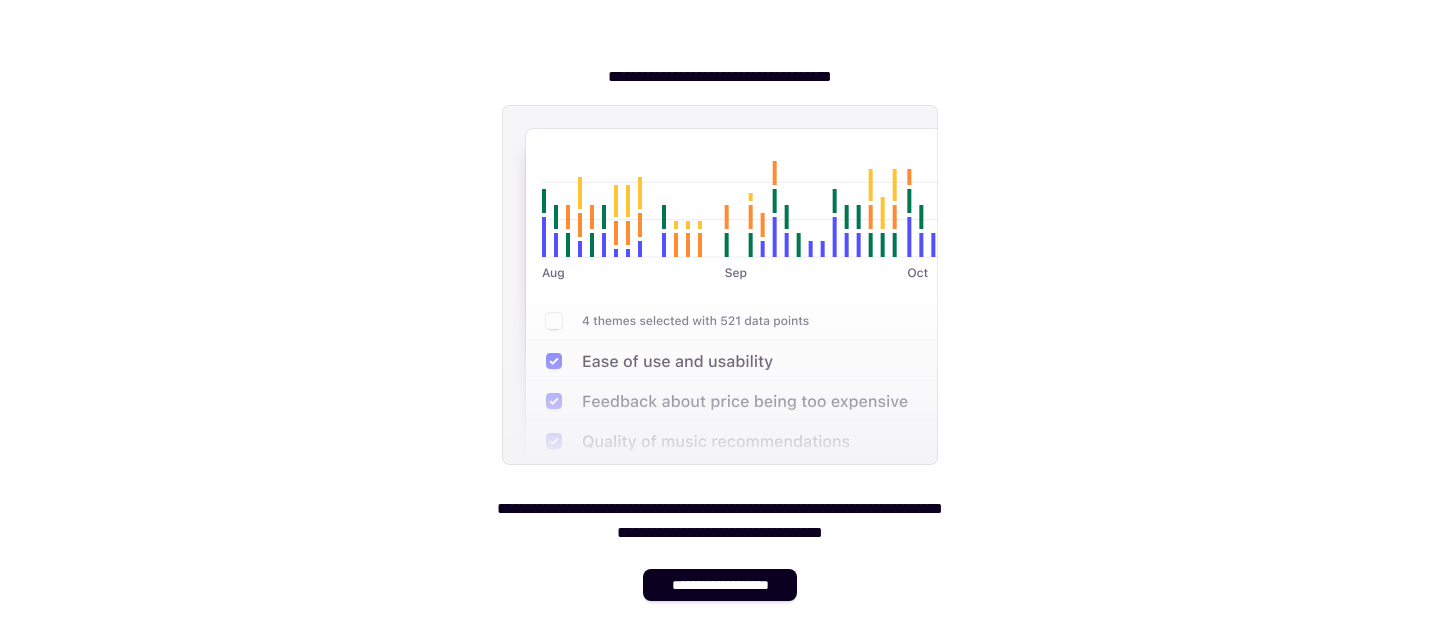 scroll, scrollTop: 0, scrollLeft: 0, axis: both 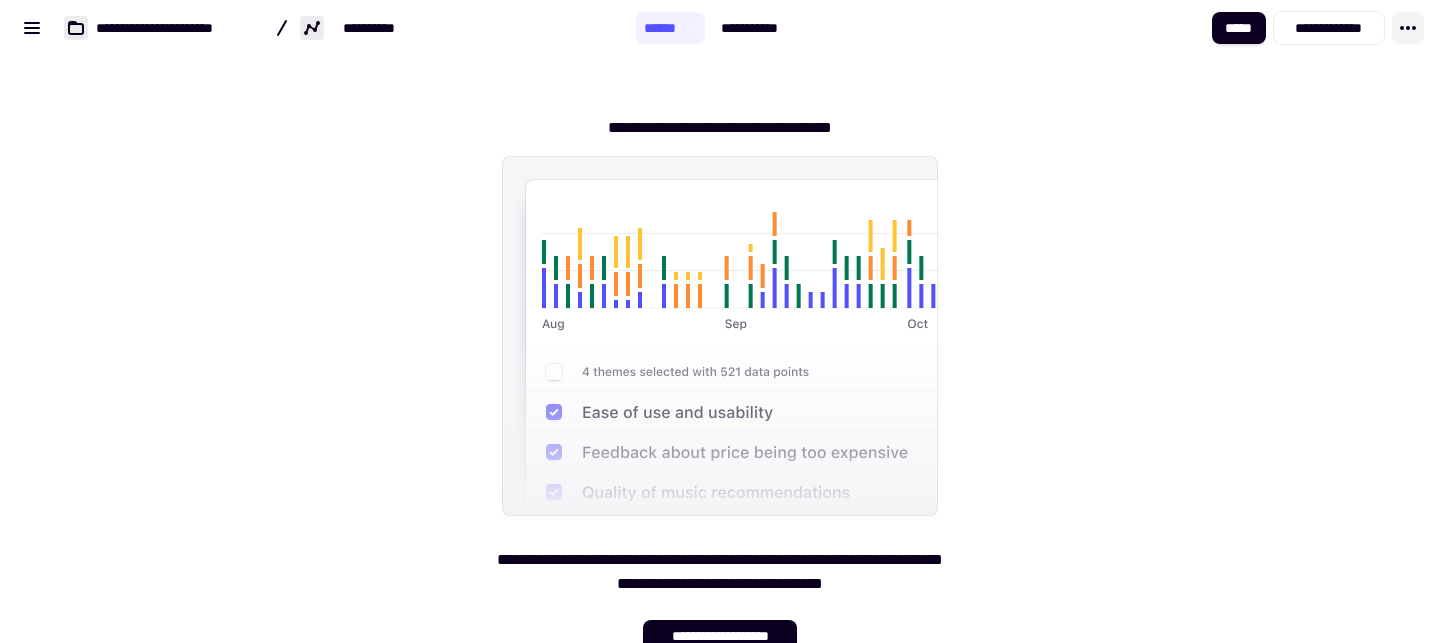click 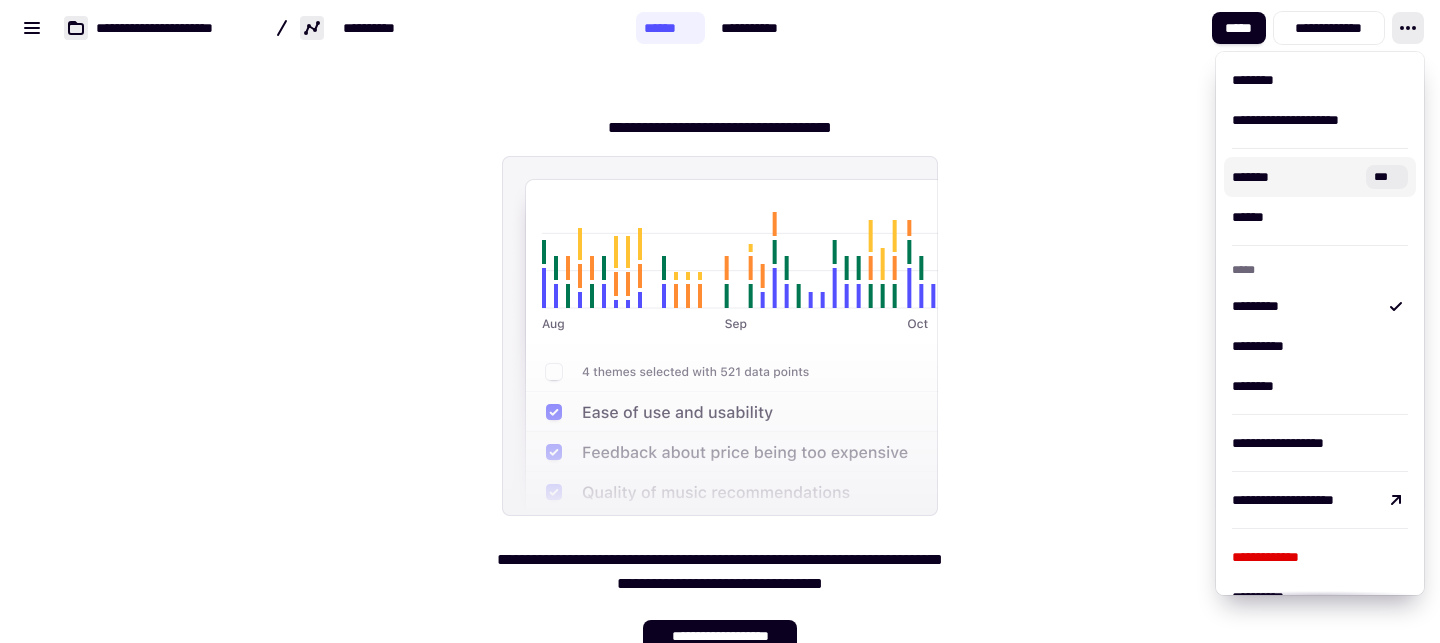 click on "**********" at bounding box center (720, 376) 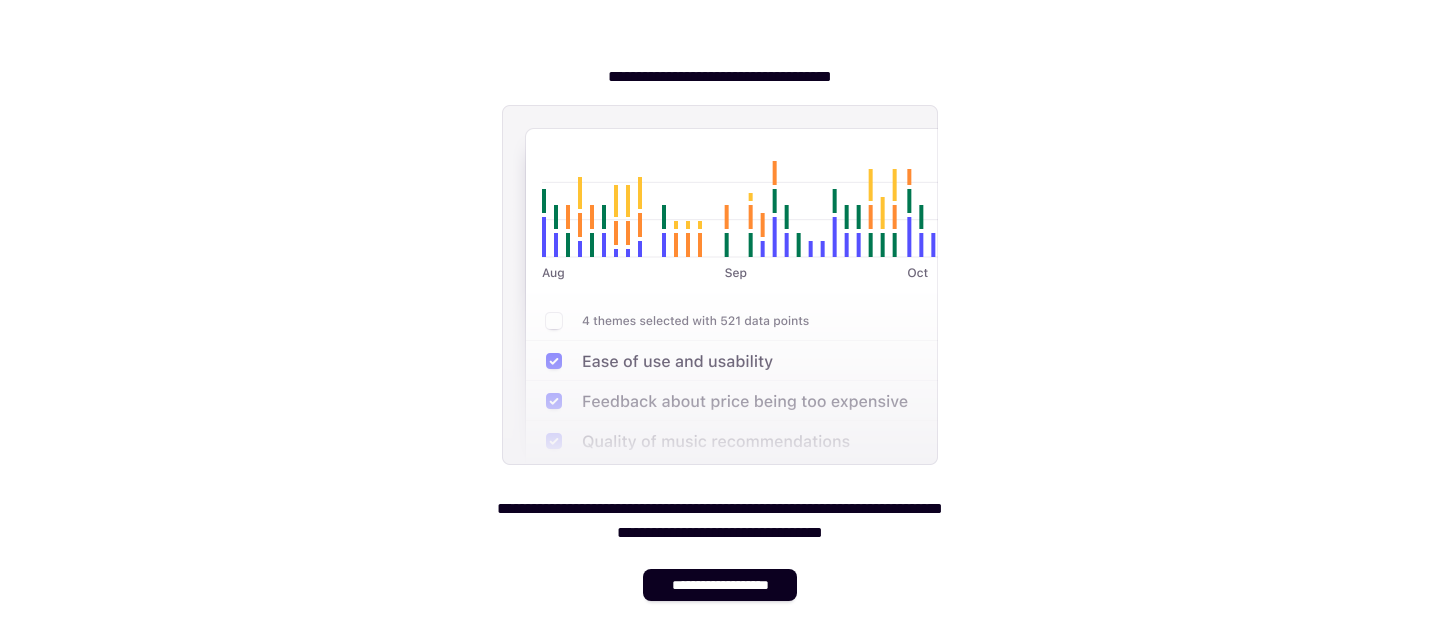 scroll, scrollTop: 0, scrollLeft: 0, axis: both 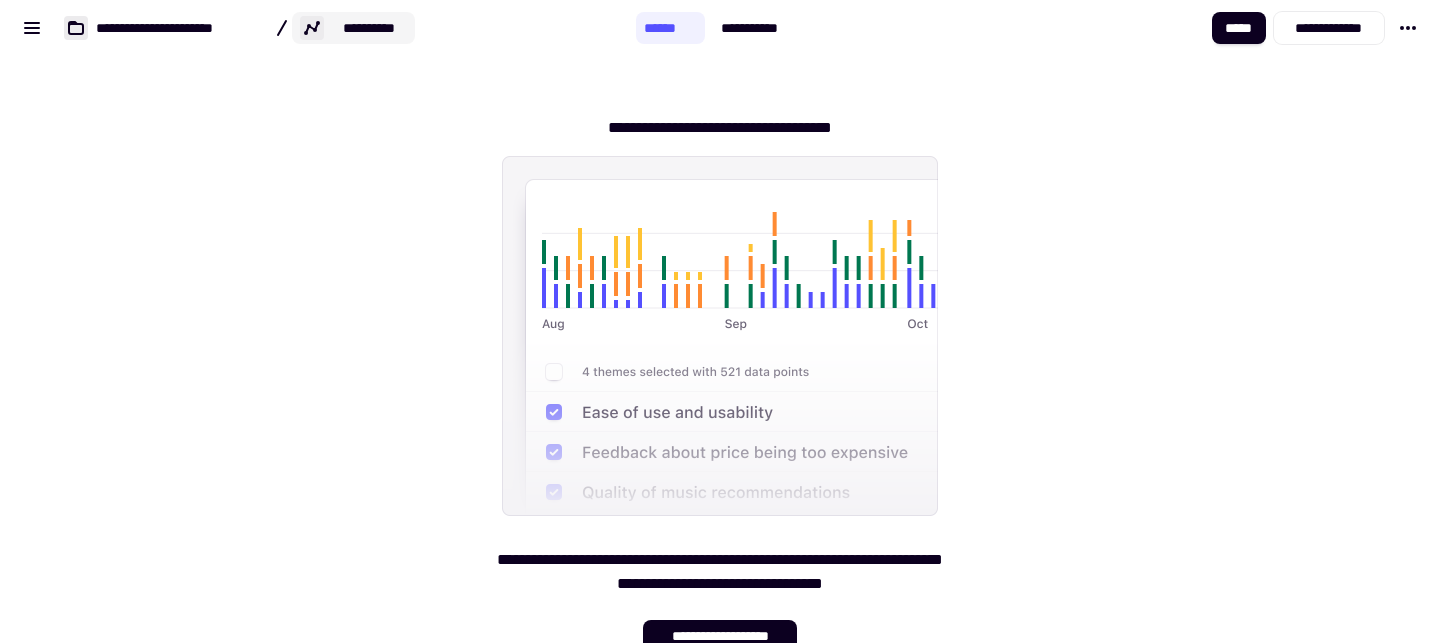 click on "**********" 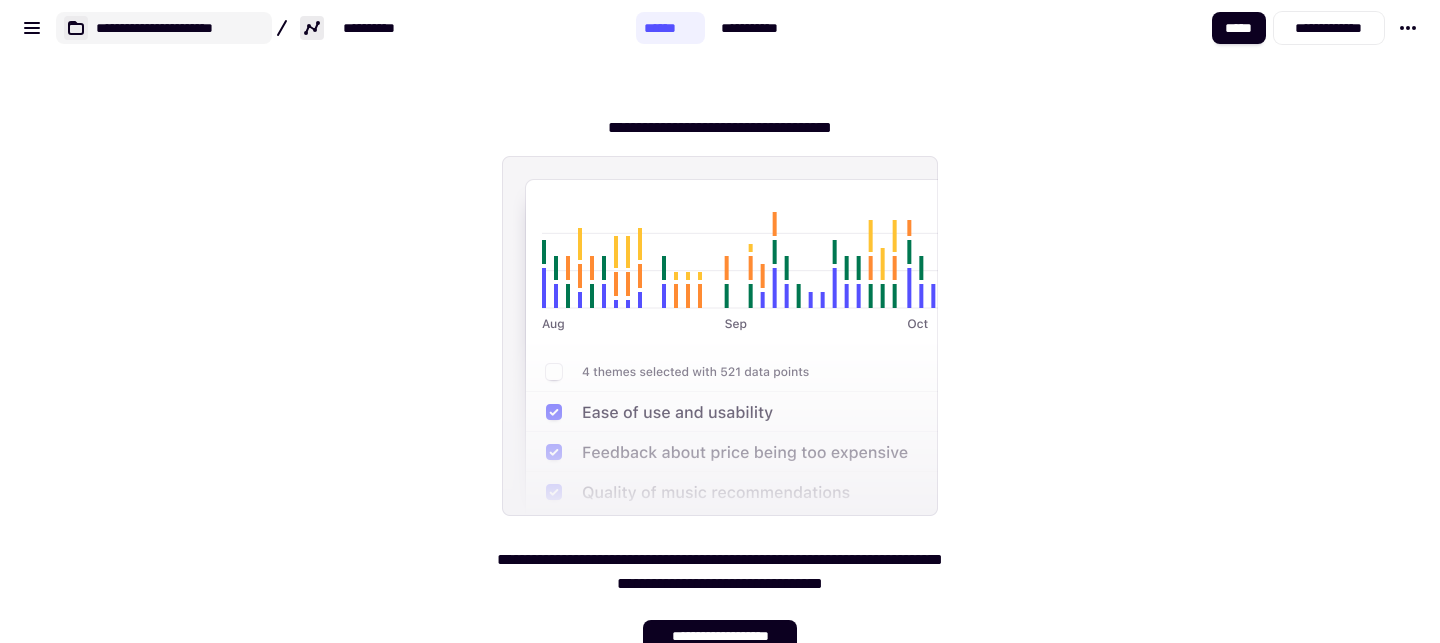 click on "**********" 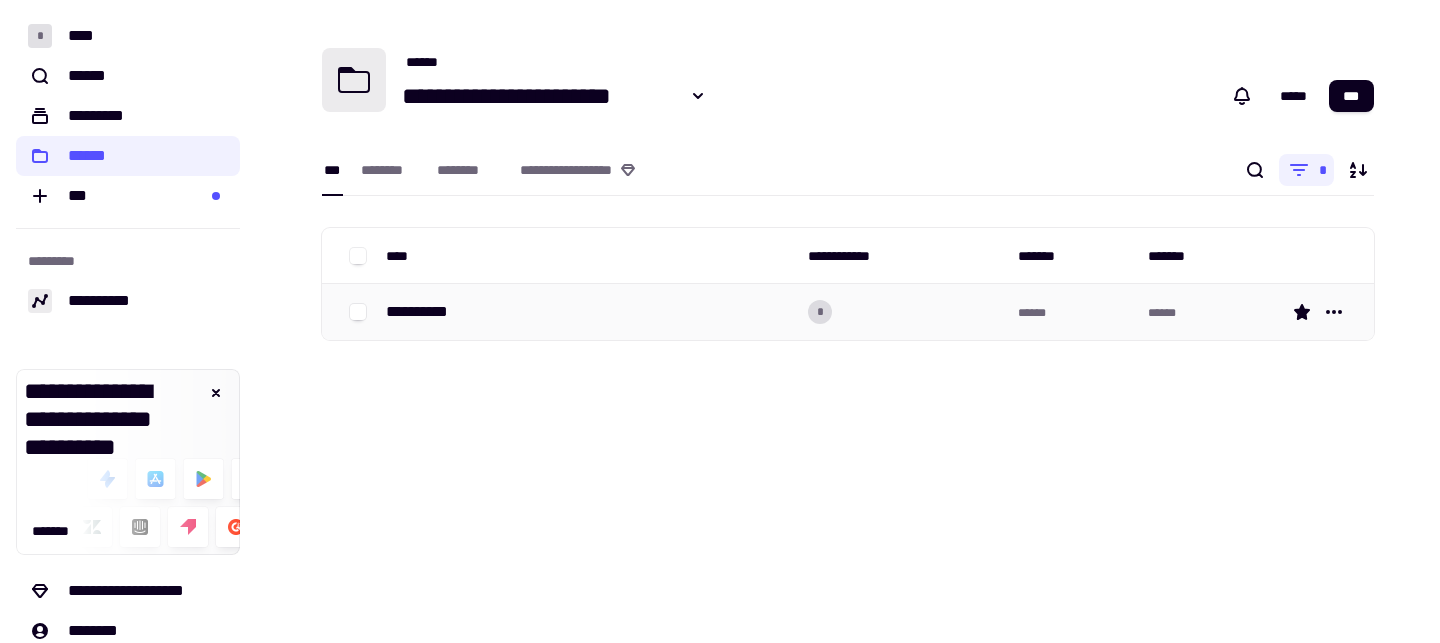 click on "**********" at bounding box center [428, 312] 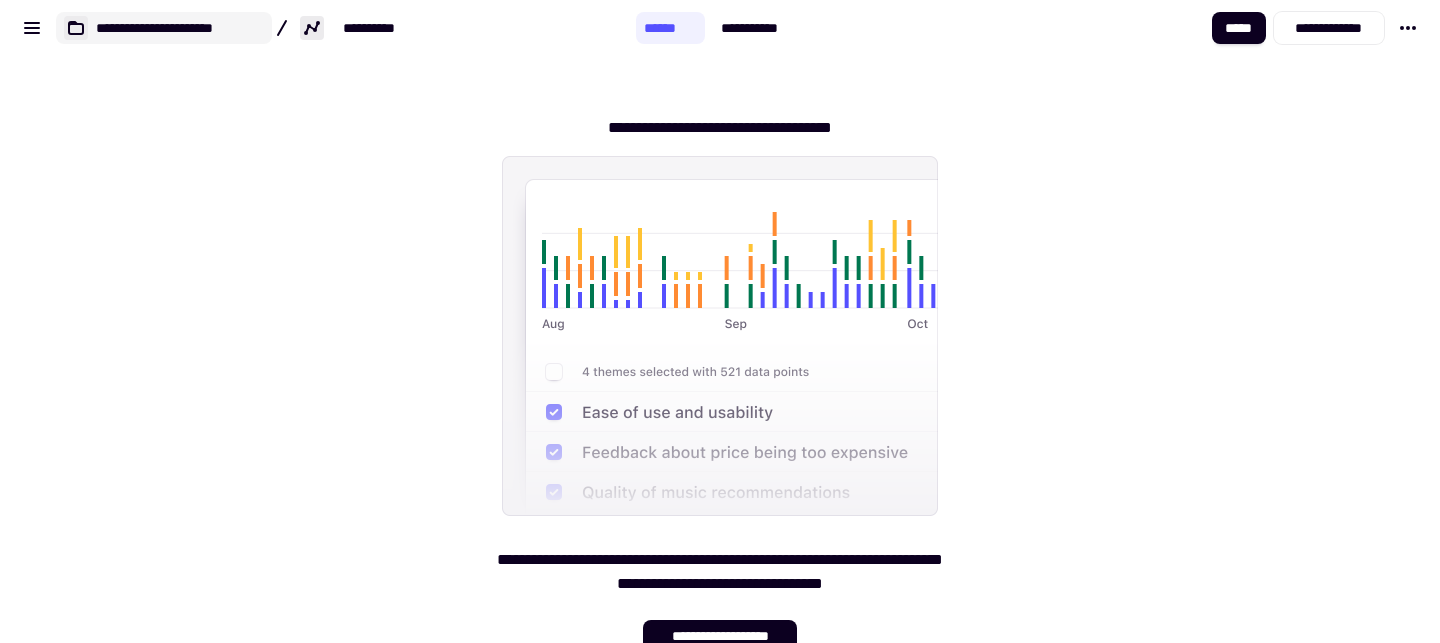 click on "**********" 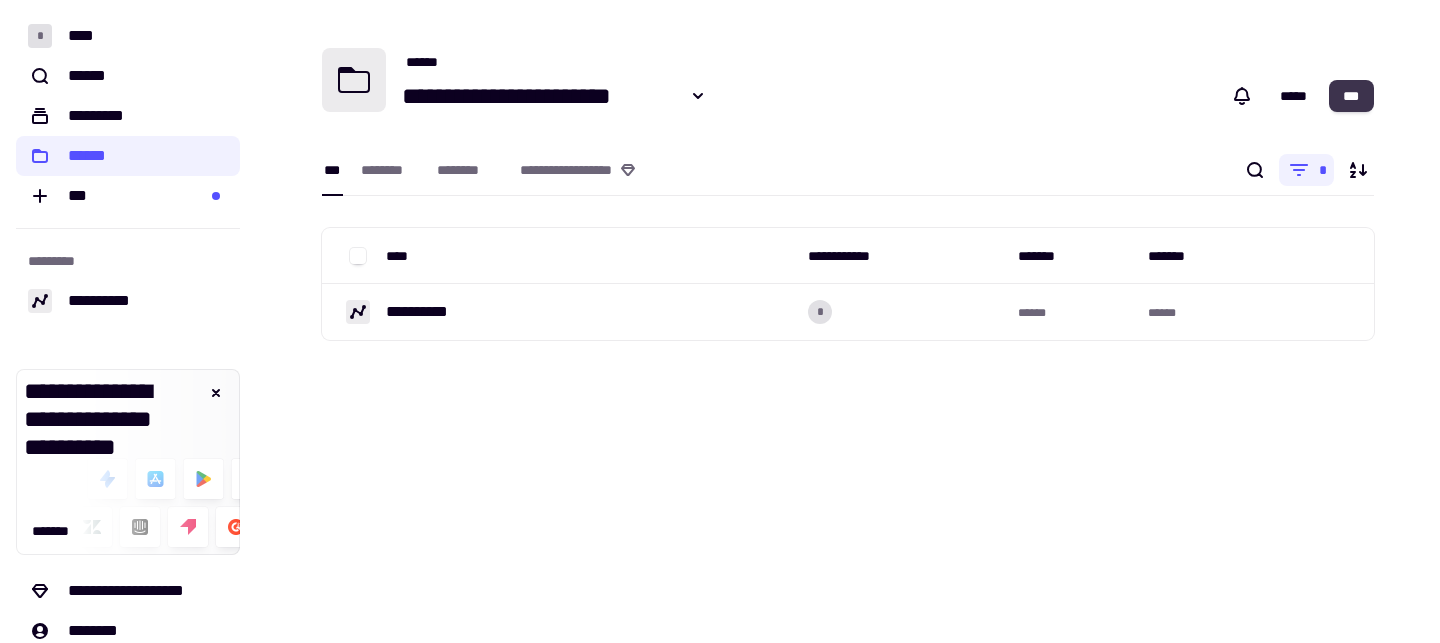 click on "***" 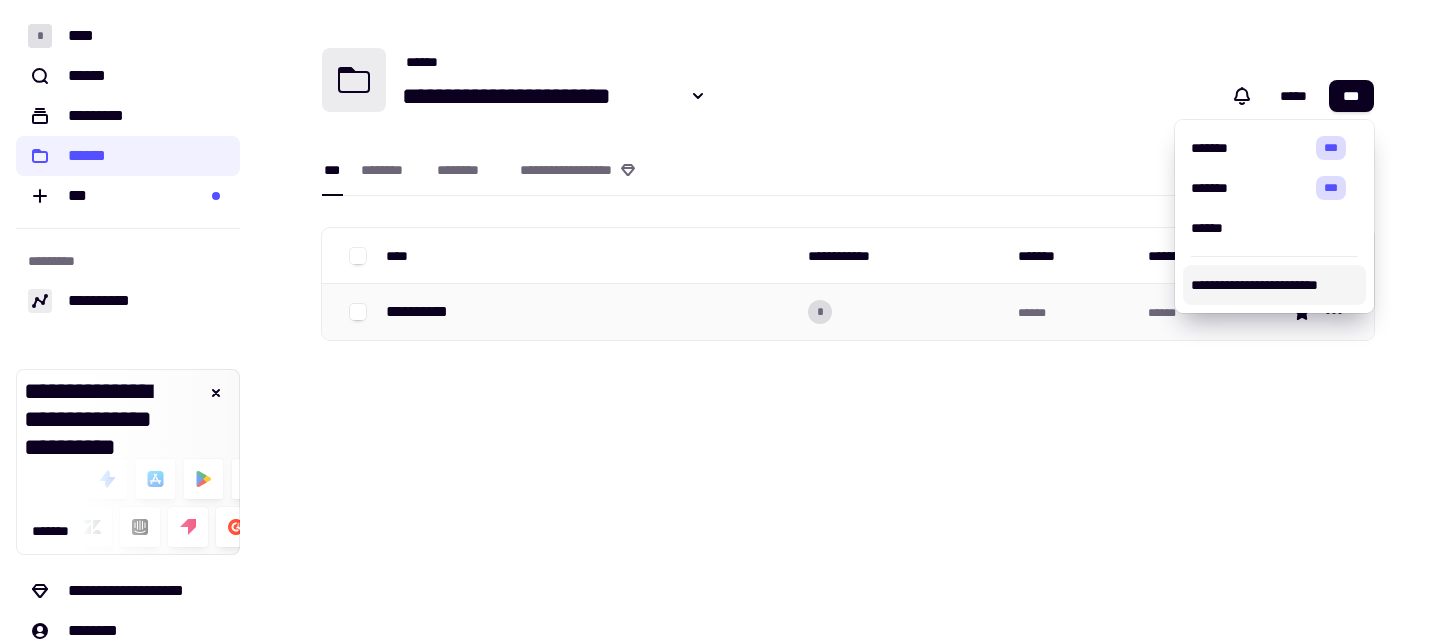 click on "**********" at bounding box center [589, 312] 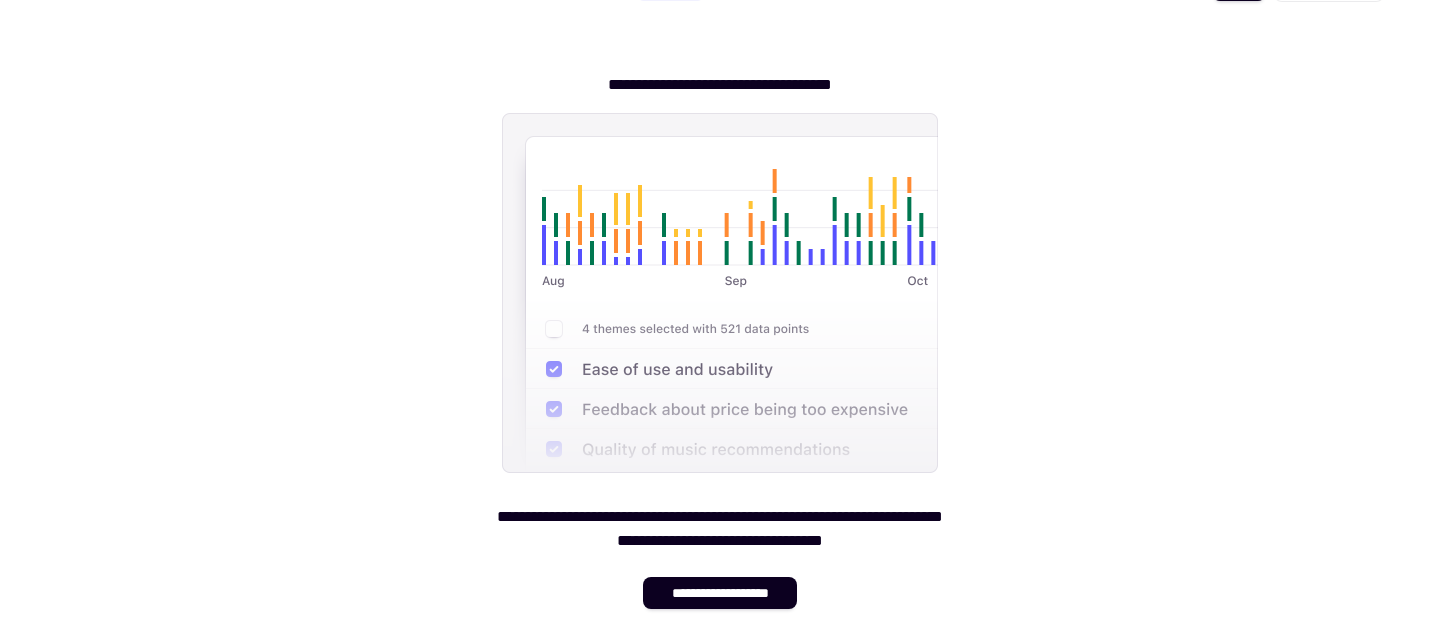 scroll, scrollTop: 0, scrollLeft: 0, axis: both 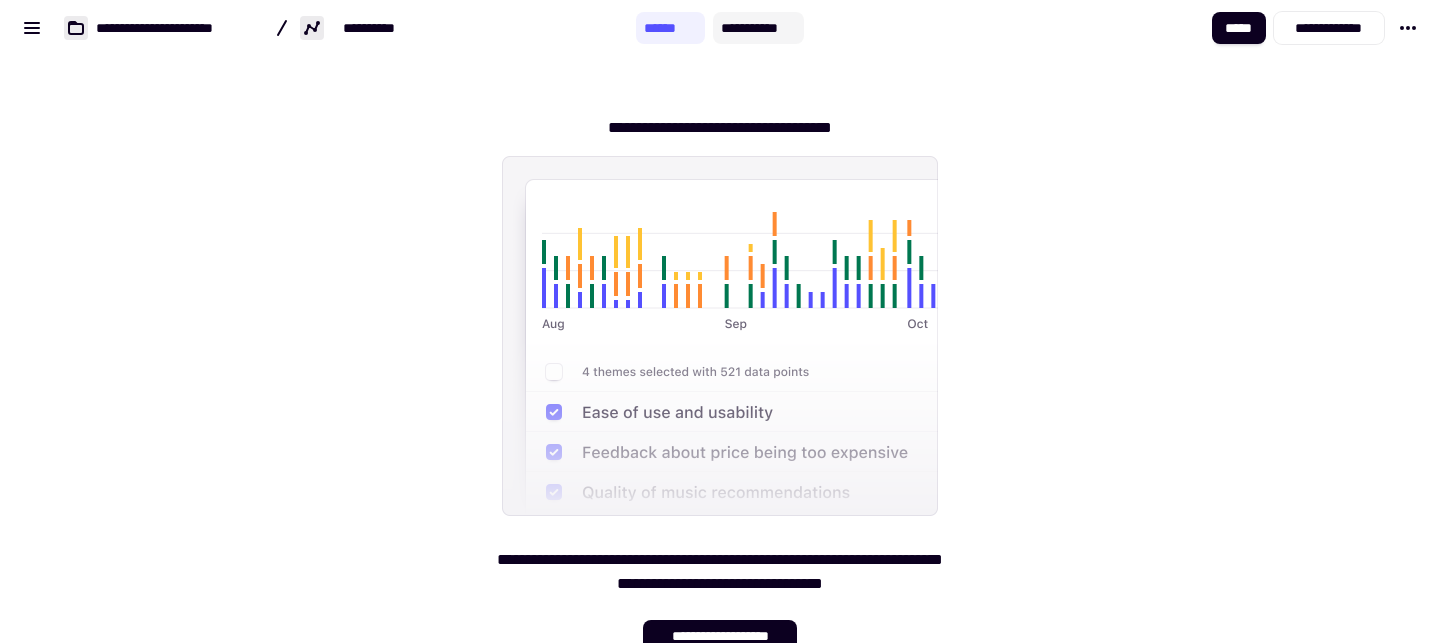 click on "**********" 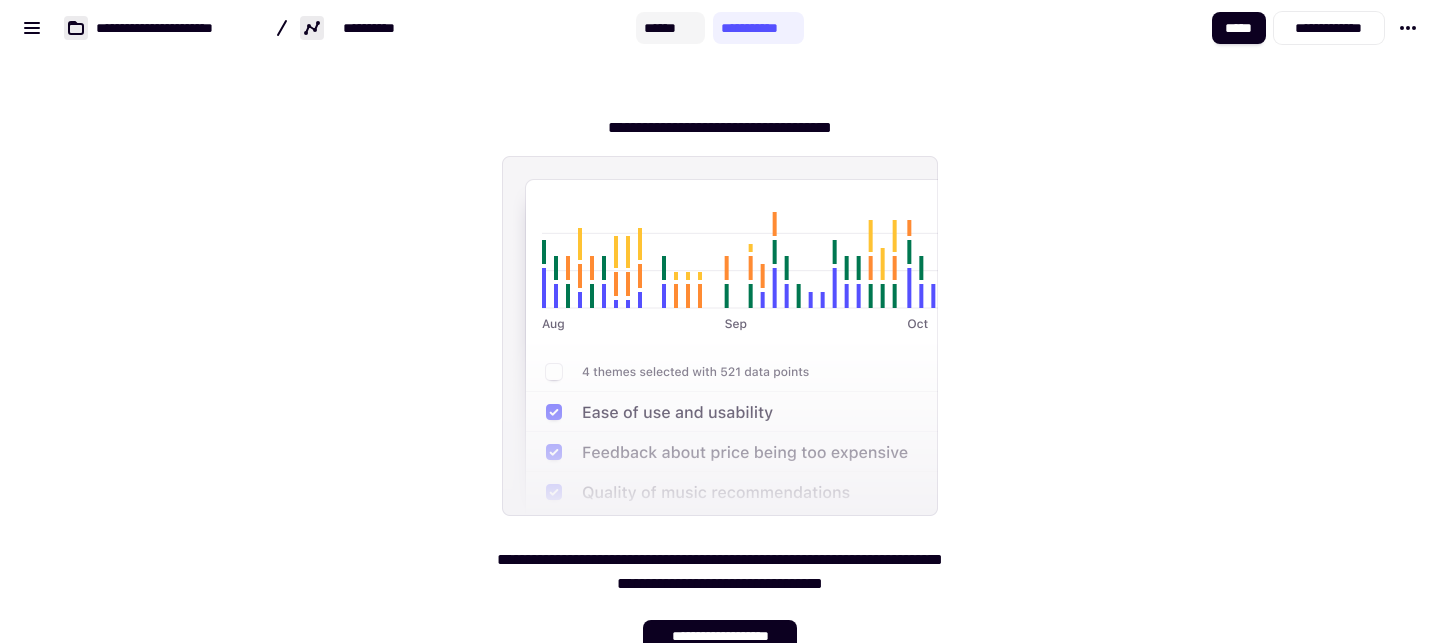 click on "******" 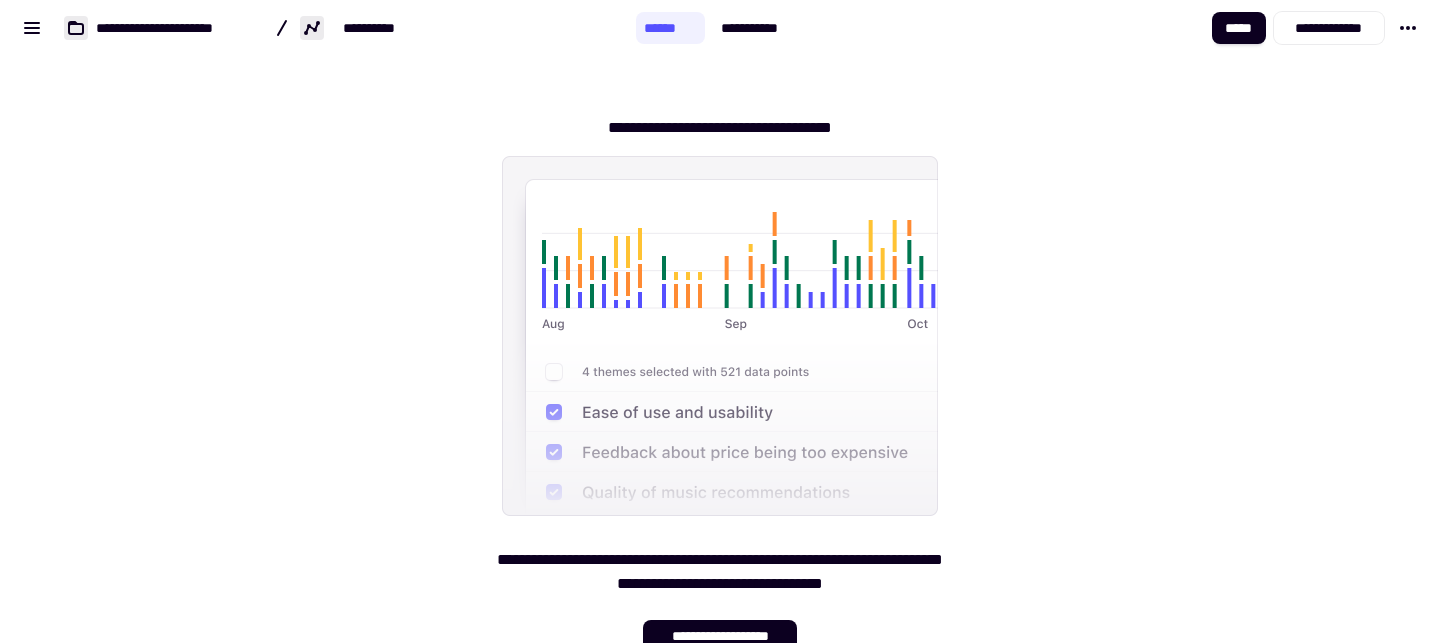scroll, scrollTop: 51, scrollLeft: 0, axis: vertical 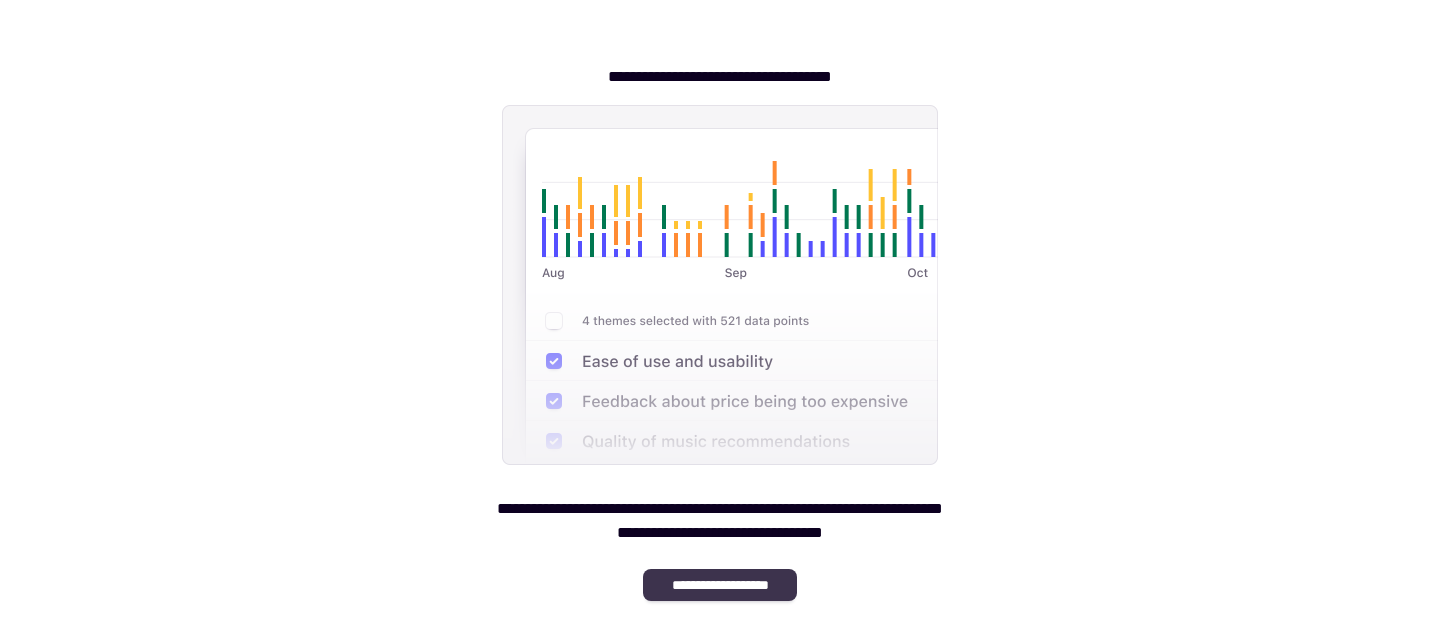 click on "**********" 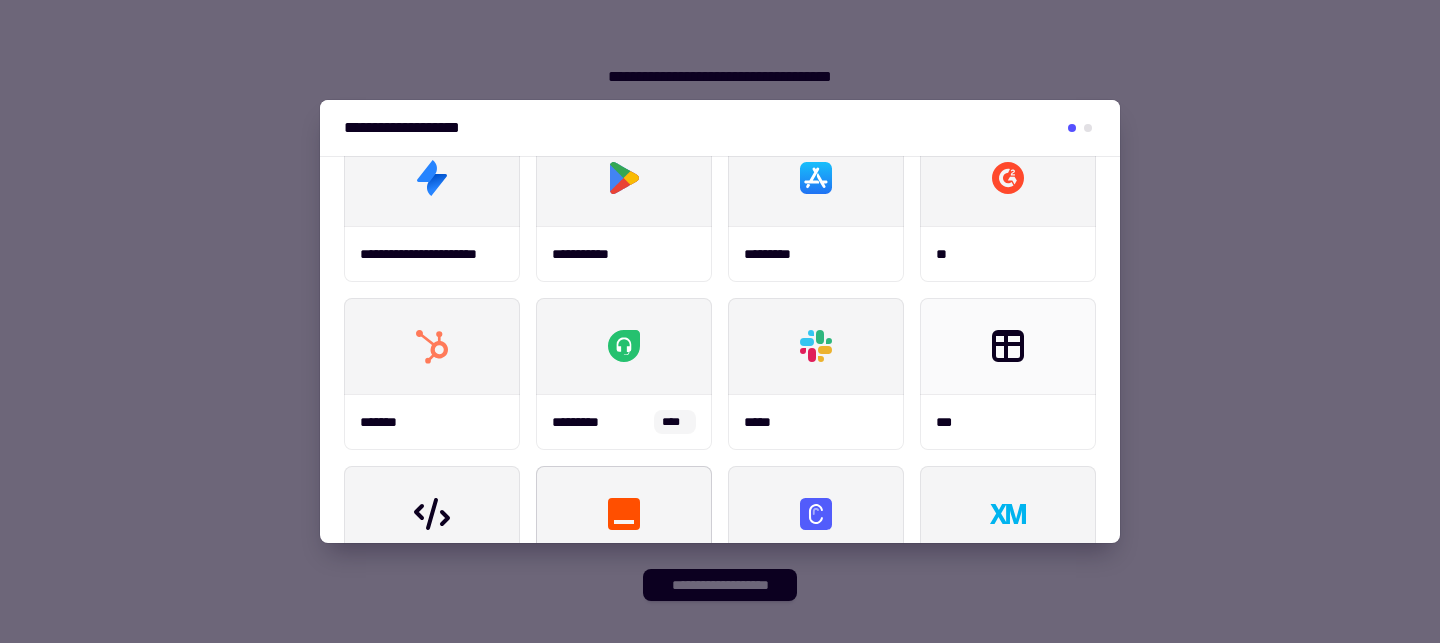scroll, scrollTop: 0, scrollLeft: 0, axis: both 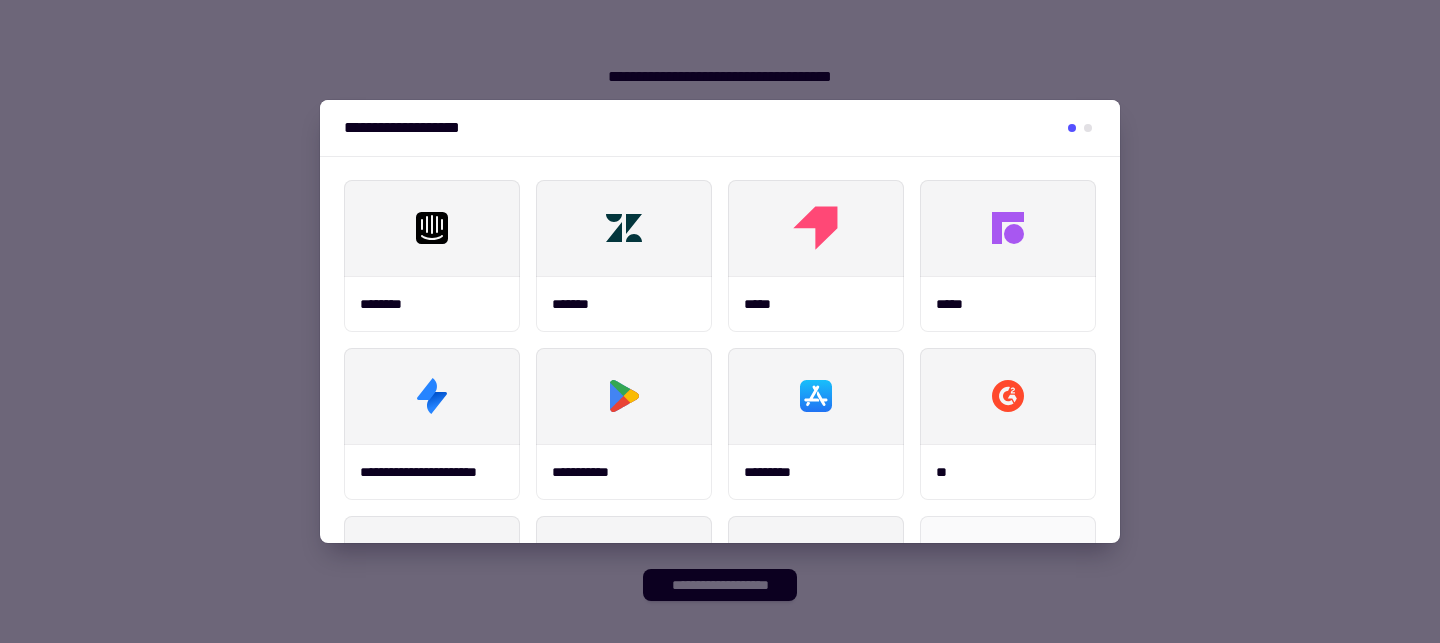 click at bounding box center [720, 321] 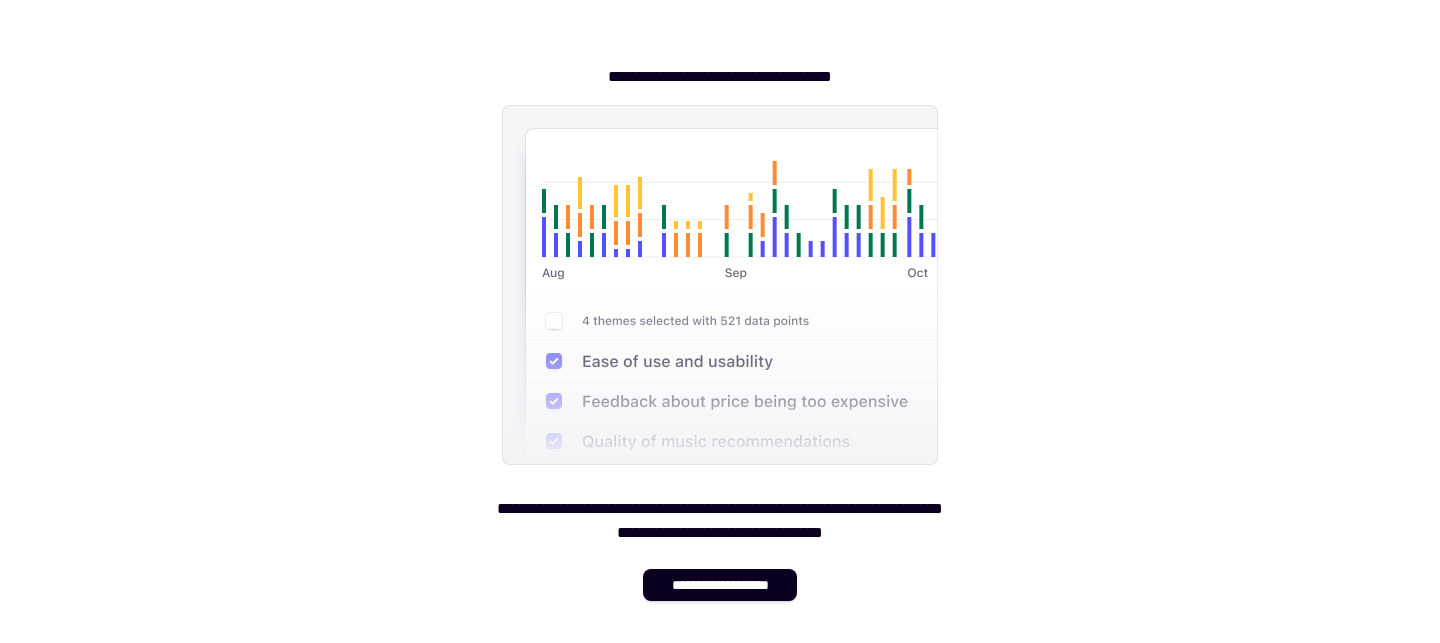 scroll, scrollTop: 0, scrollLeft: 0, axis: both 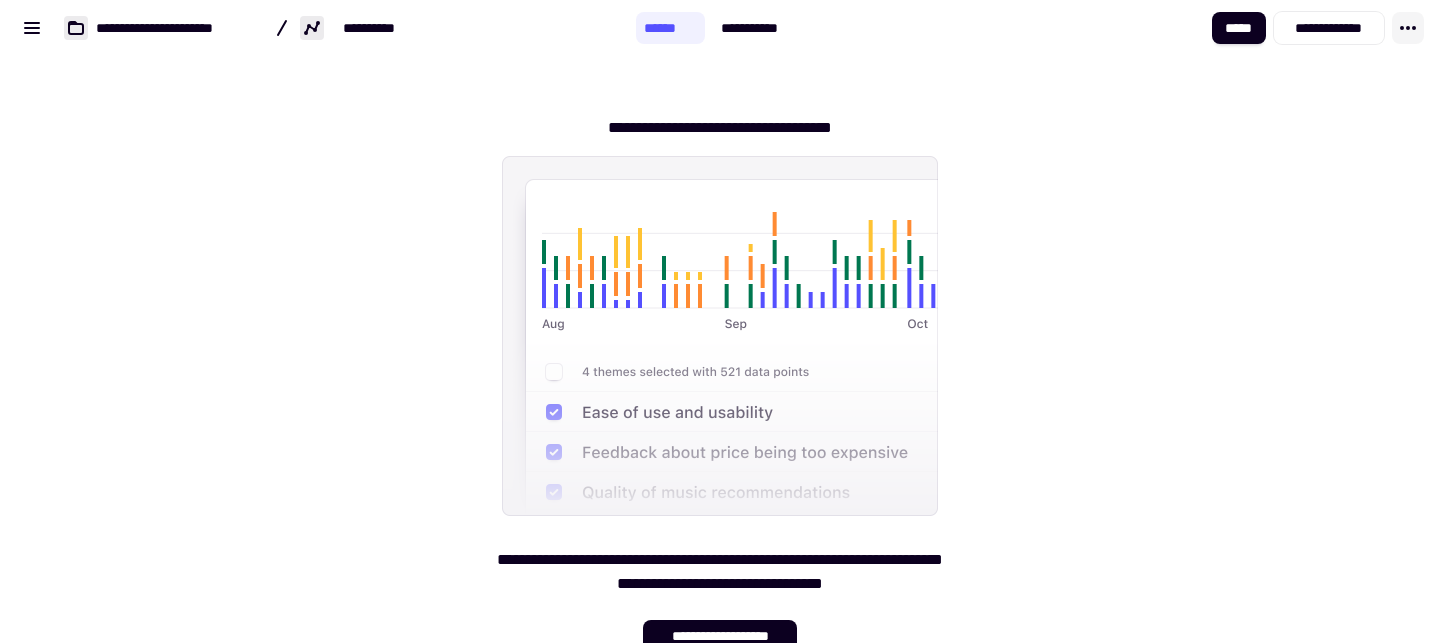 click 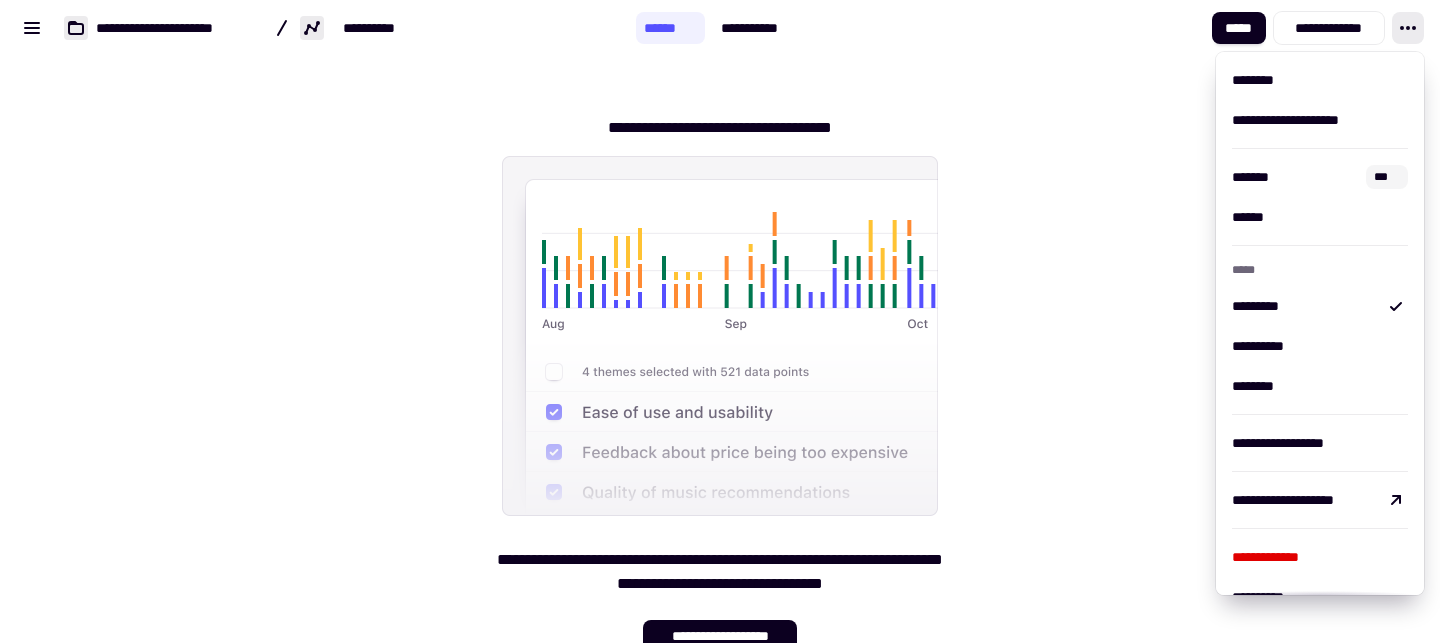 click on "**********" at bounding box center [720, 376] 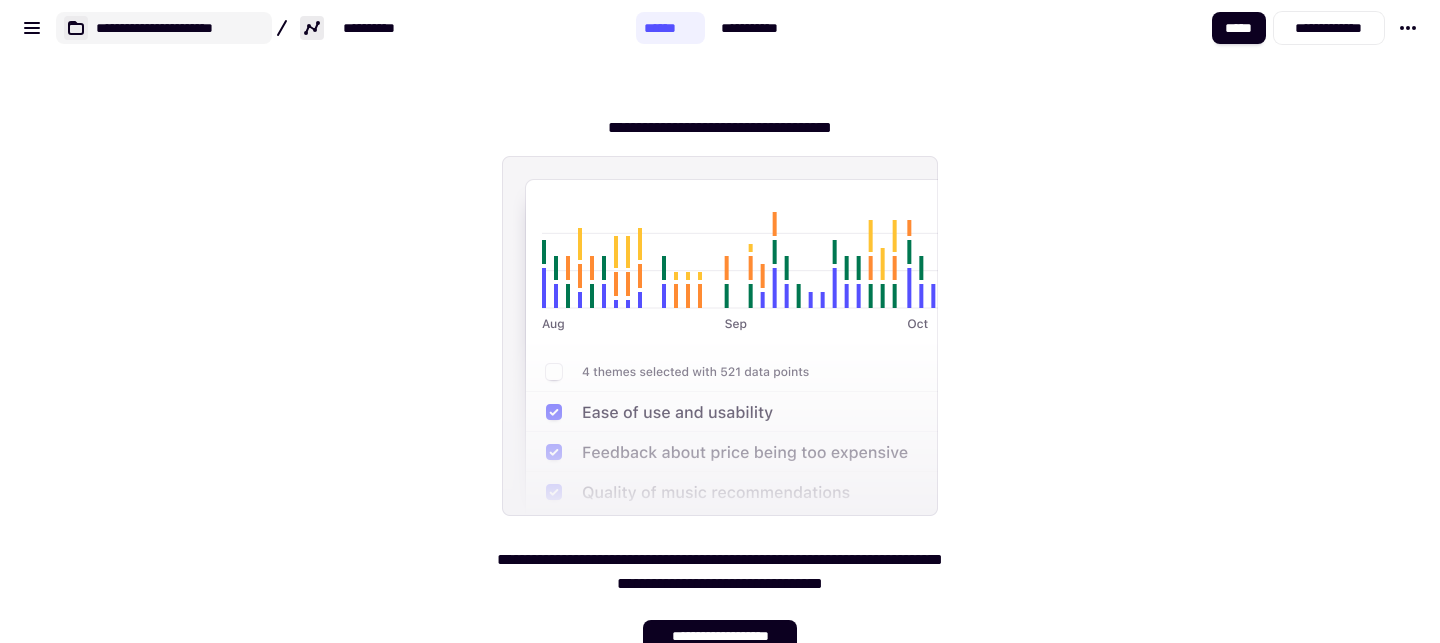 click on "**********" 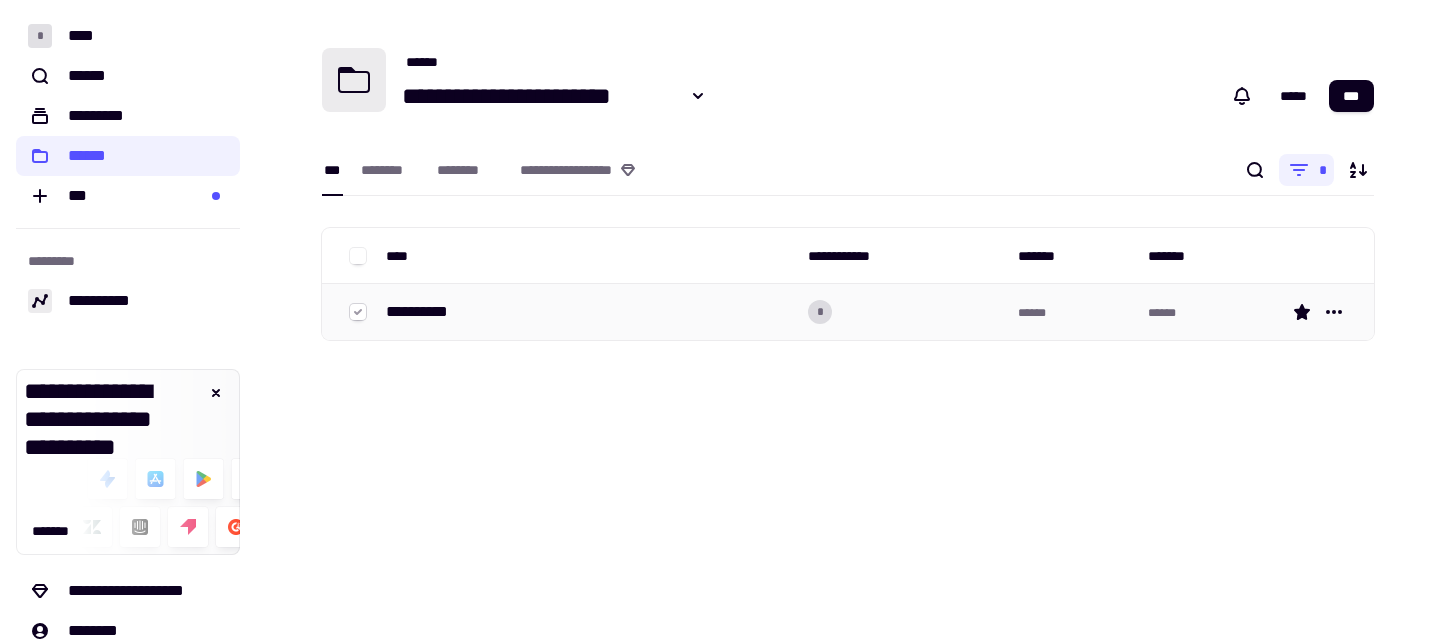 click 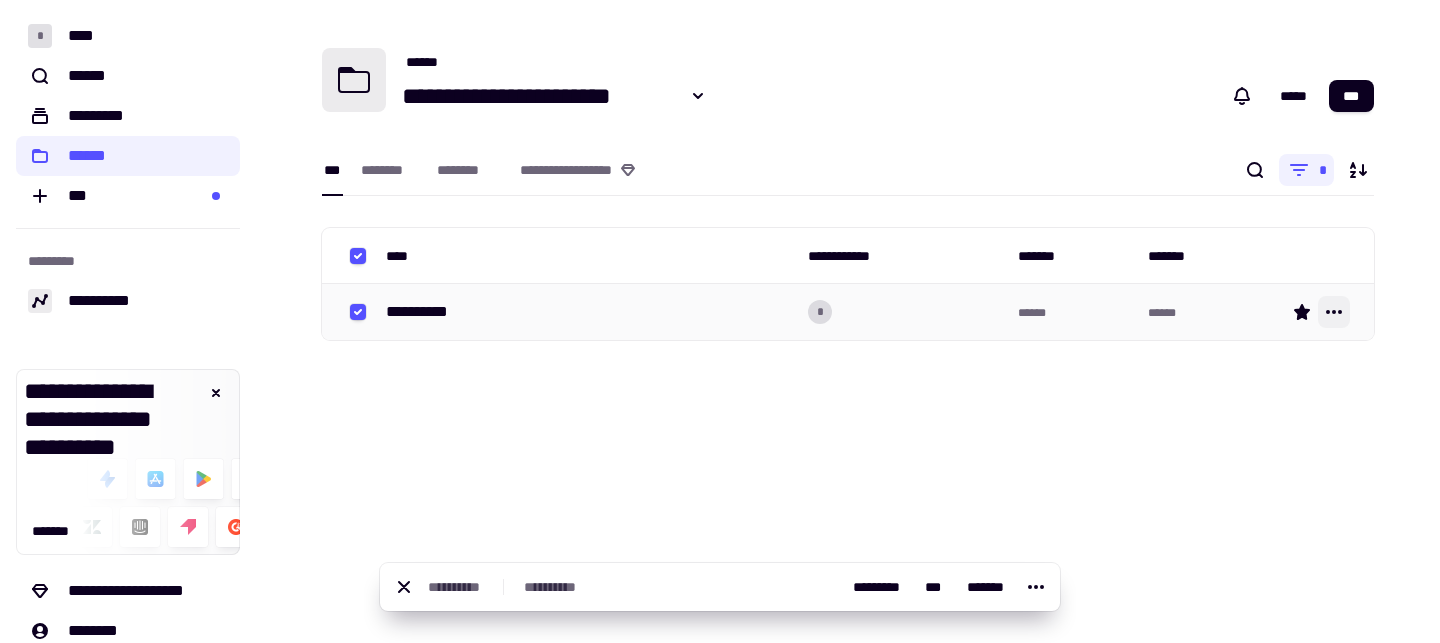 click 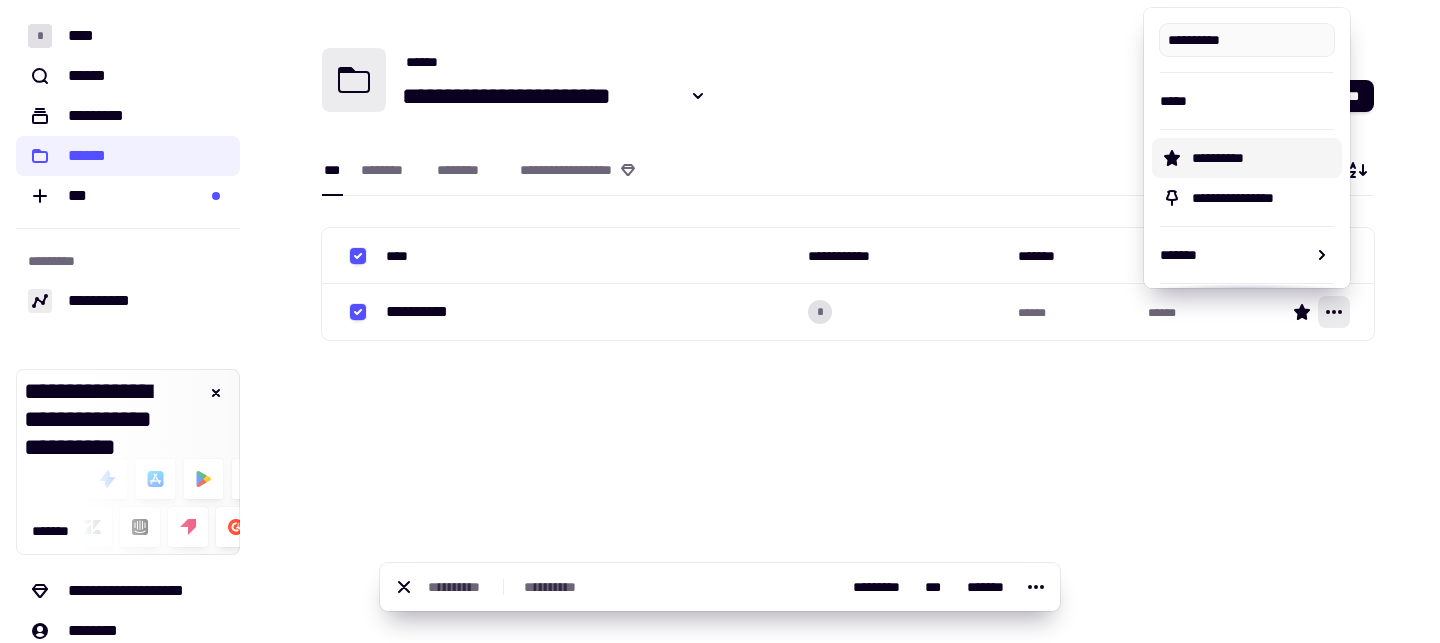 scroll, scrollTop: 52, scrollLeft: 0, axis: vertical 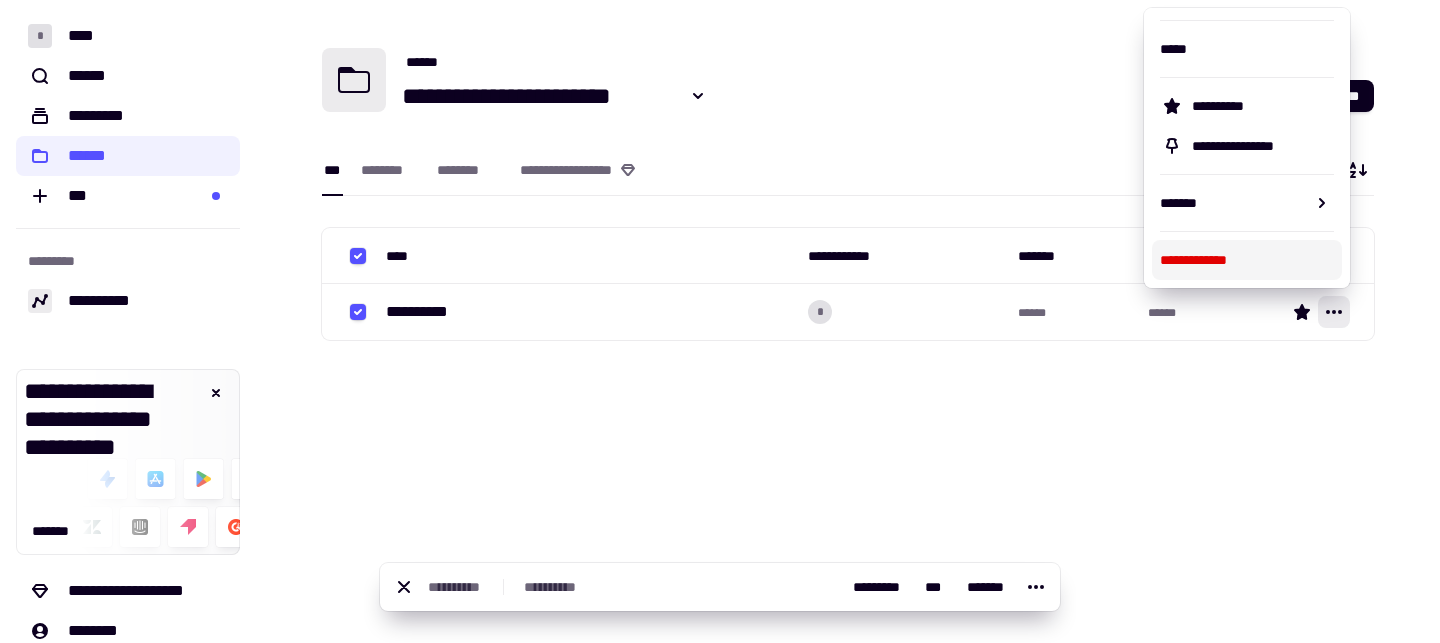 click on "**********" at bounding box center [1247, 260] 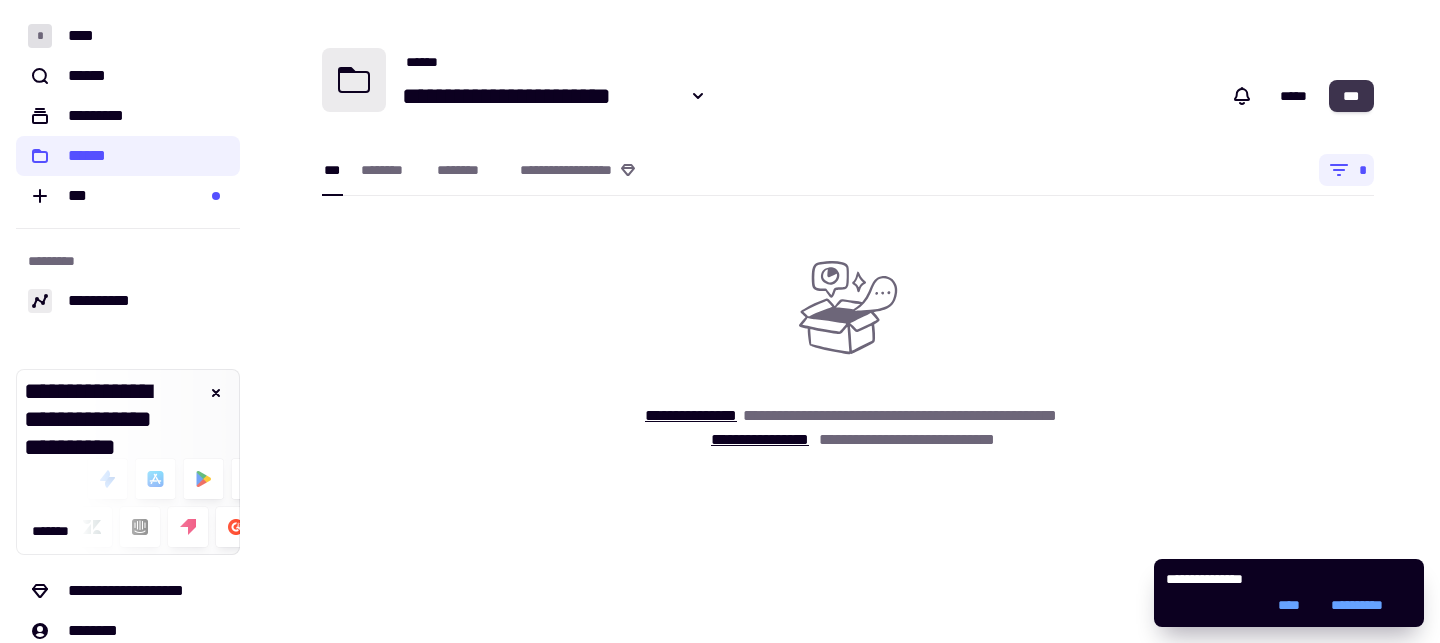 click on "***" 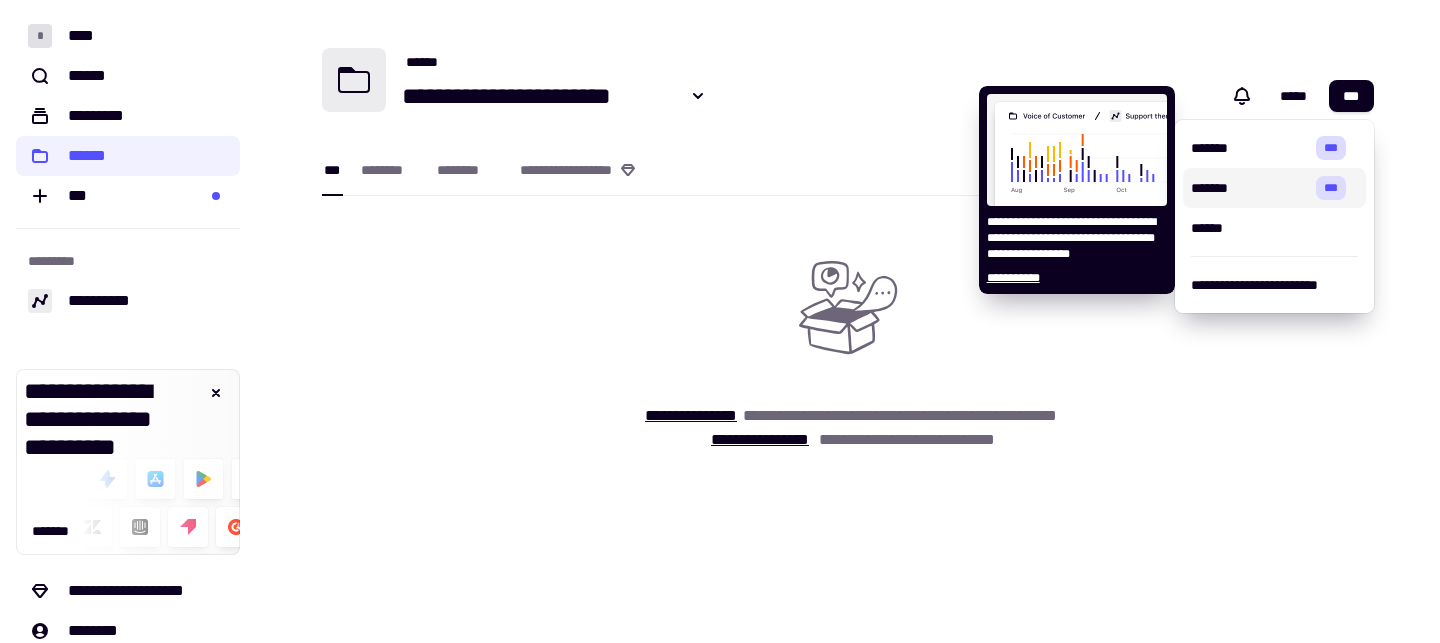 click on "*******" at bounding box center (1246, 188) 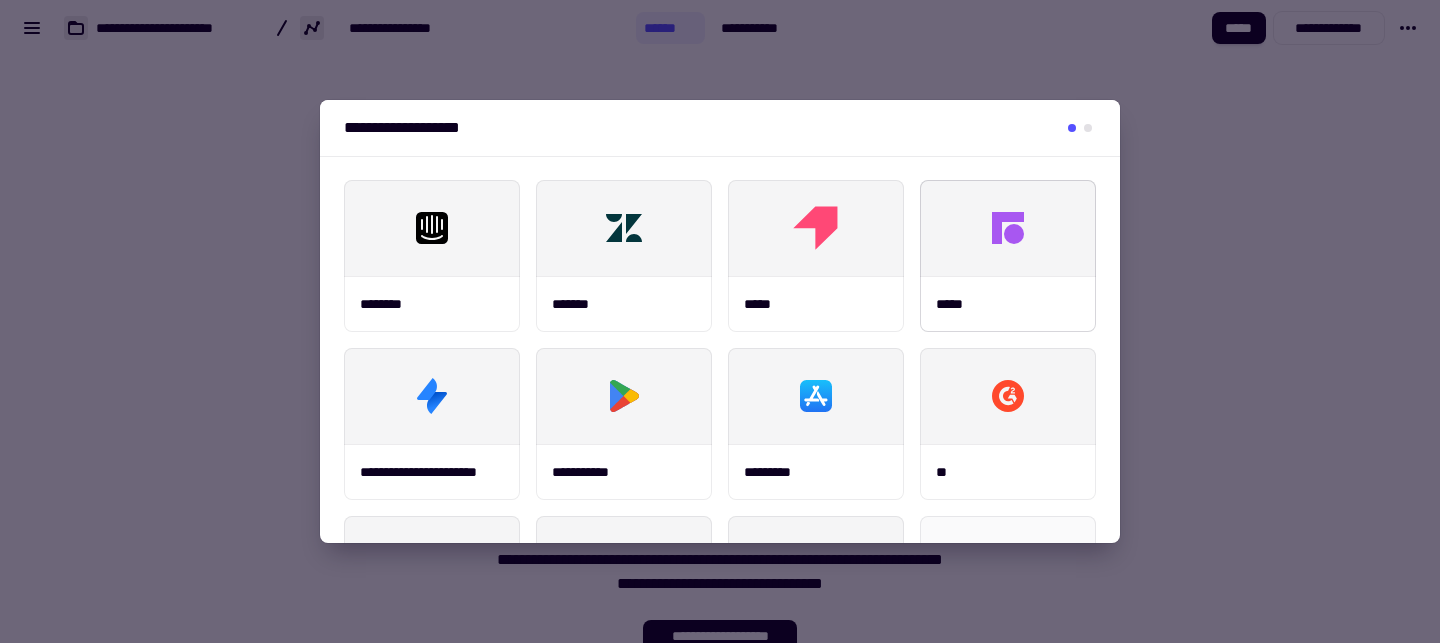 scroll, scrollTop: 485, scrollLeft: 0, axis: vertical 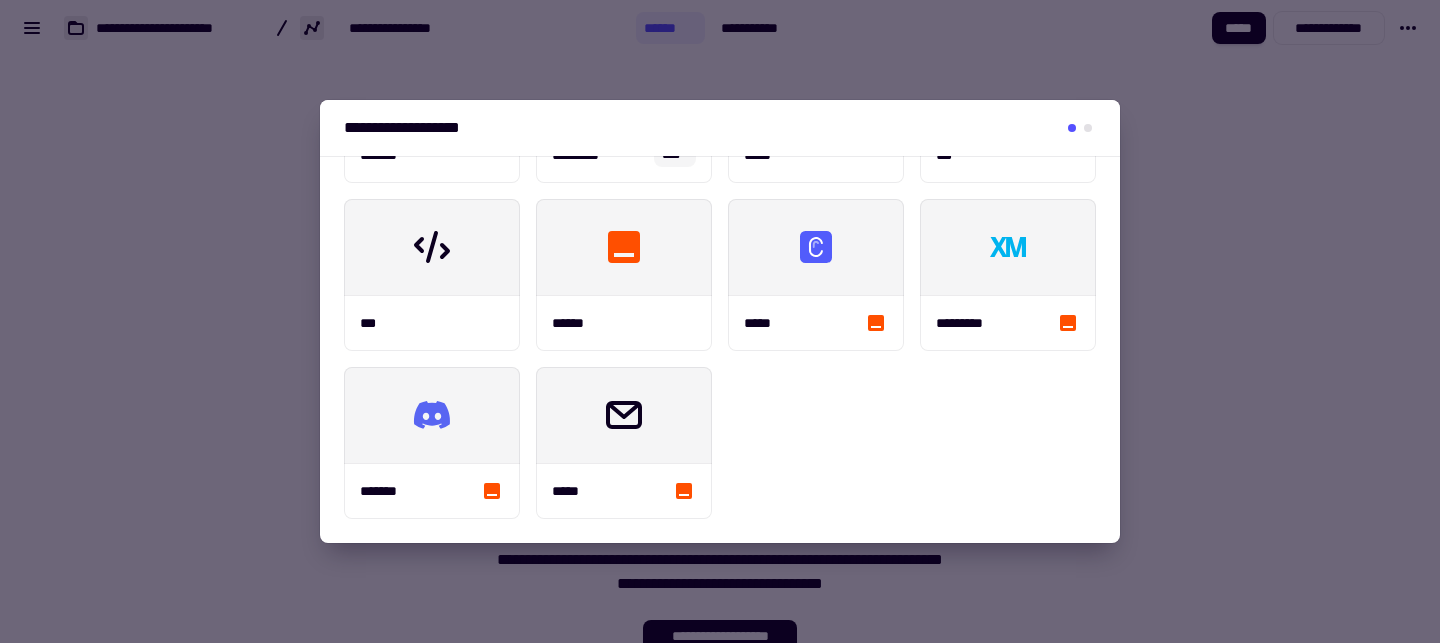 click at bounding box center [720, 321] 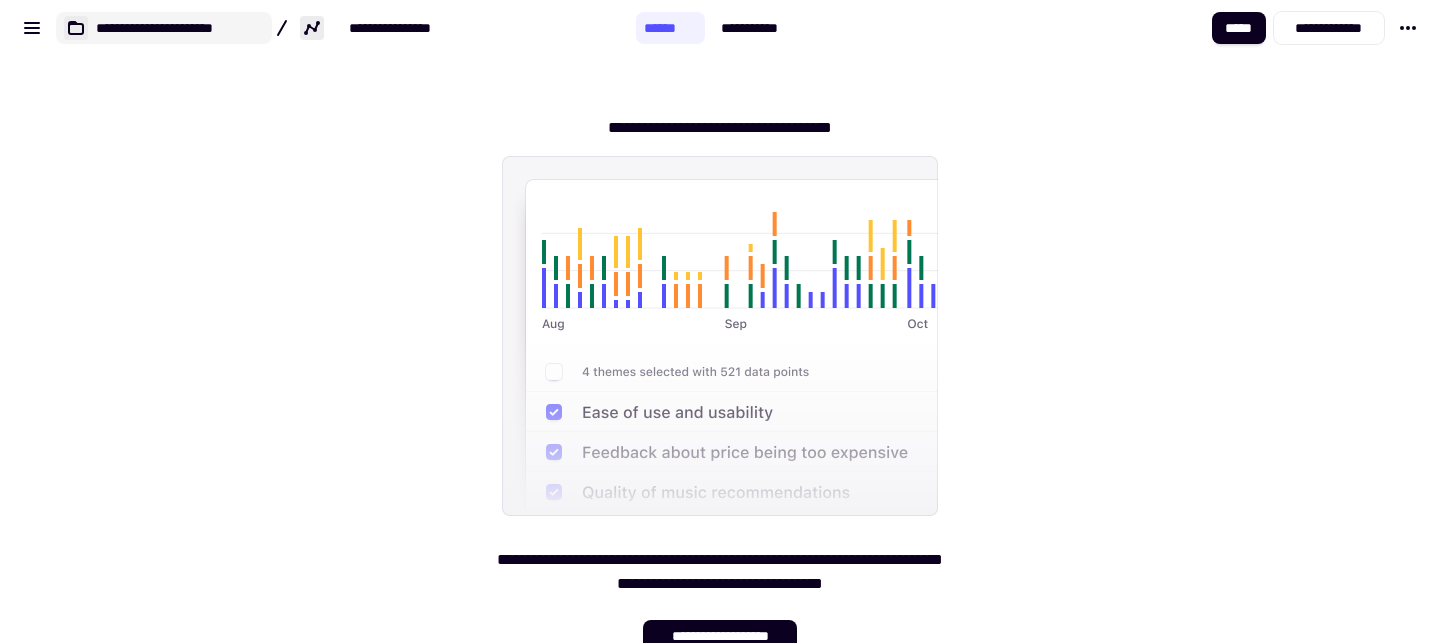 click on "**********" 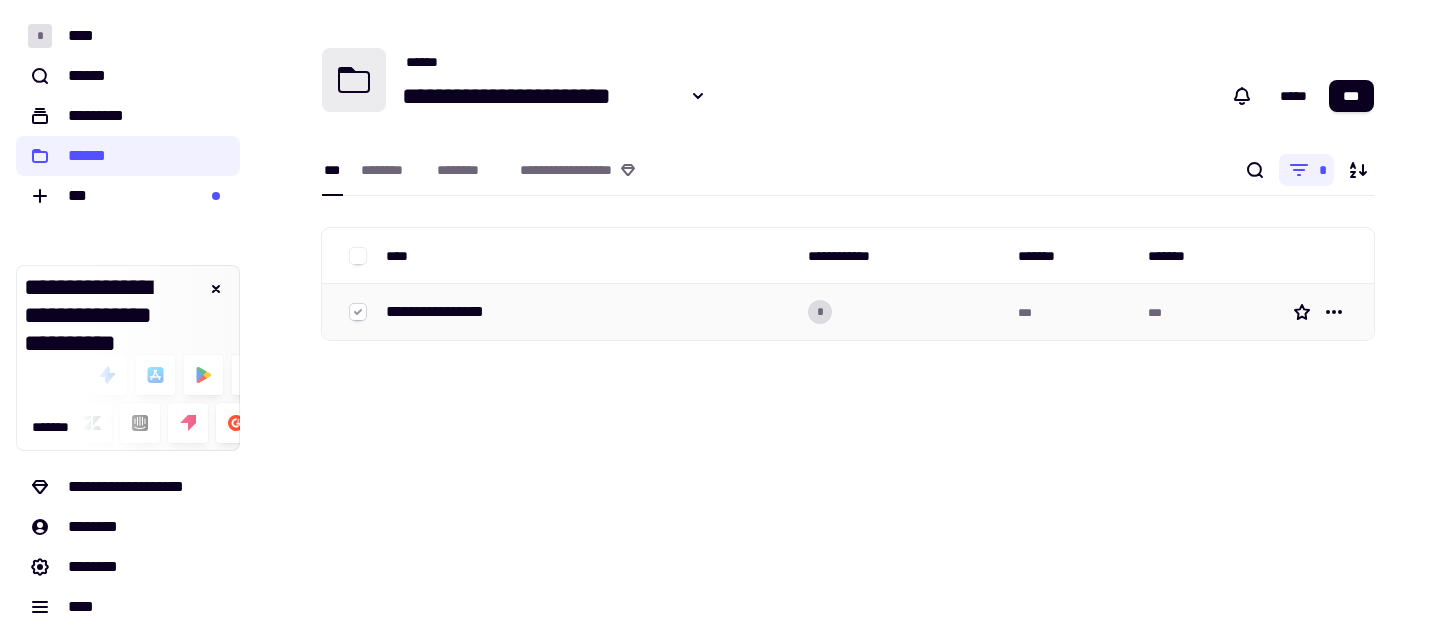 click 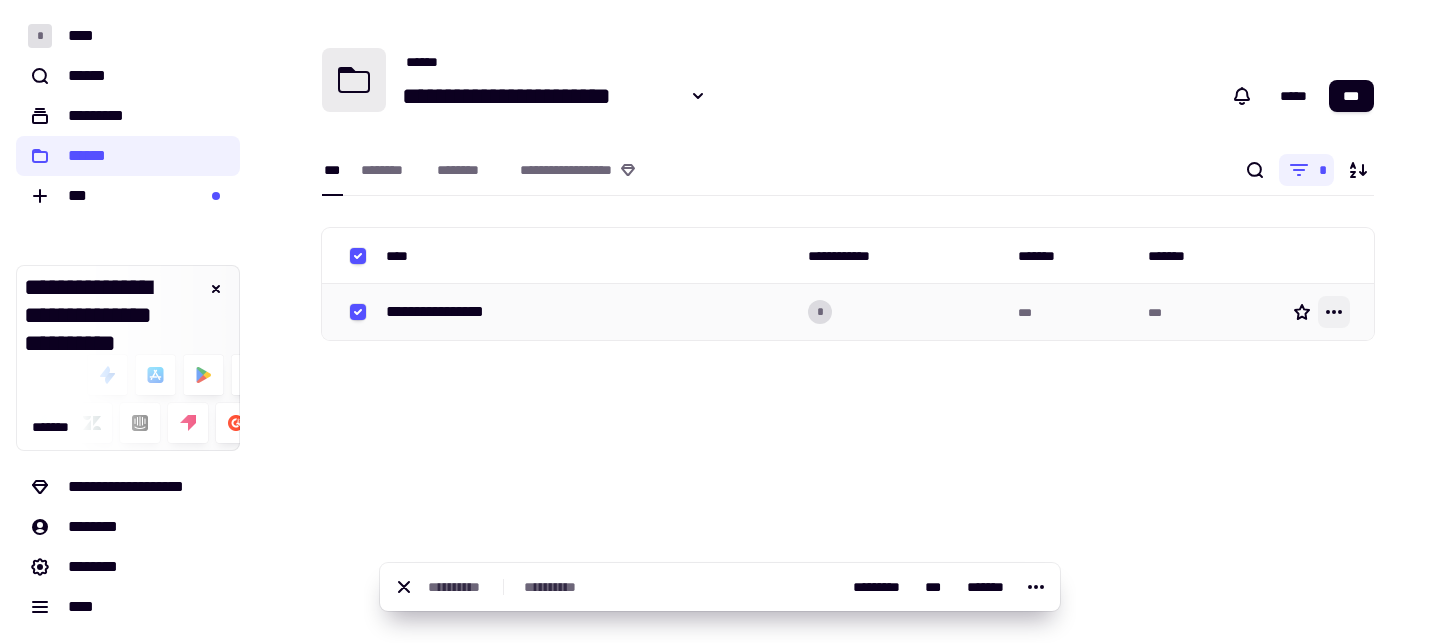 click 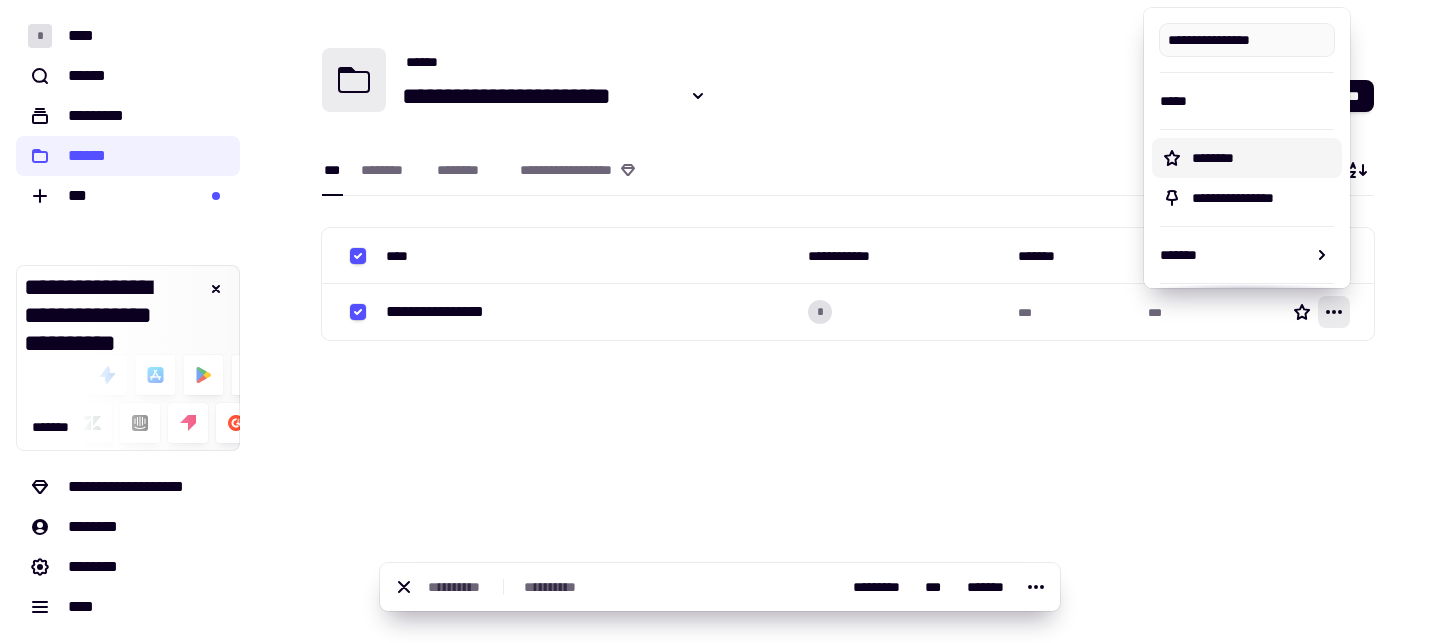 scroll, scrollTop: 52, scrollLeft: 0, axis: vertical 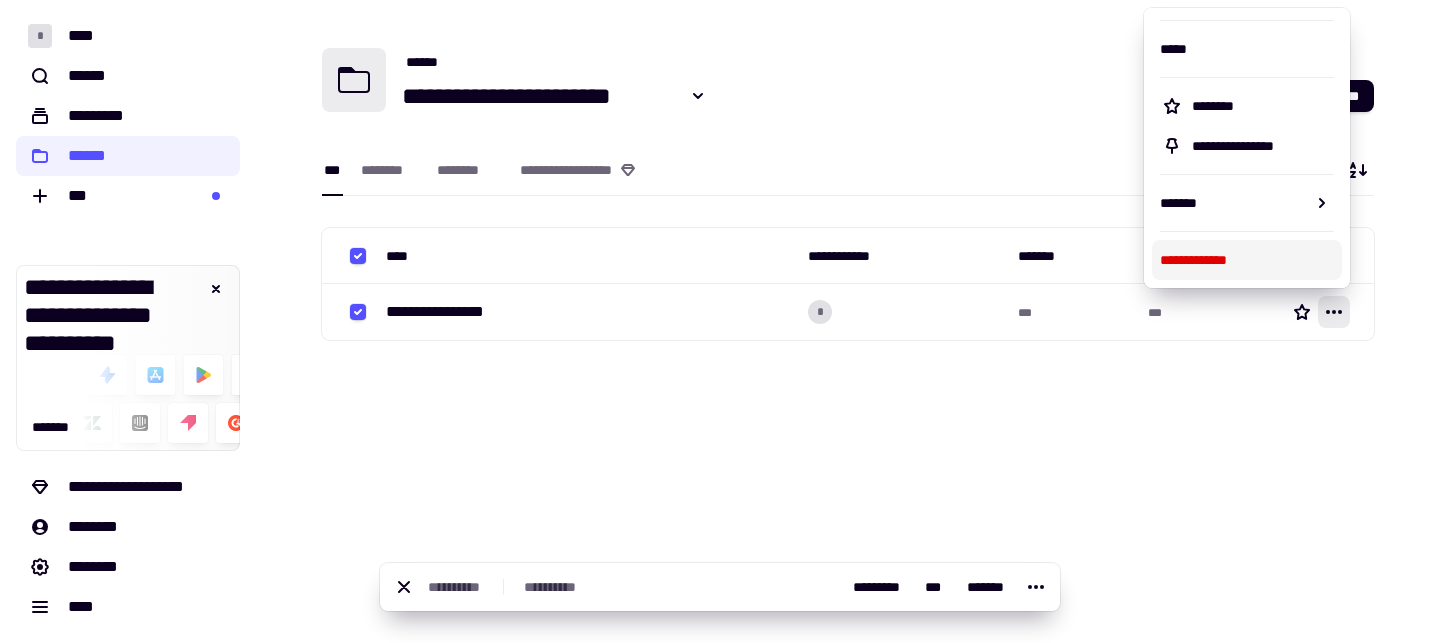 click on "**********" at bounding box center (1247, 260) 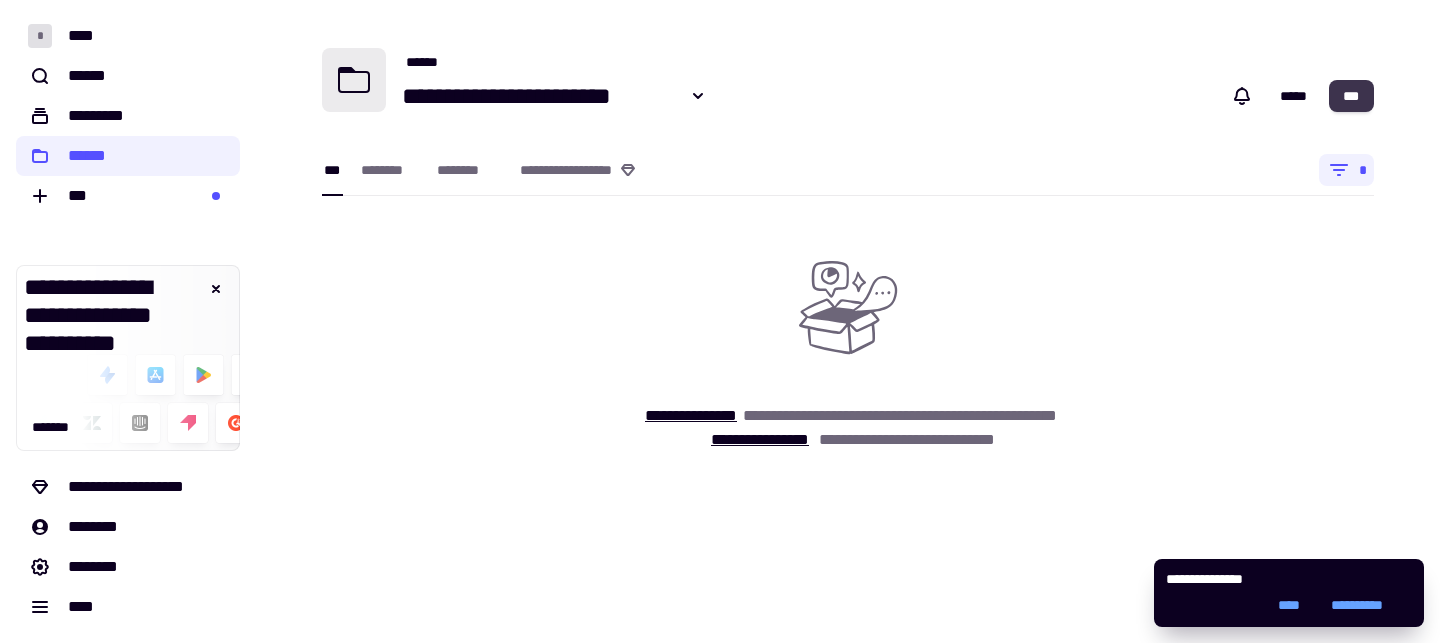 click on "***" 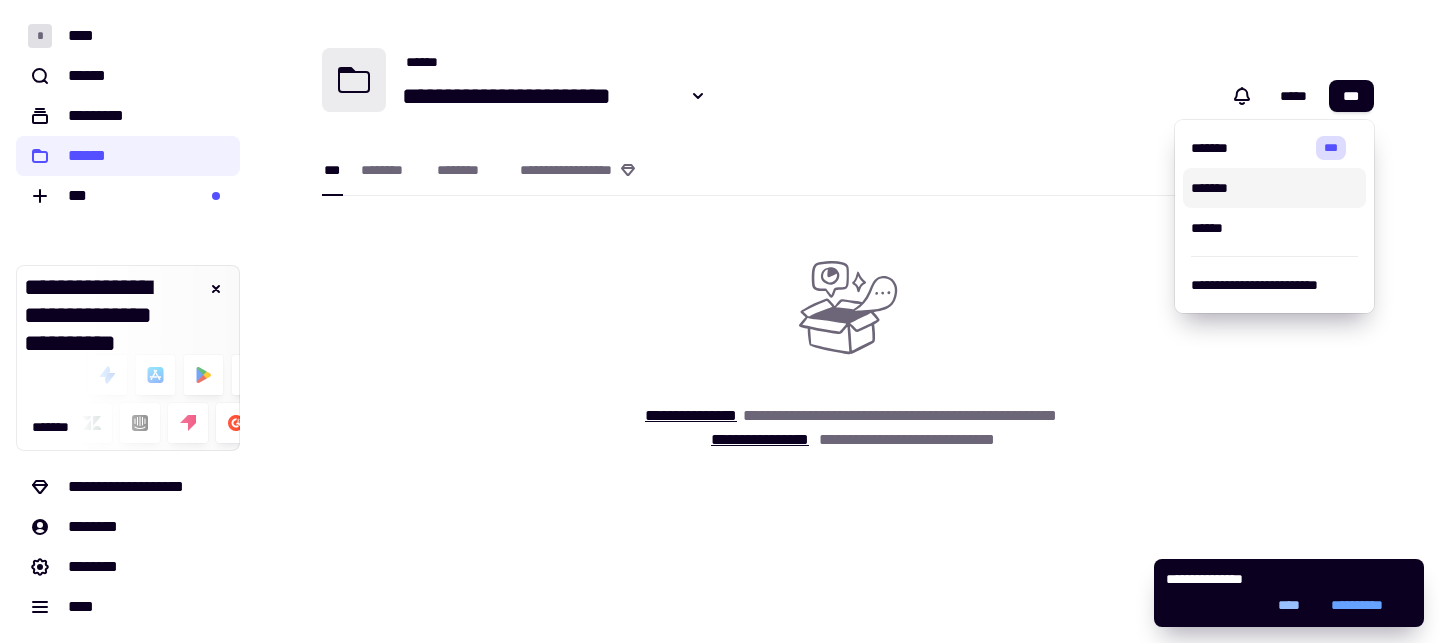click on "****" 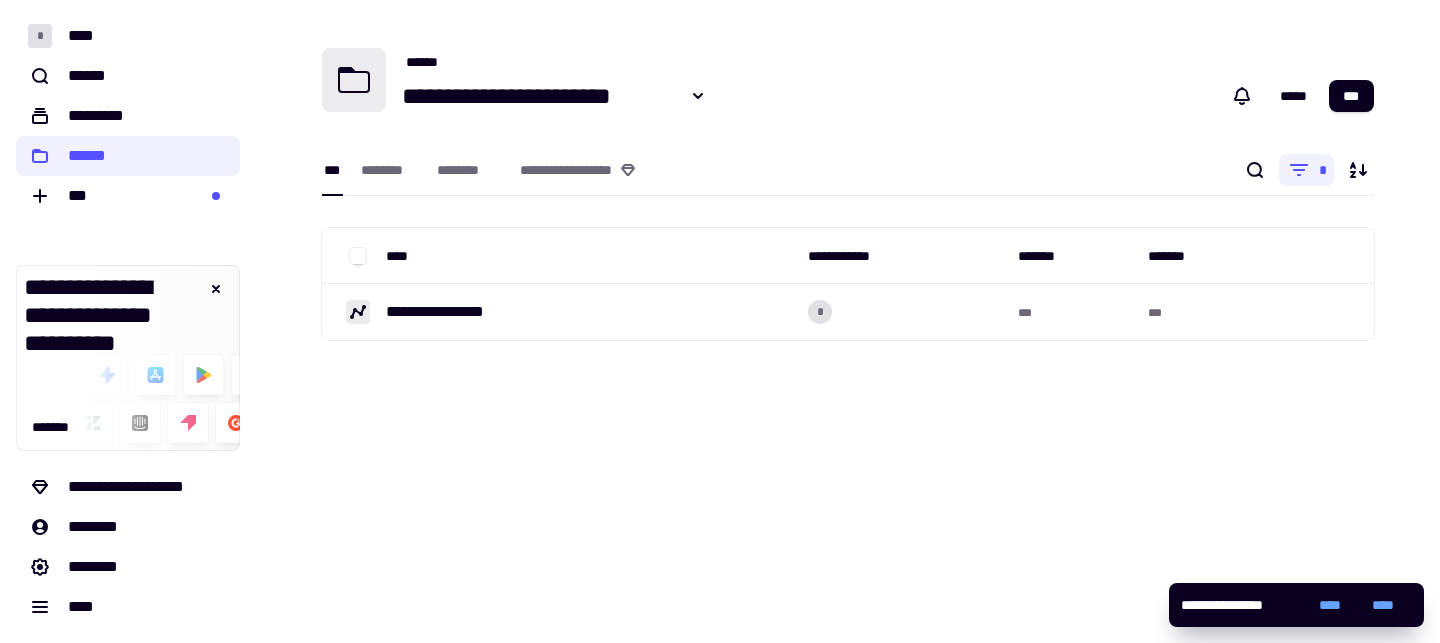 click on "**********" at bounding box center [884, 98] 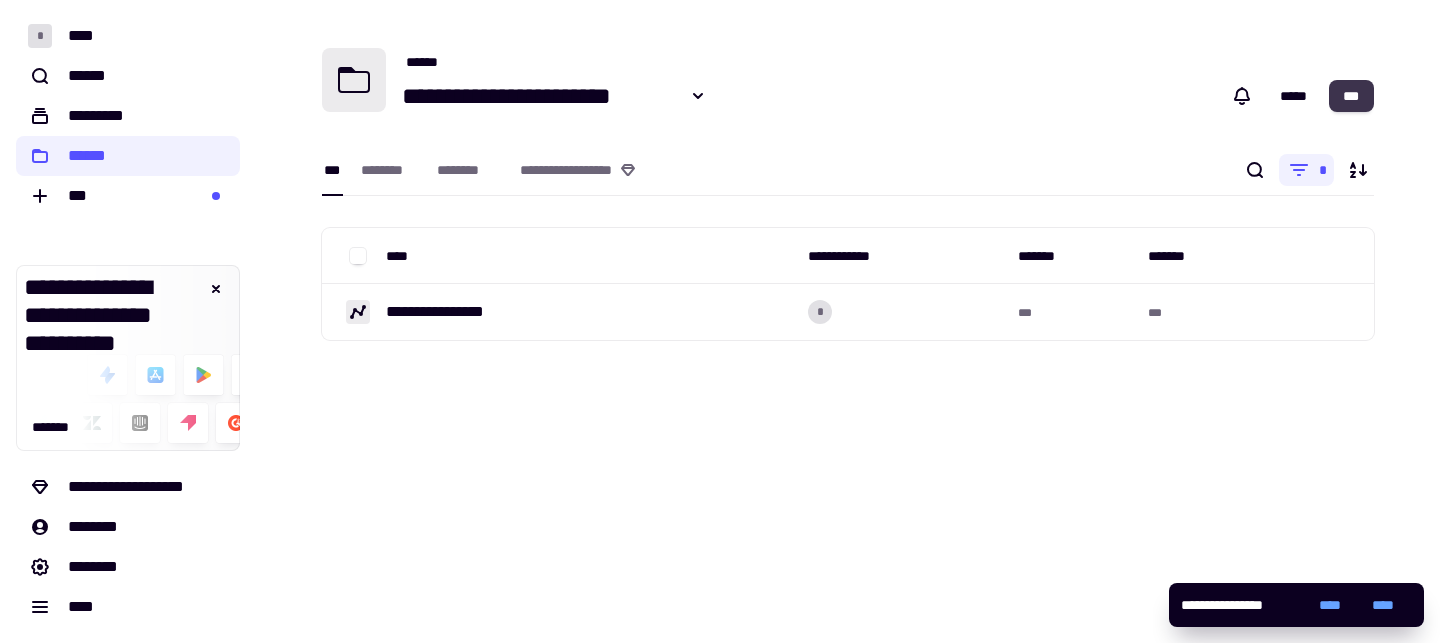 click on "***" 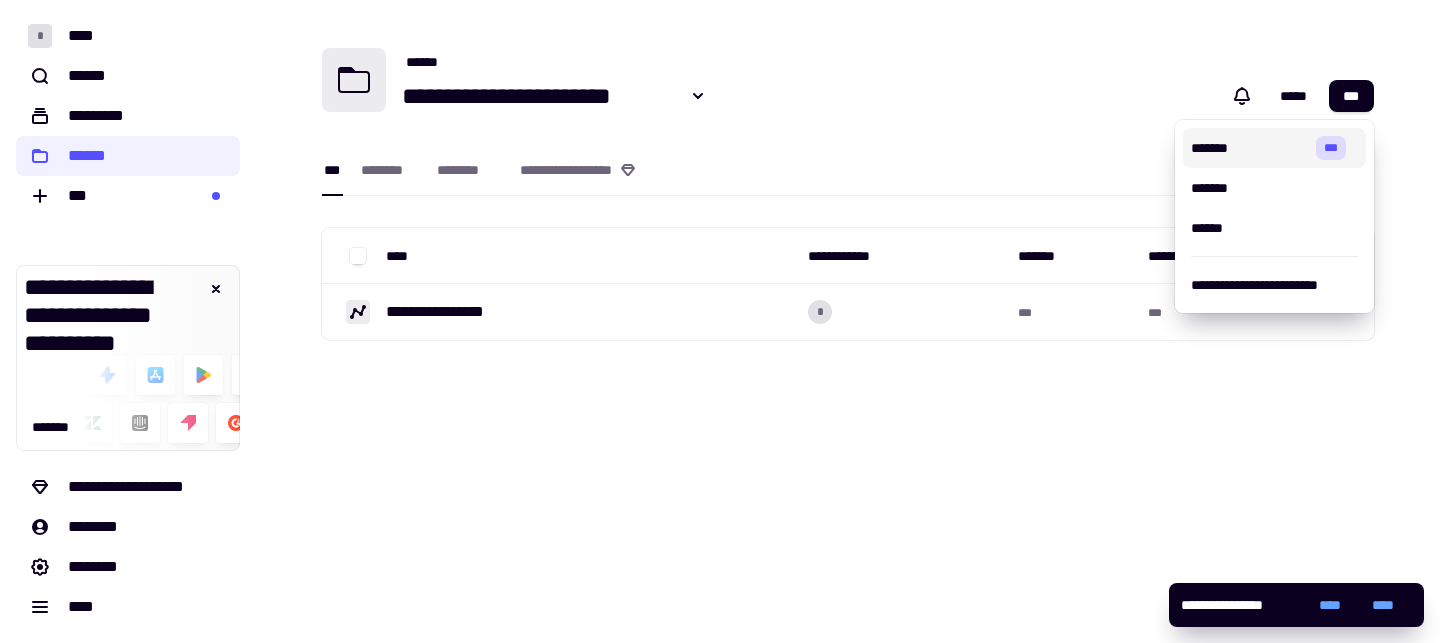 click on "*******" at bounding box center [1250, 148] 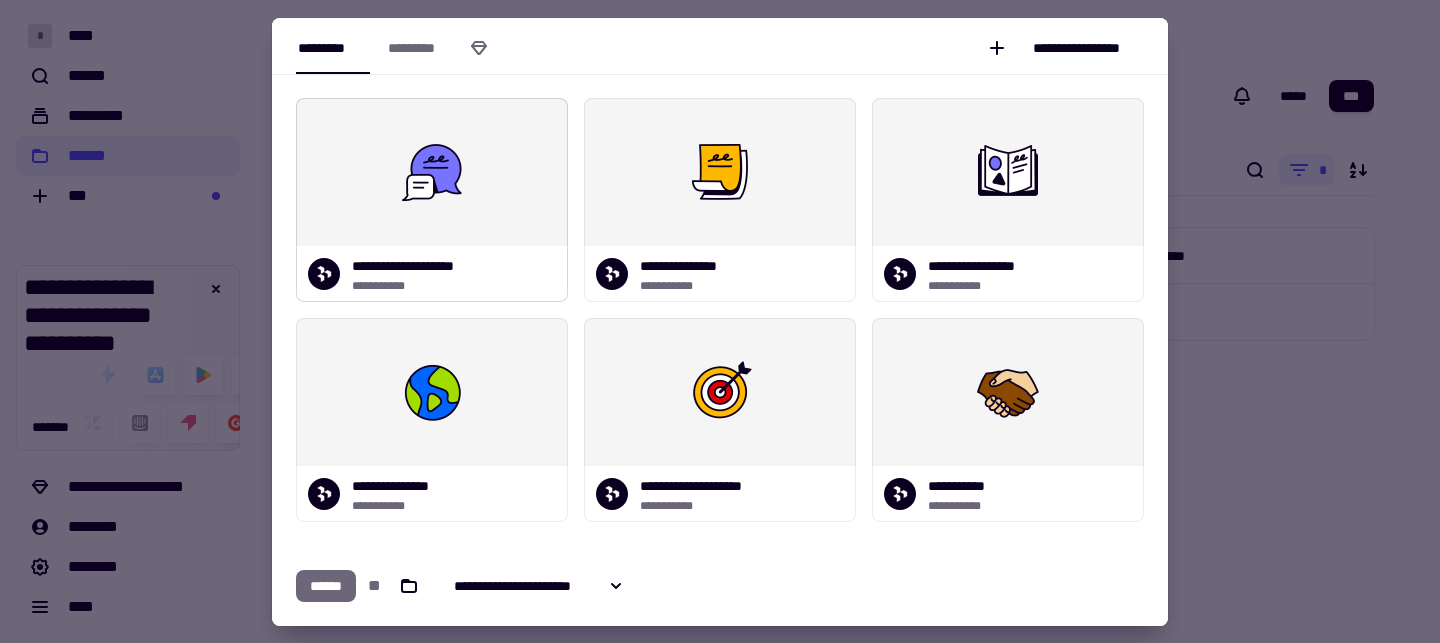 click at bounding box center (432, 172) 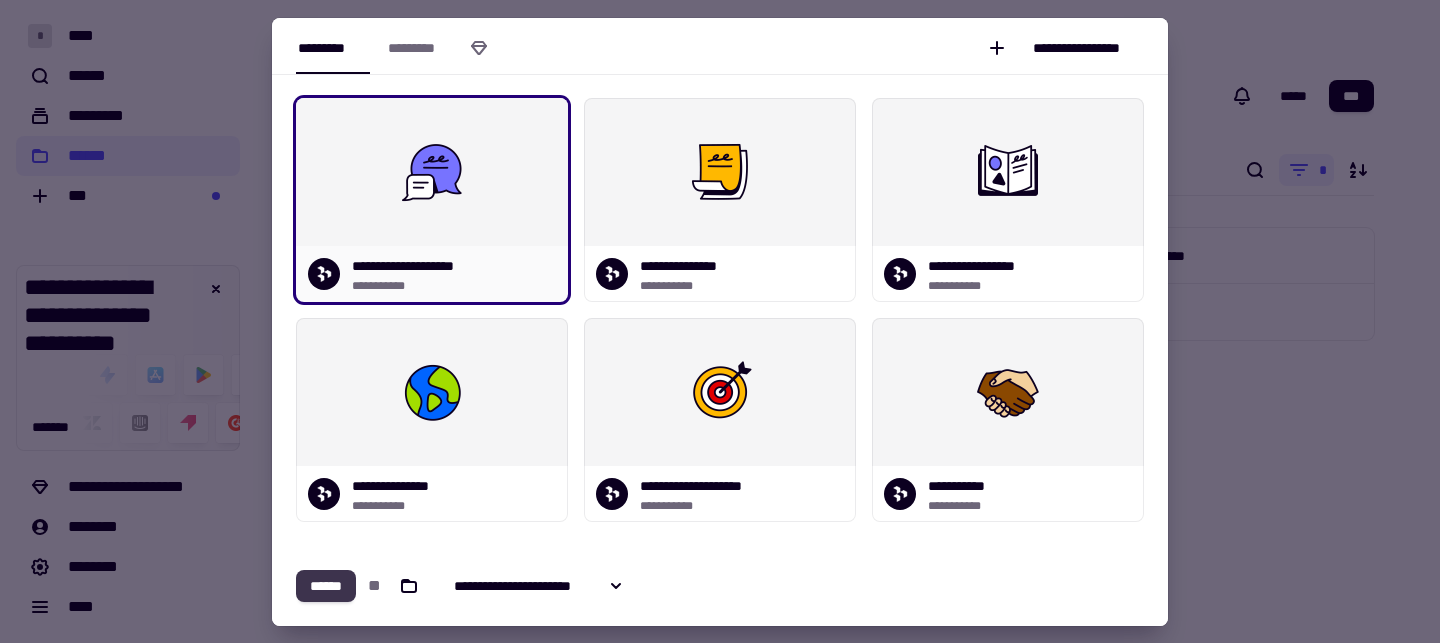 click on "******" 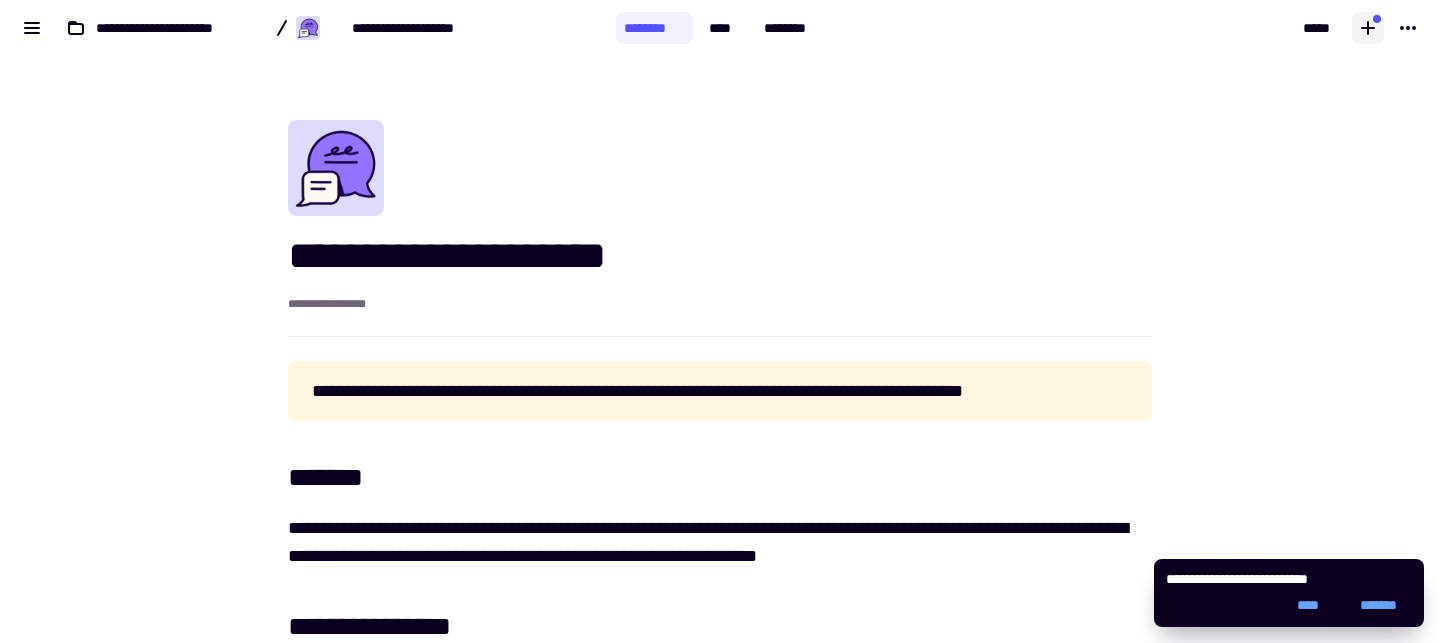 click 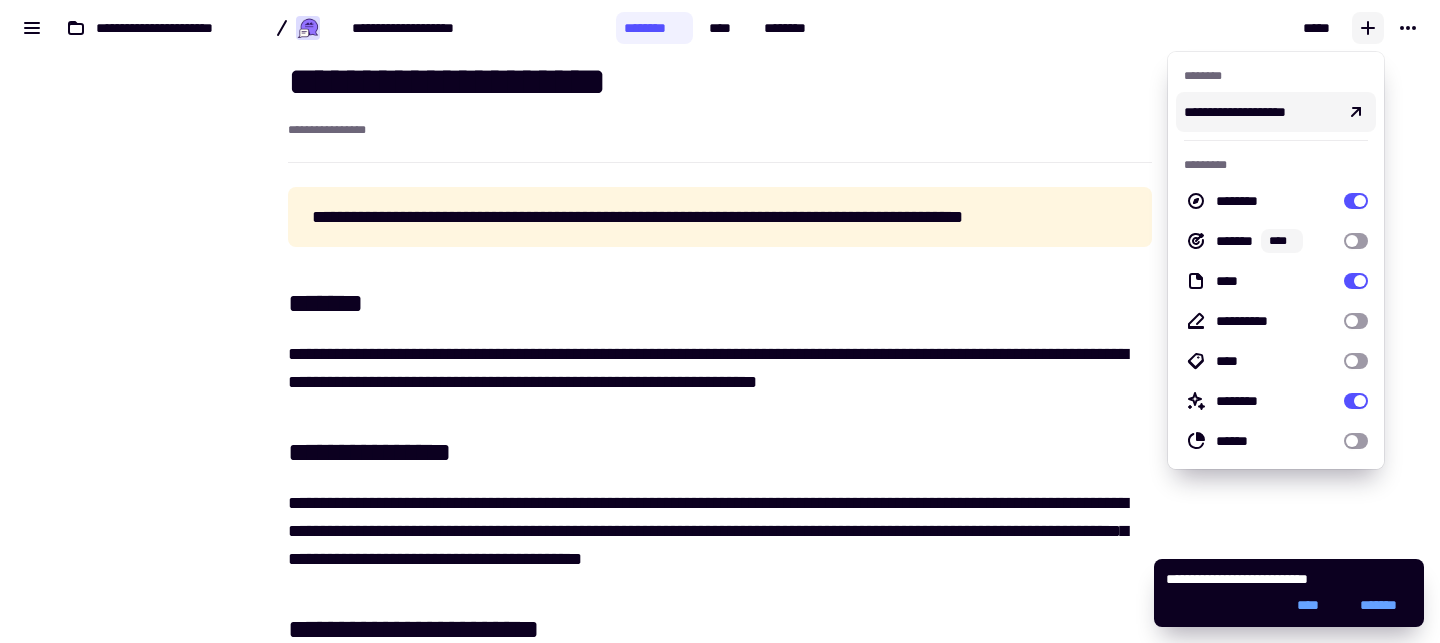 scroll, scrollTop: 0, scrollLeft: 0, axis: both 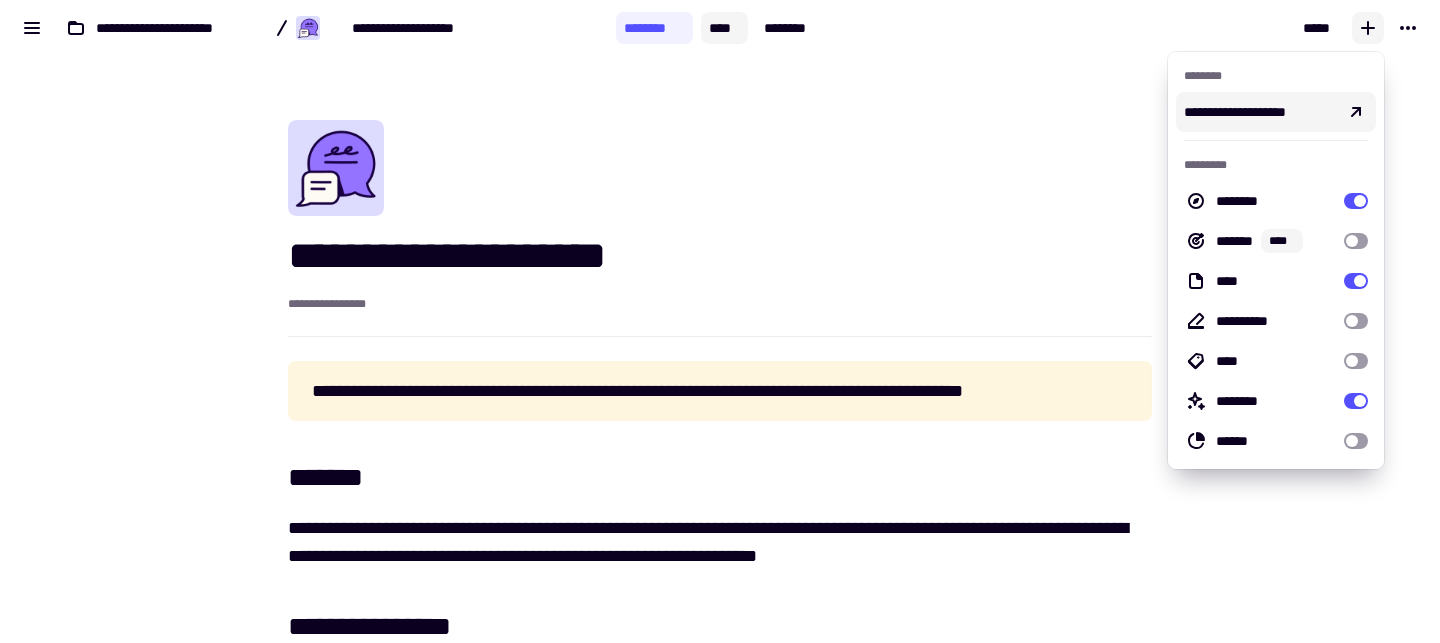click on "****" 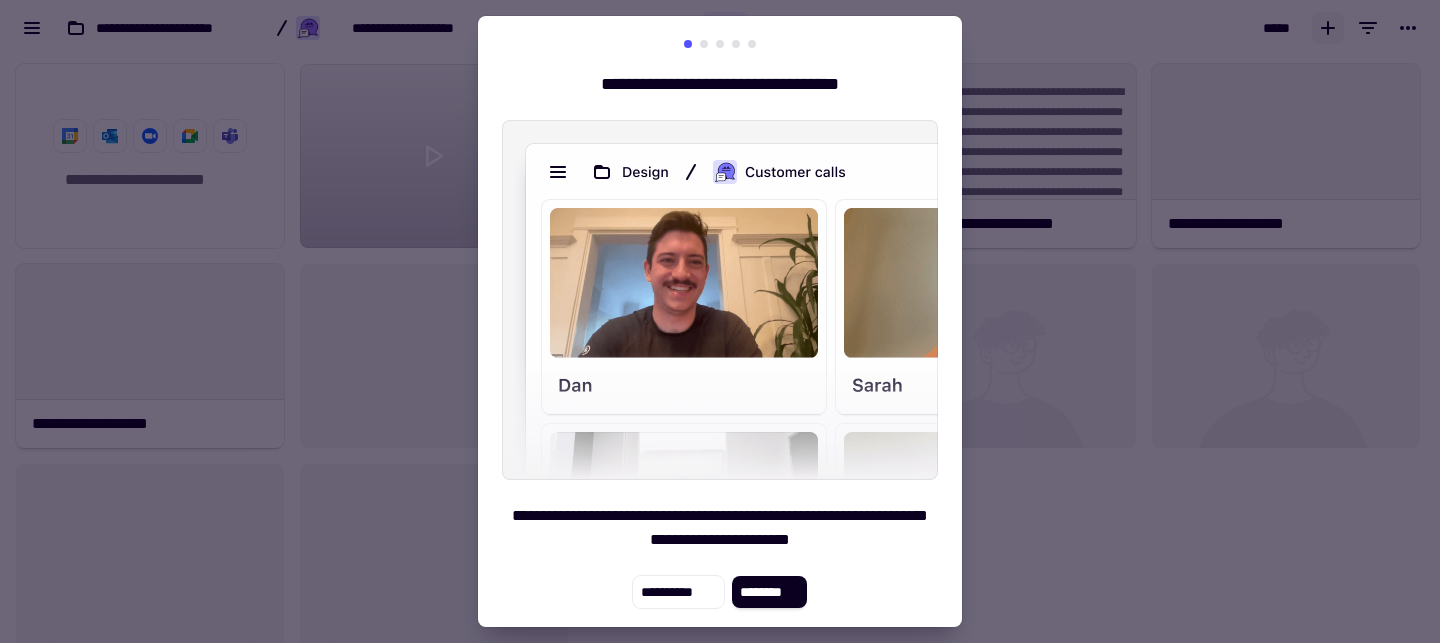 scroll, scrollTop: 1, scrollLeft: 1, axis: both 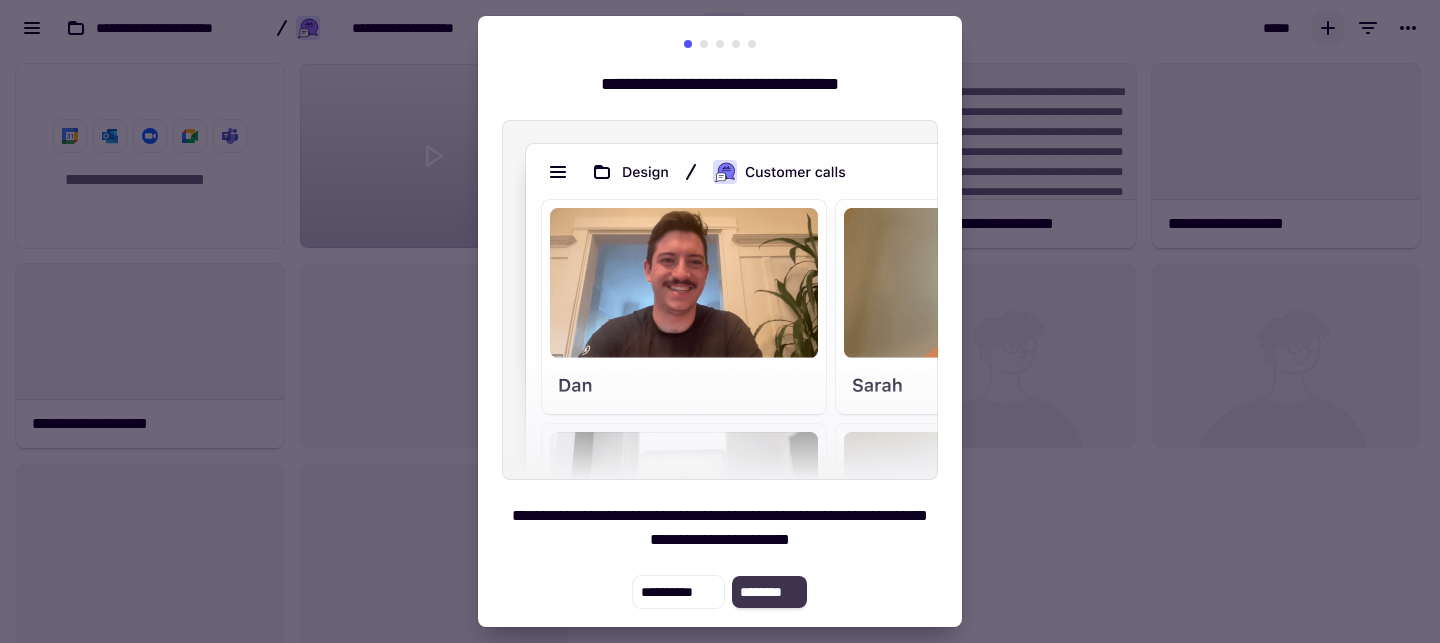 click on "********" 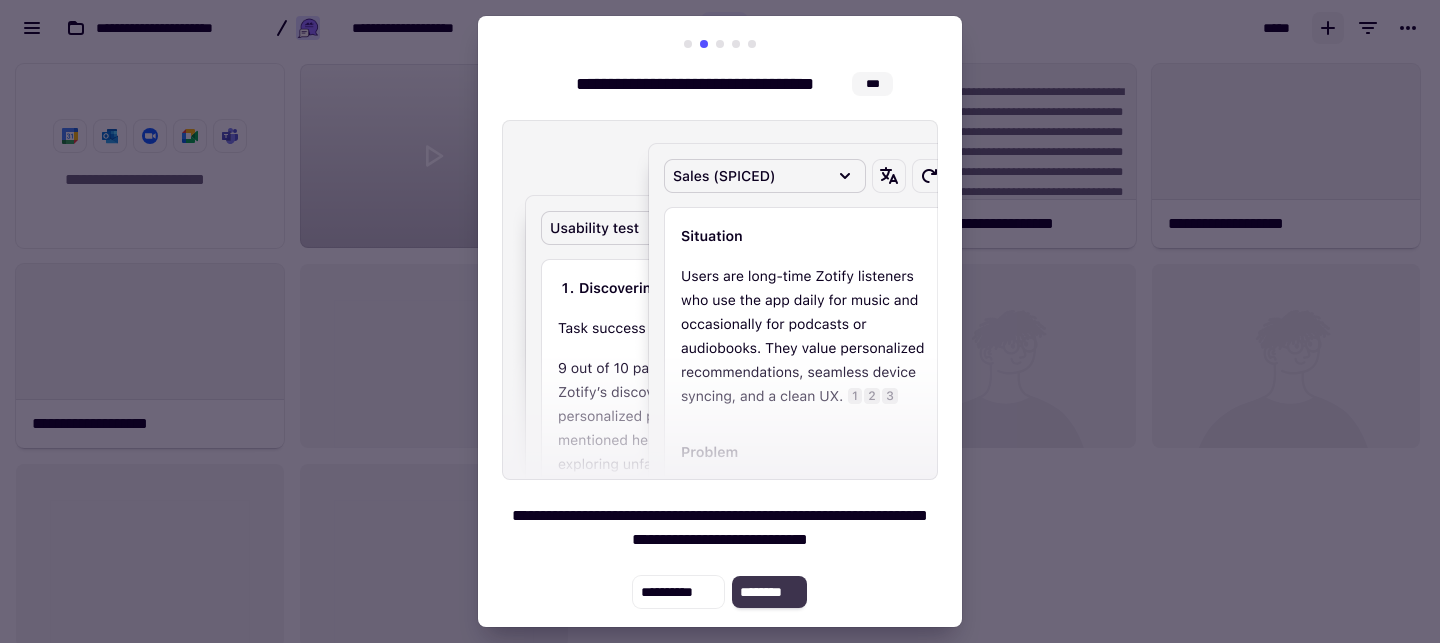 click on "********" 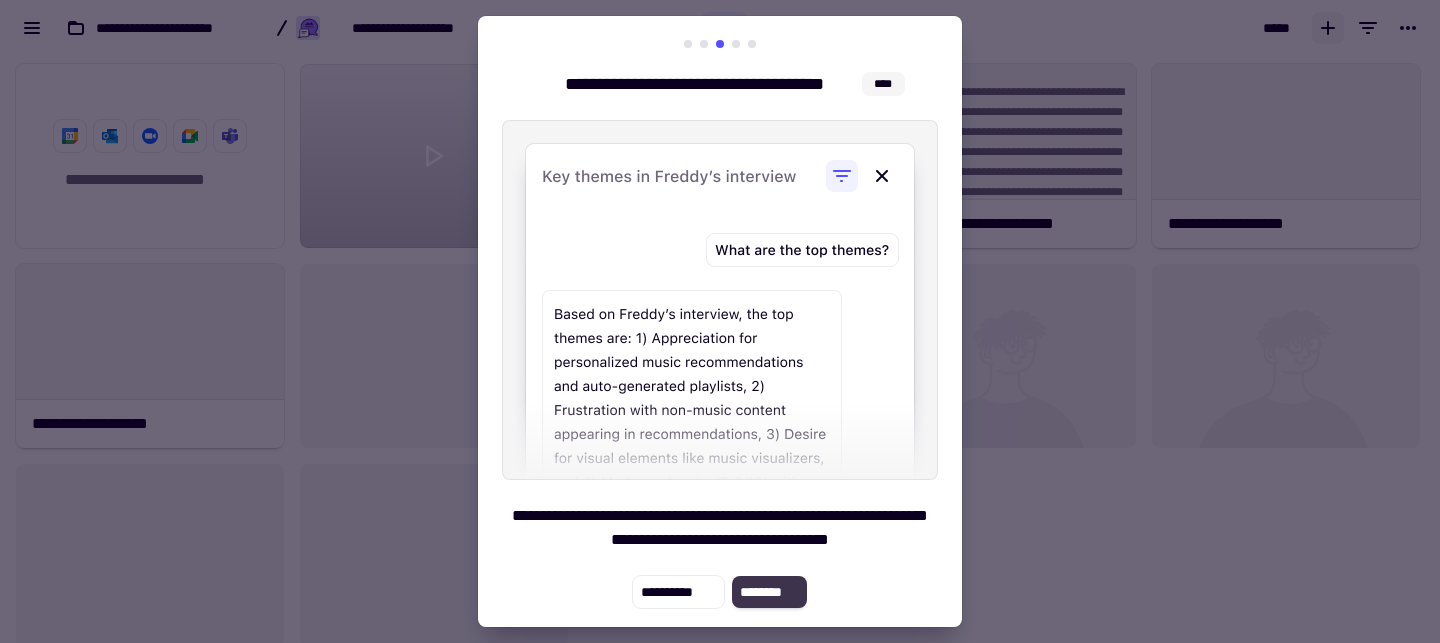 click on "********" 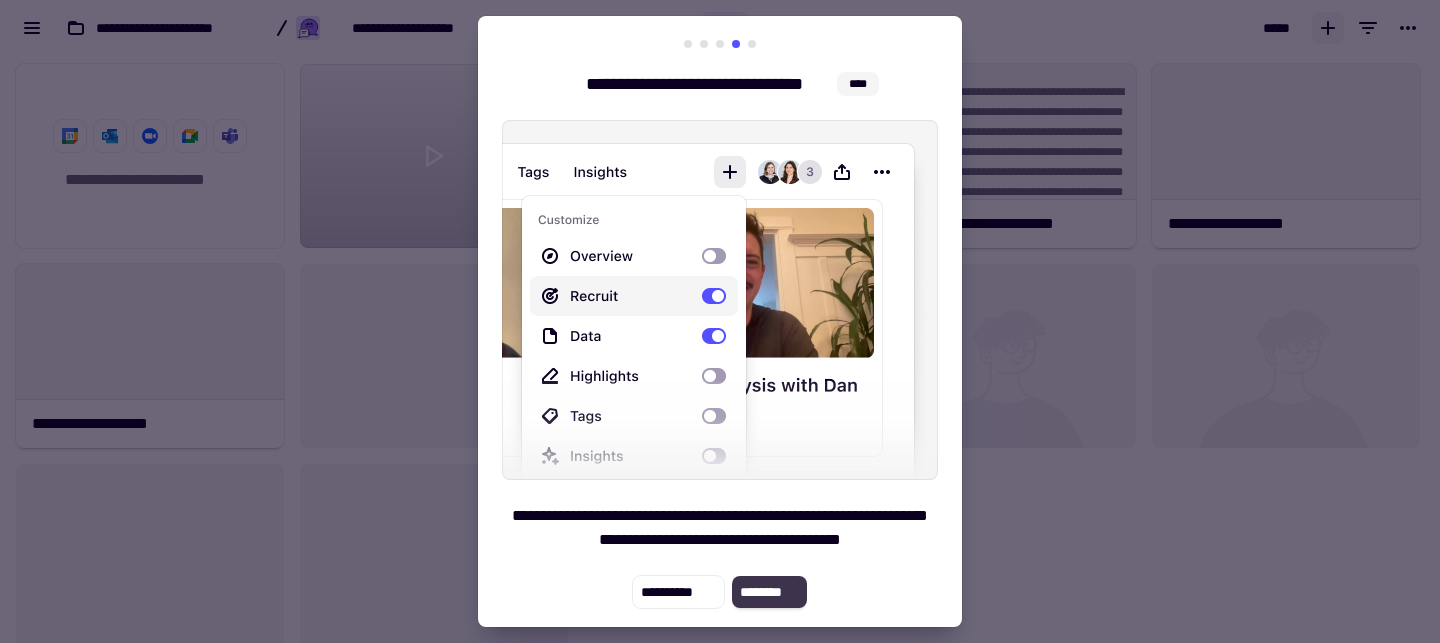 click on "********" 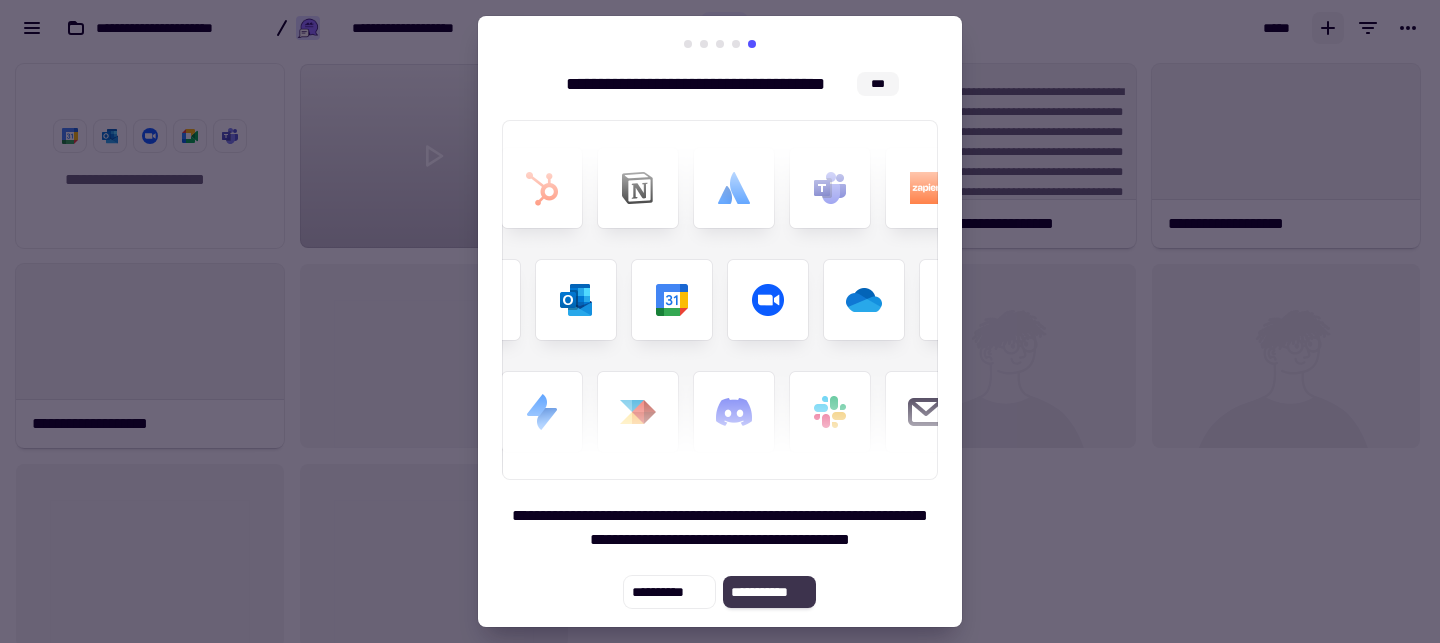 click on "**********" 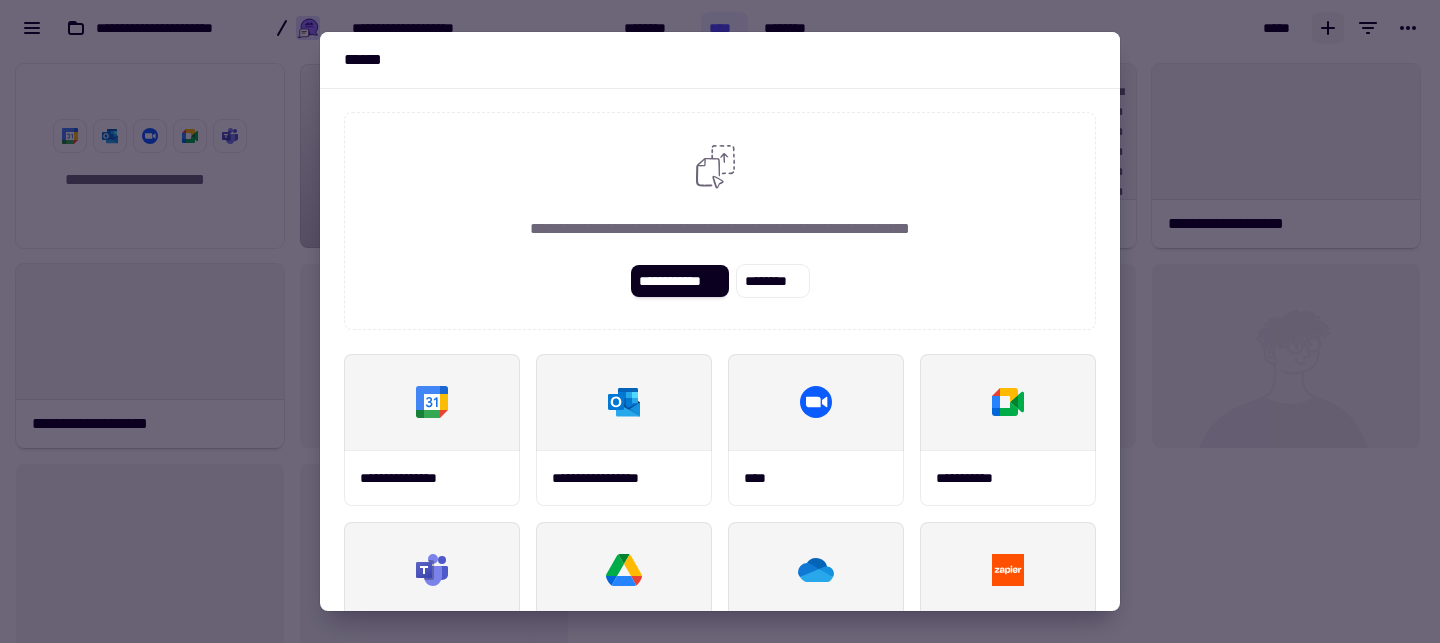 click at bounding box center [720, 321] 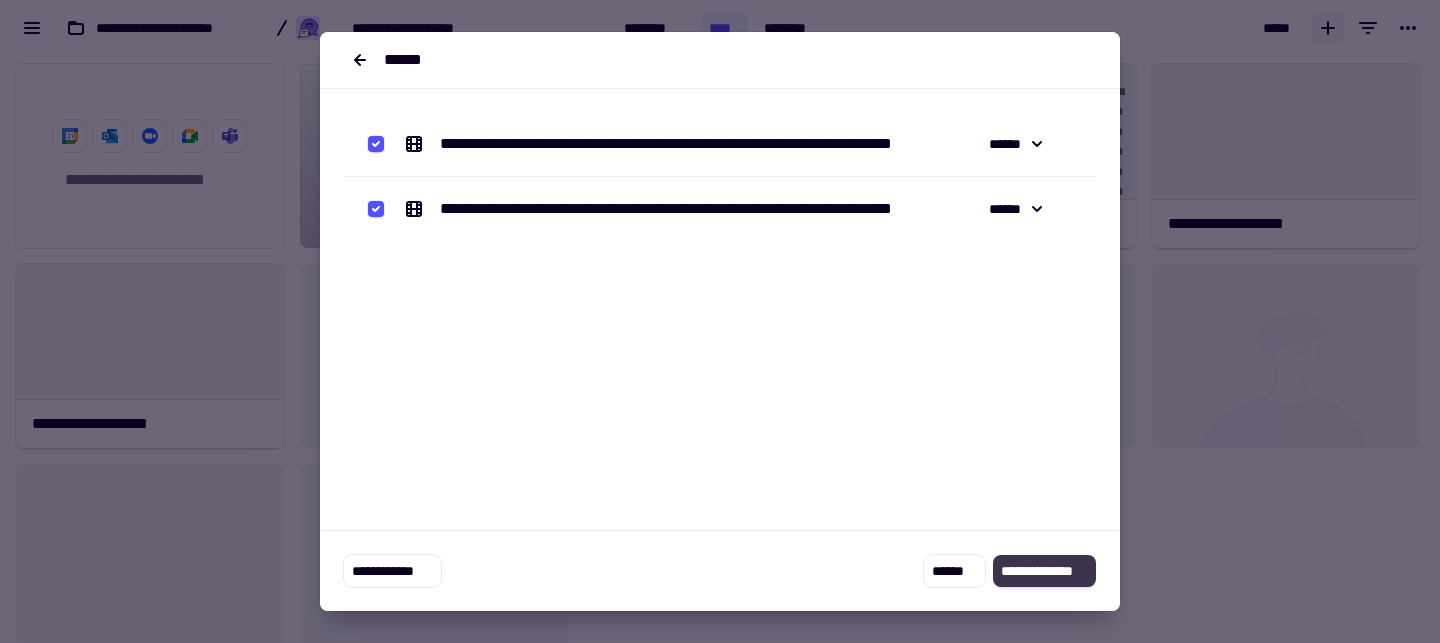 click on "**********" 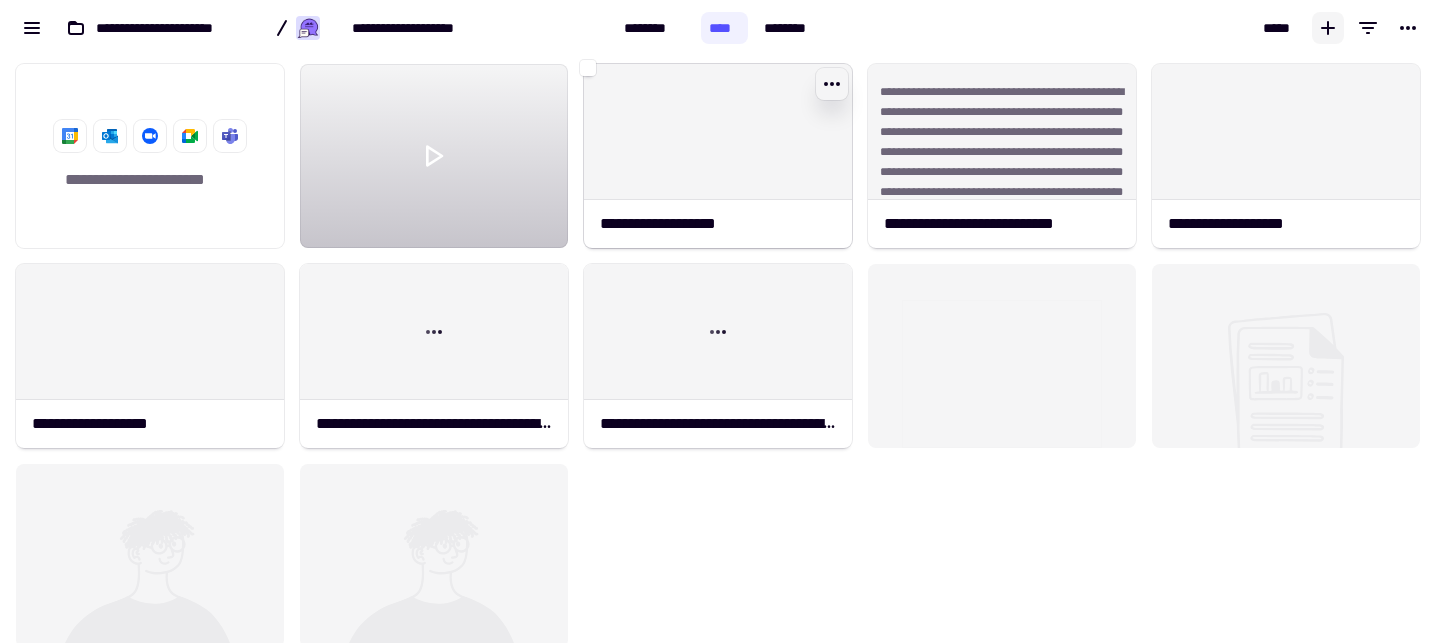 click 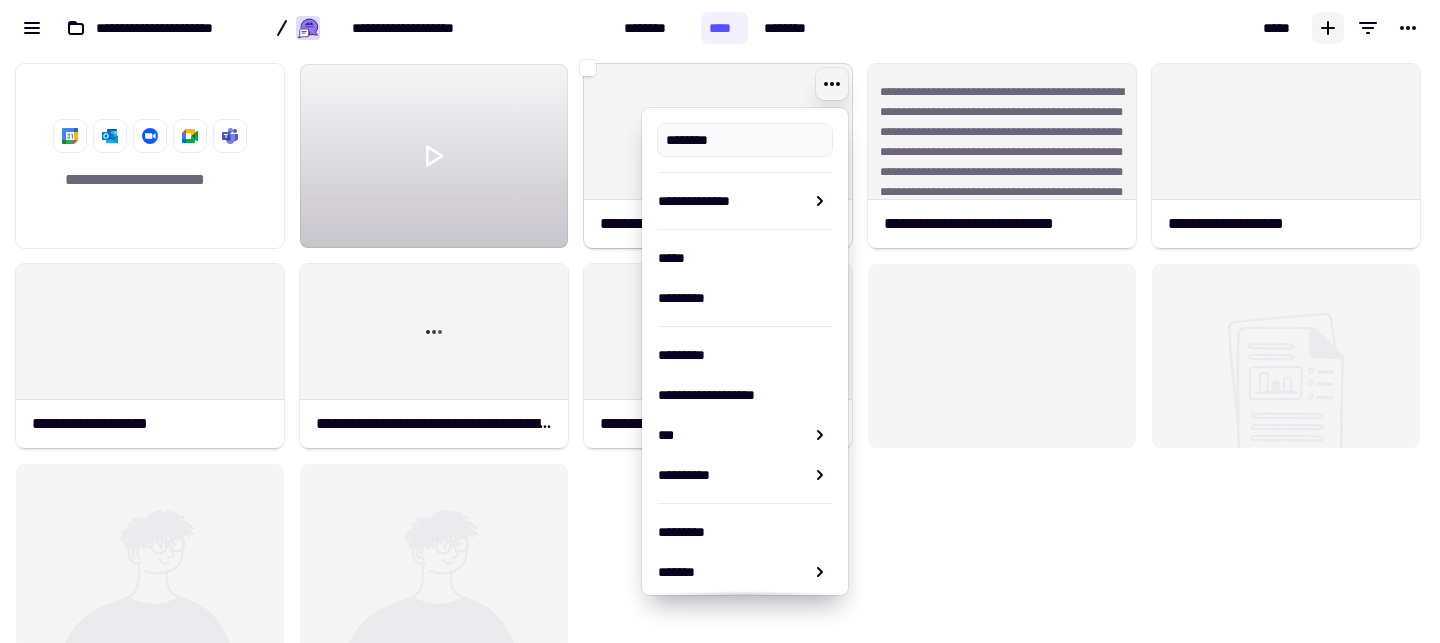 type on "**********" 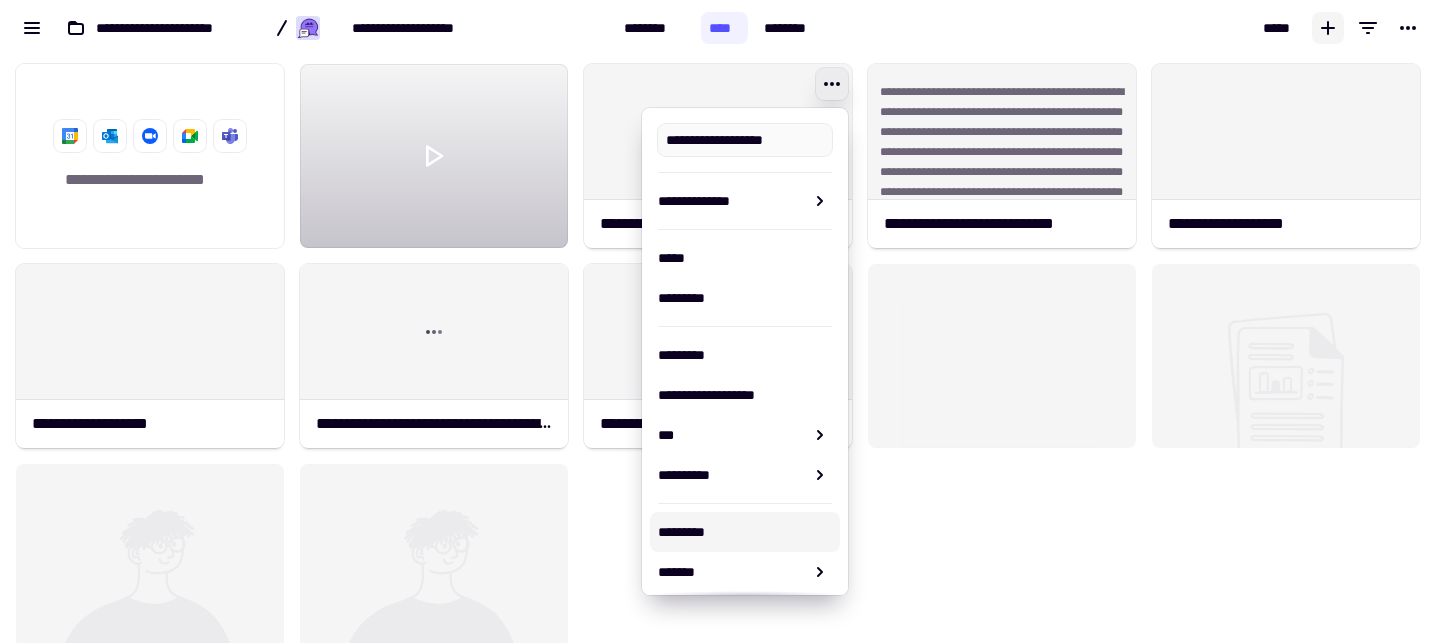 scroll, scrollTop: 102, scrollLeft: 0, axis: vertical 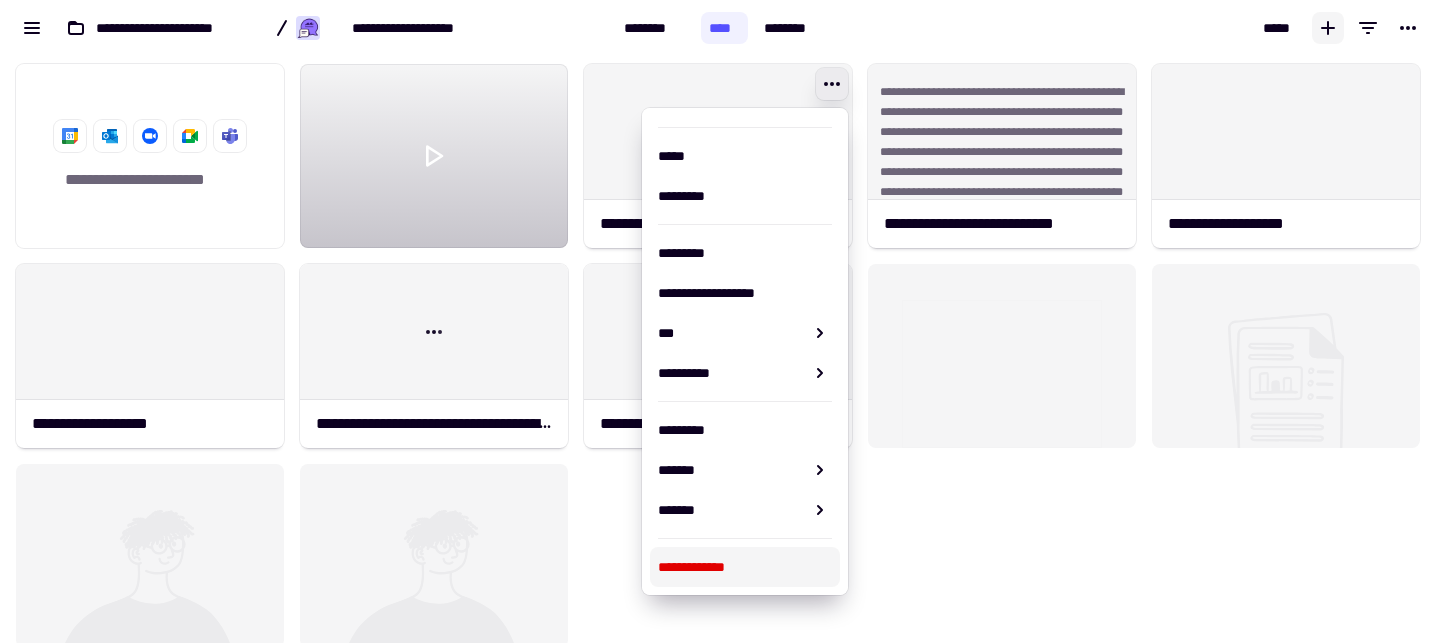 click on "**********" at bounding box center (745, 567) 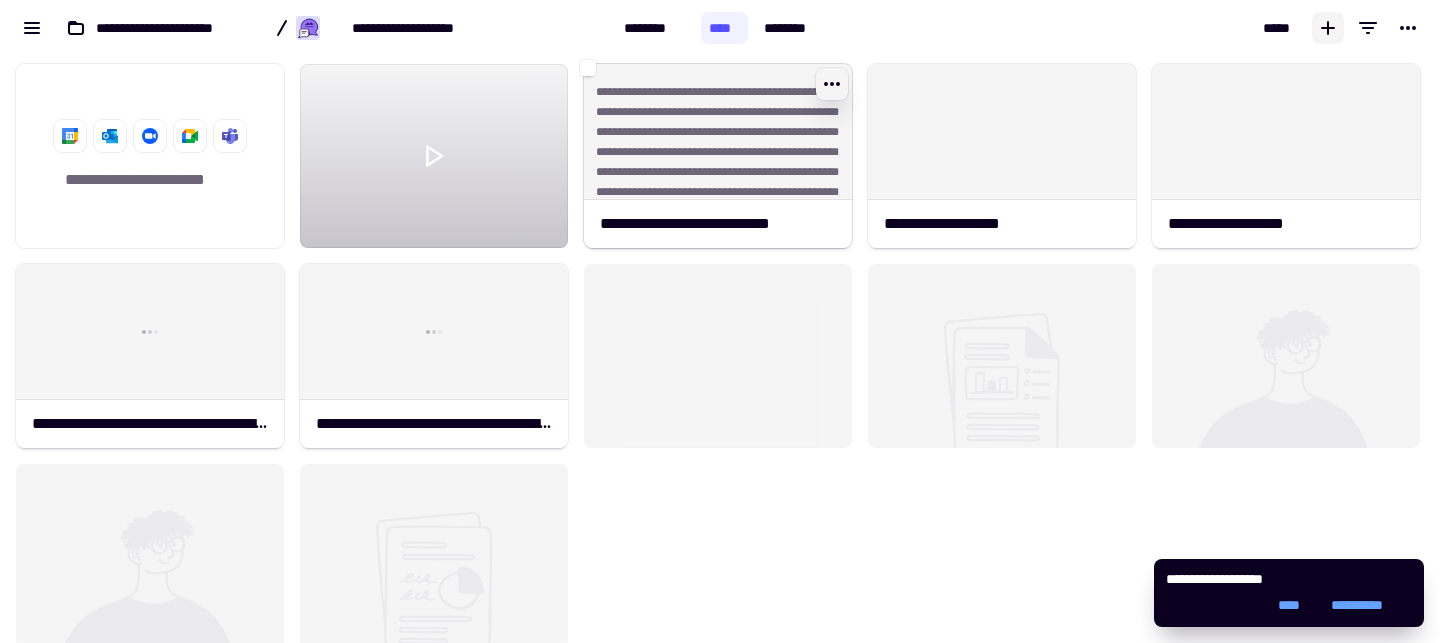 click 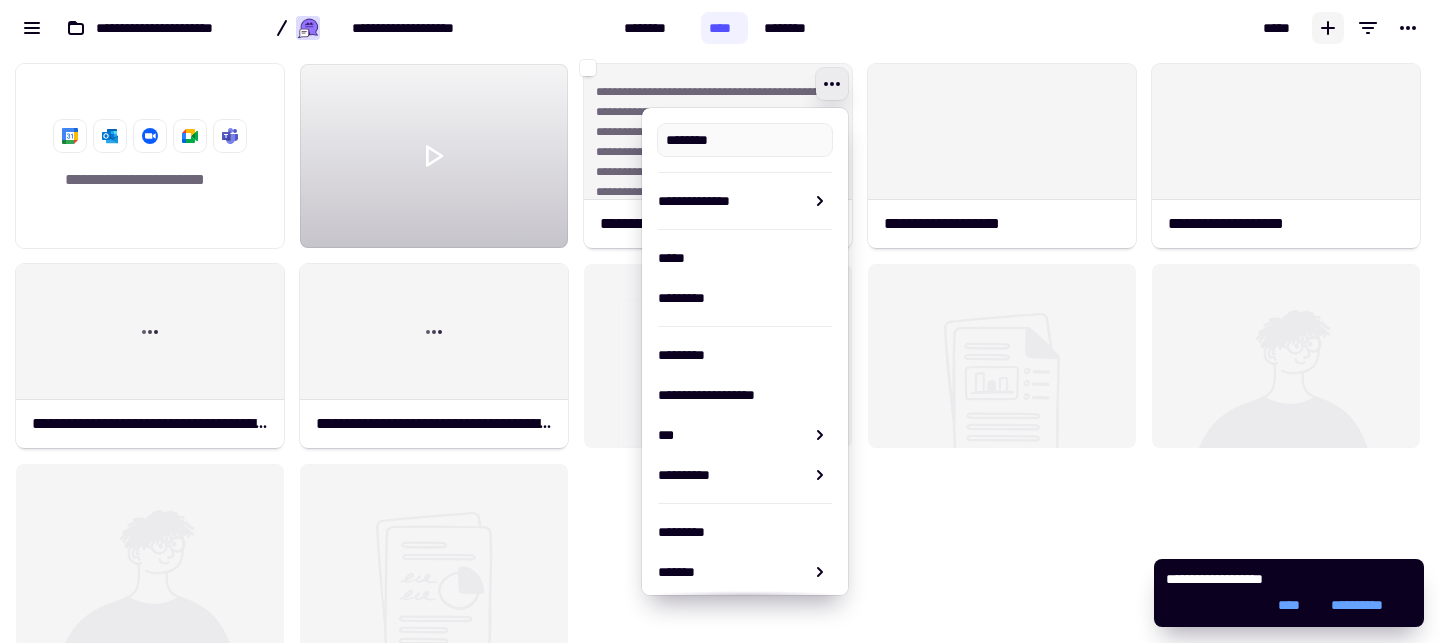 type on "**********" 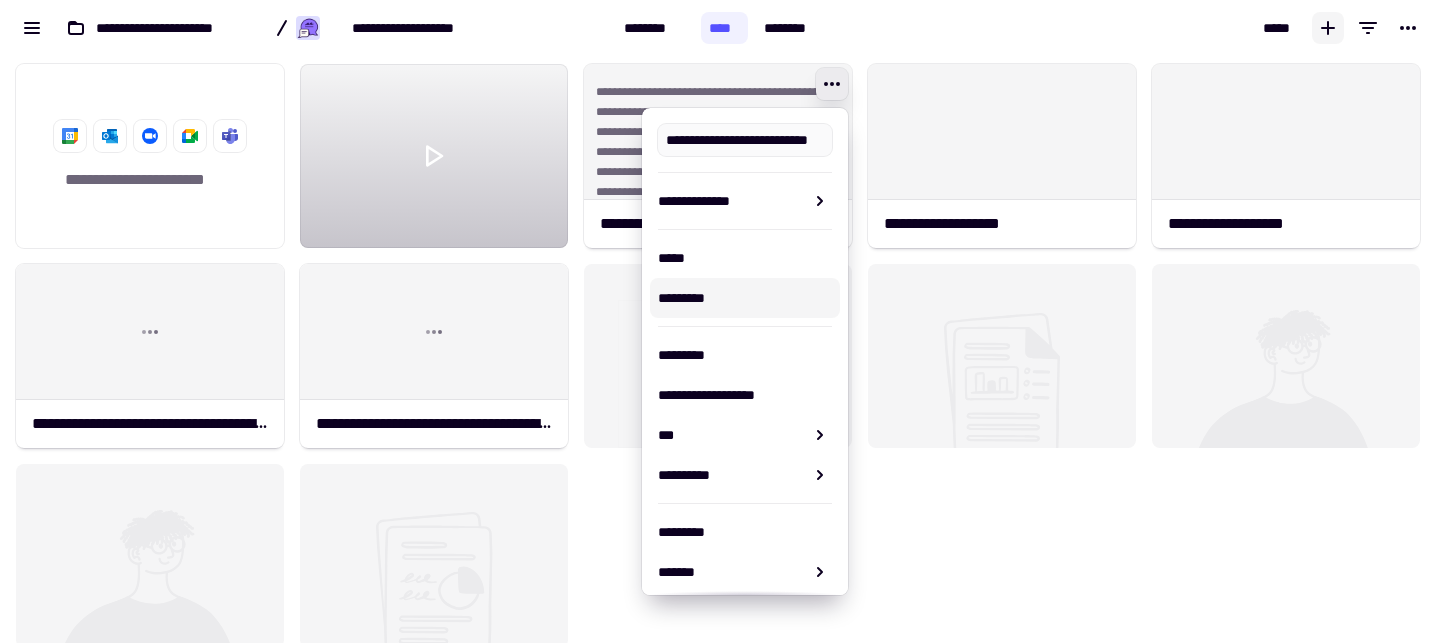 scroll, scrollTop: 102, scrollLeft: 0, axis: vertical 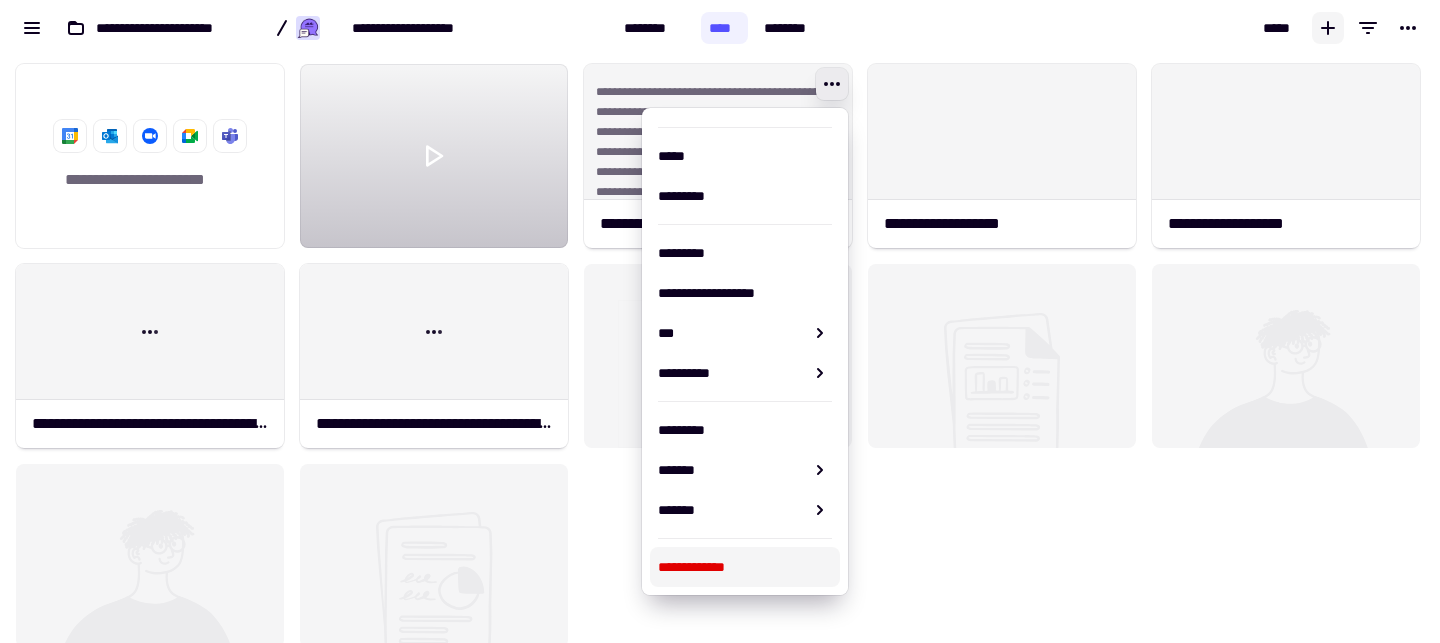 click on "**********" at bounding box center (745, 567) 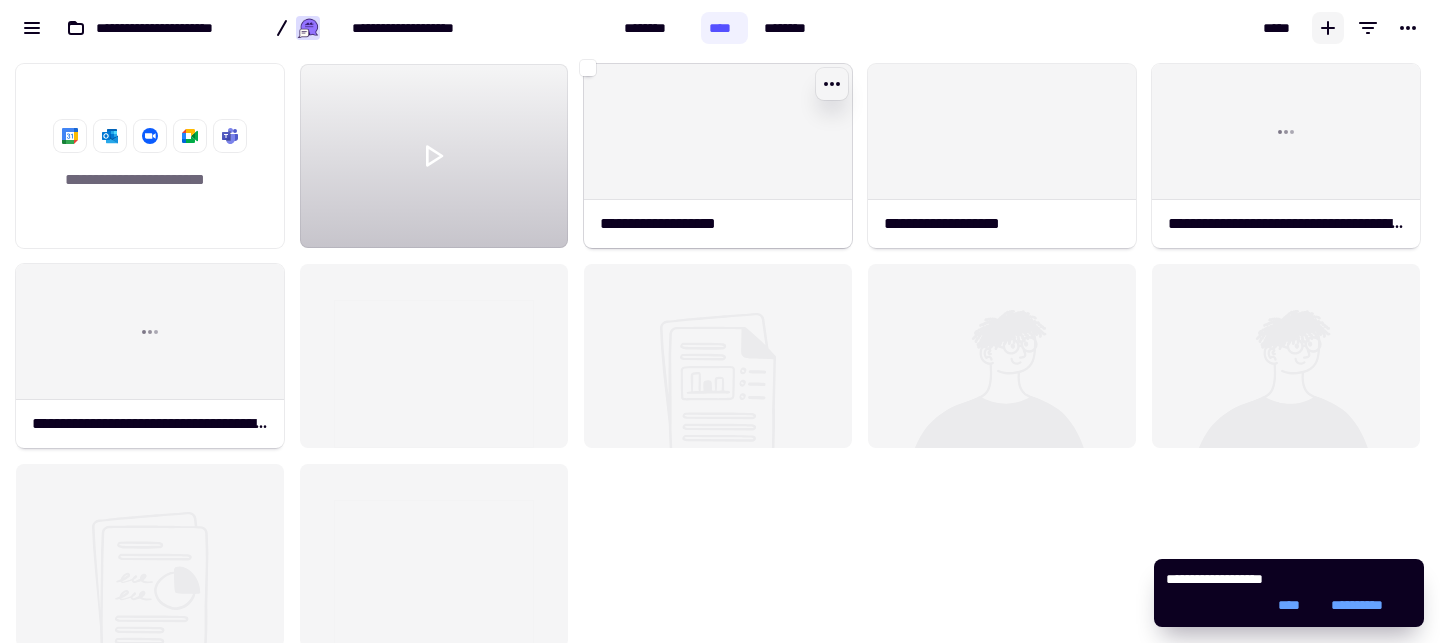 click 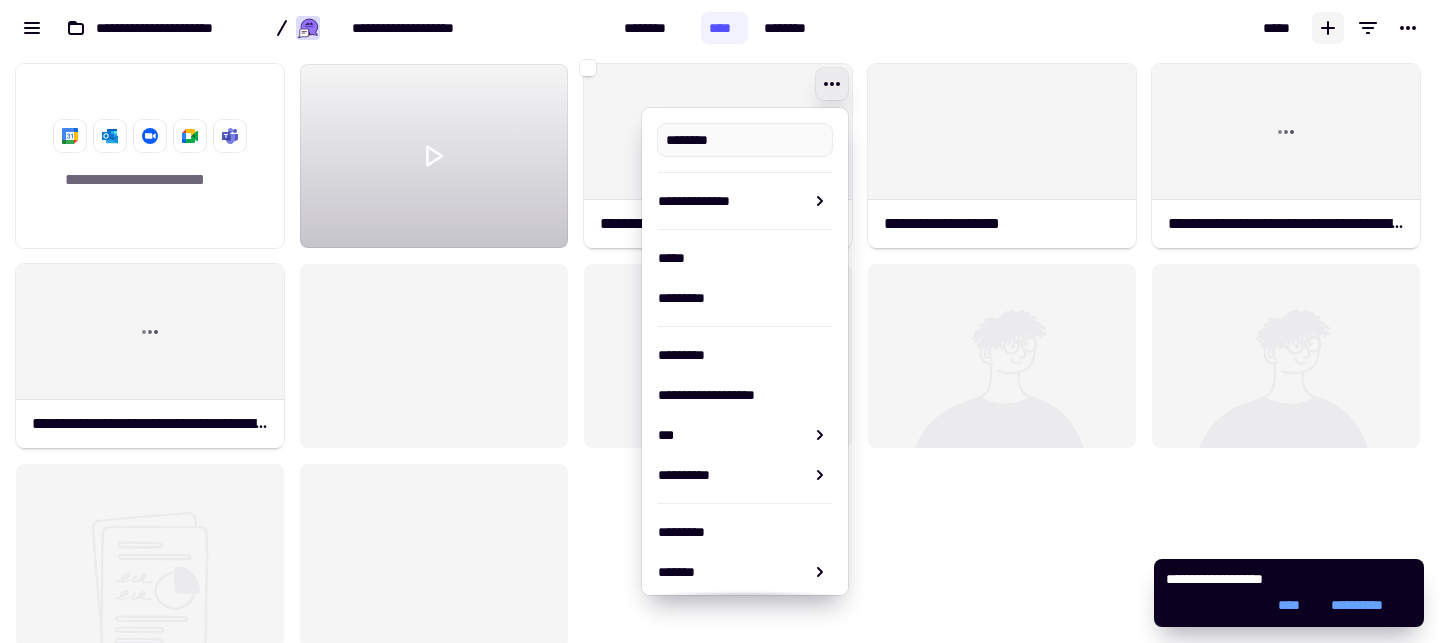 type on "**********" 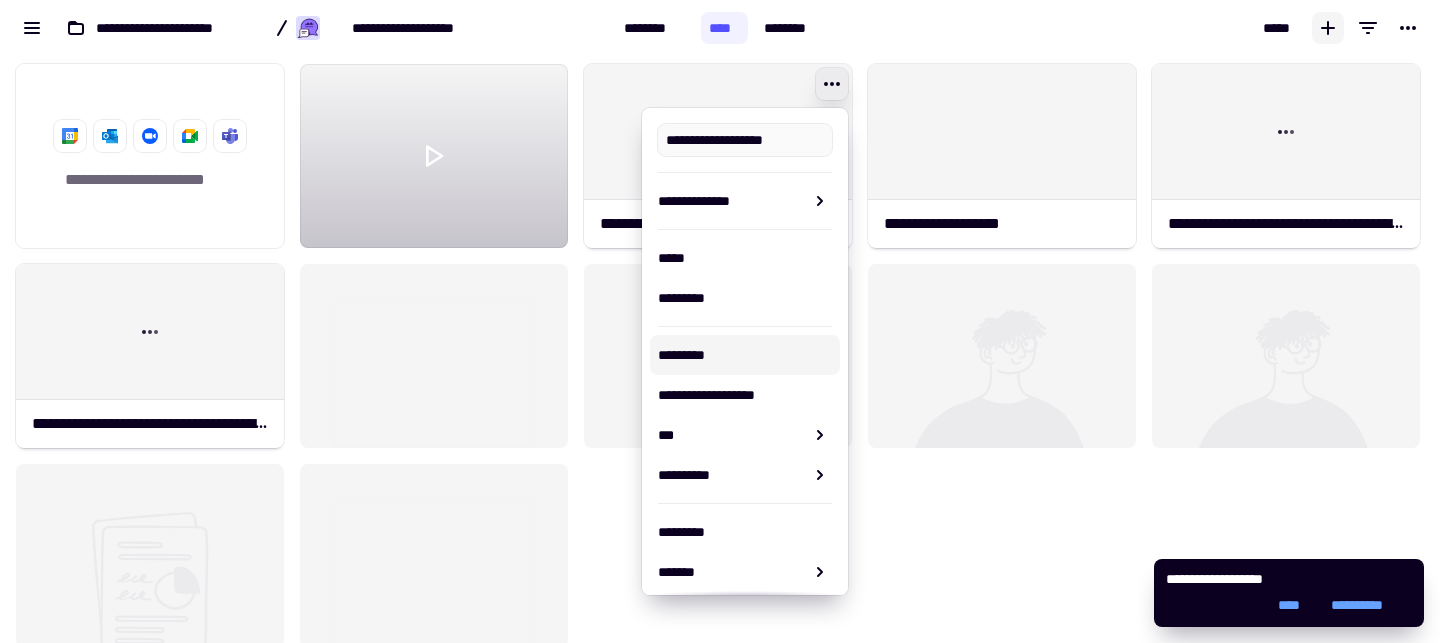 scroll, scrollTop: 102, scrollLeft: 0, axis: vertical 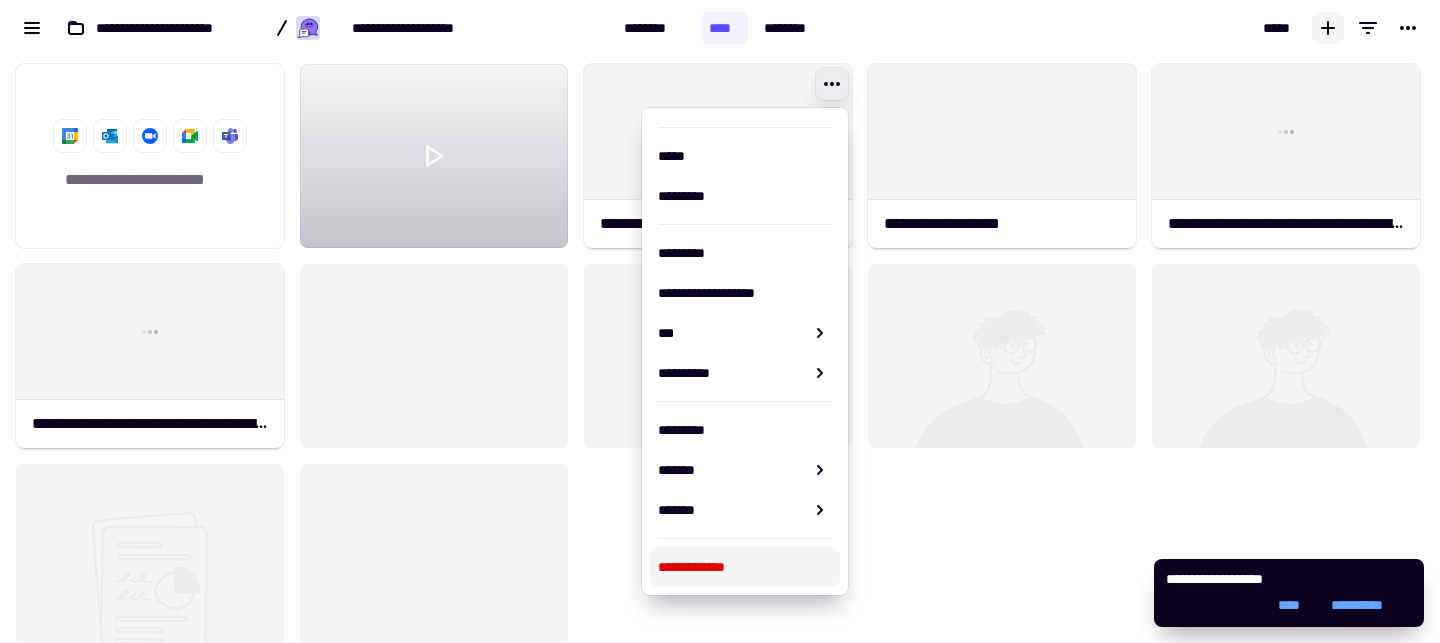 click on "**********" at bounding box center (745, 567) 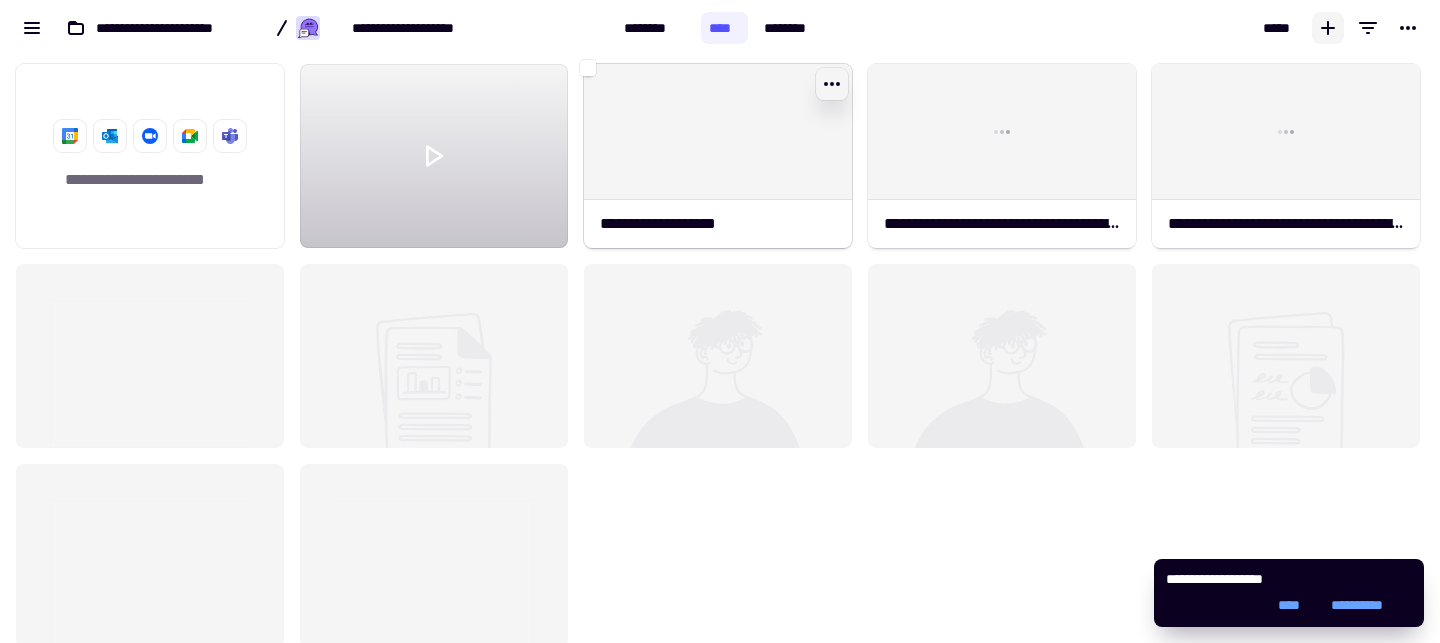 click 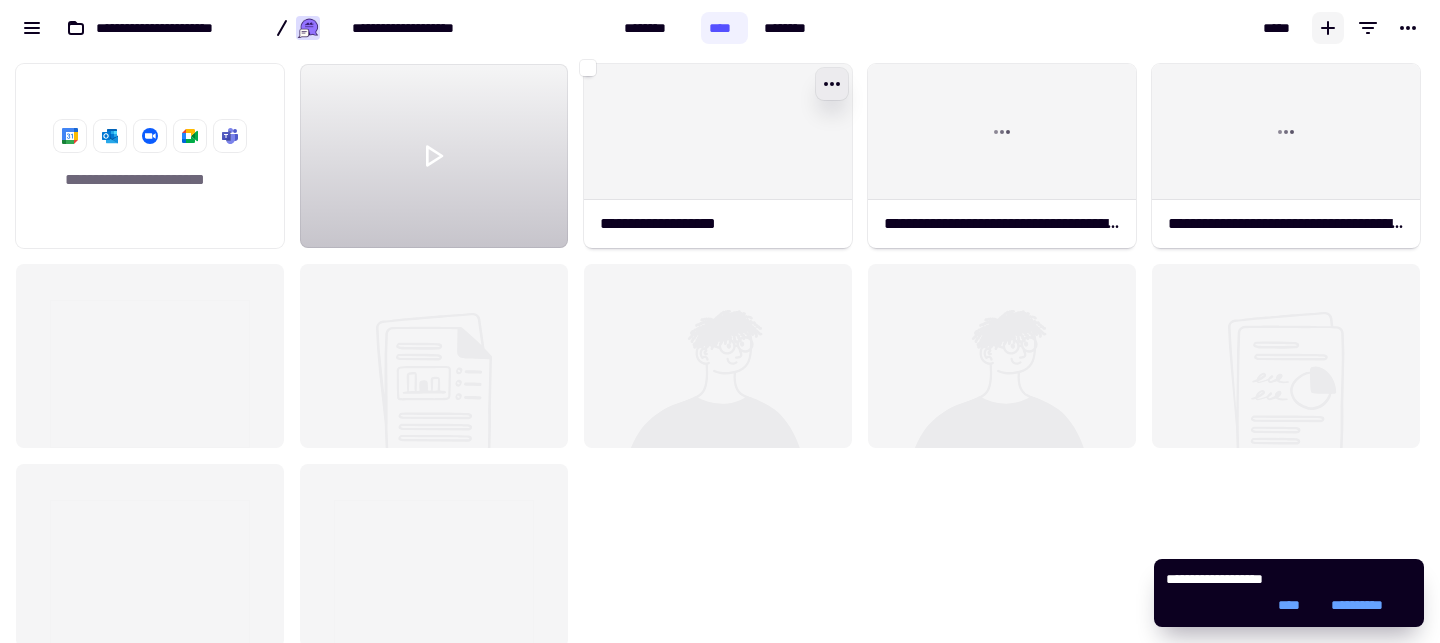 type on "**********" 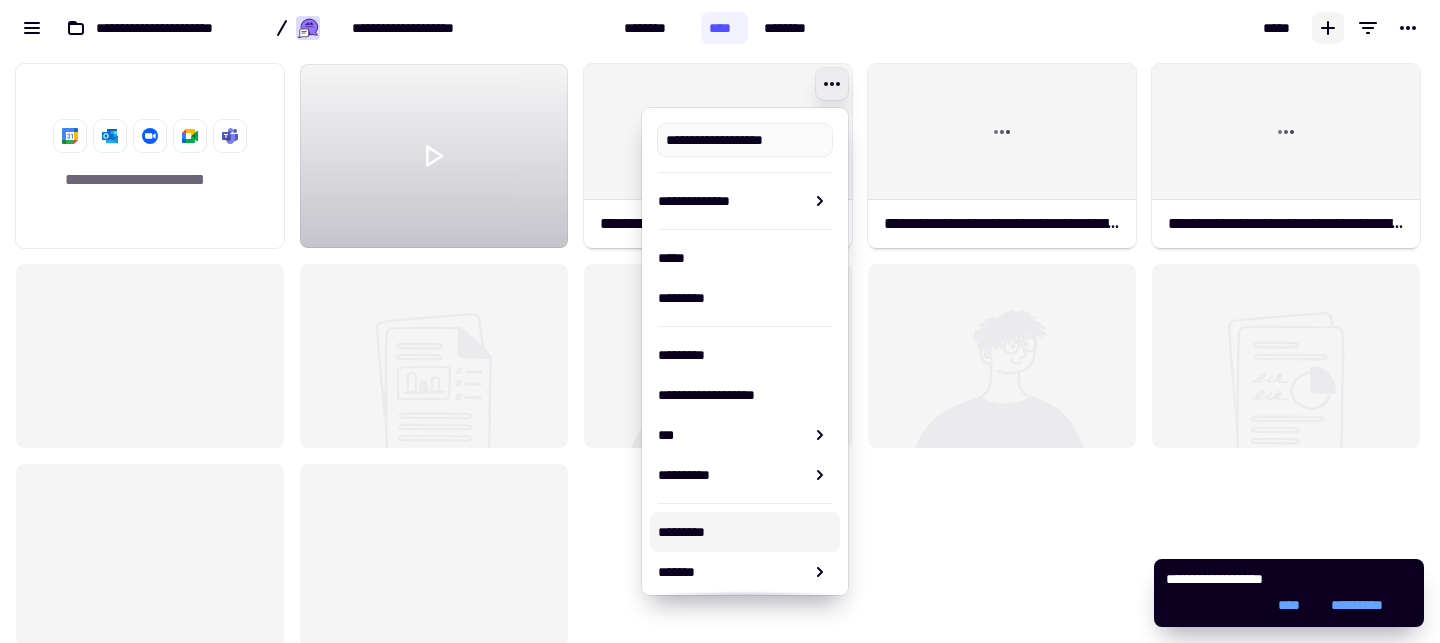 scroll, scrollTop: 102, scrollLeft: 0, axis: vertical 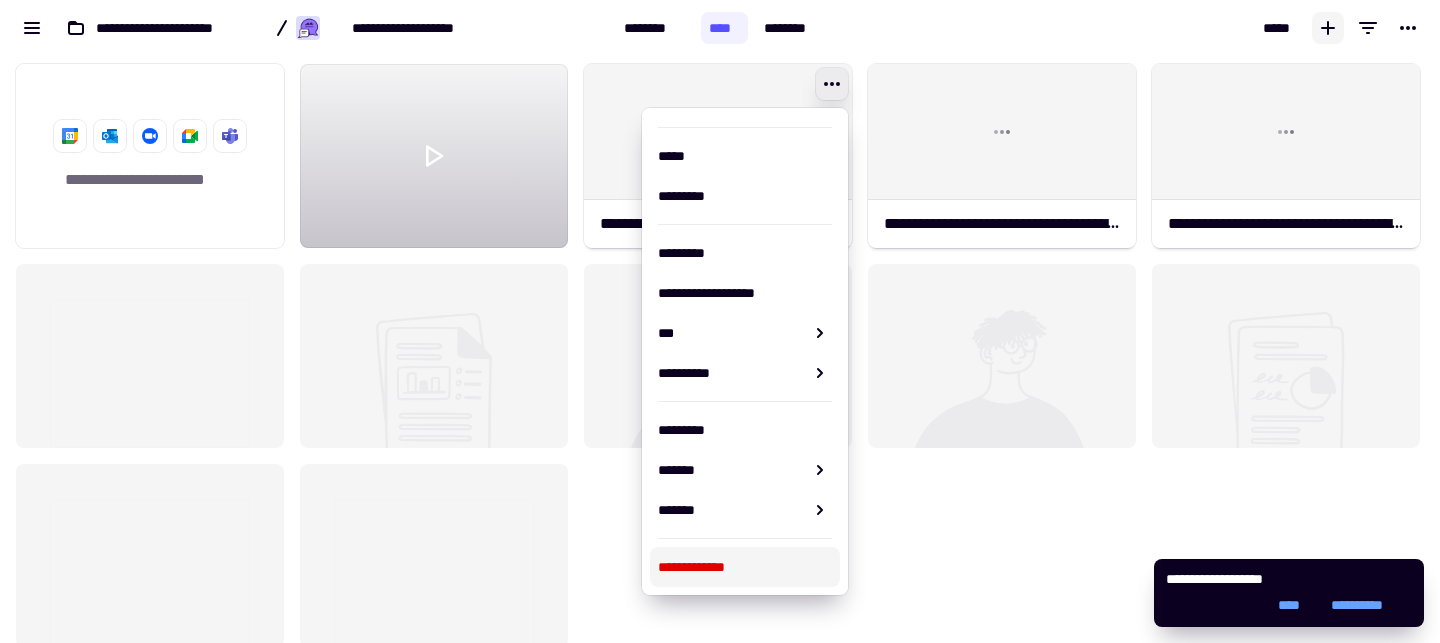 click on "**********" at bounding box center [745, 567] 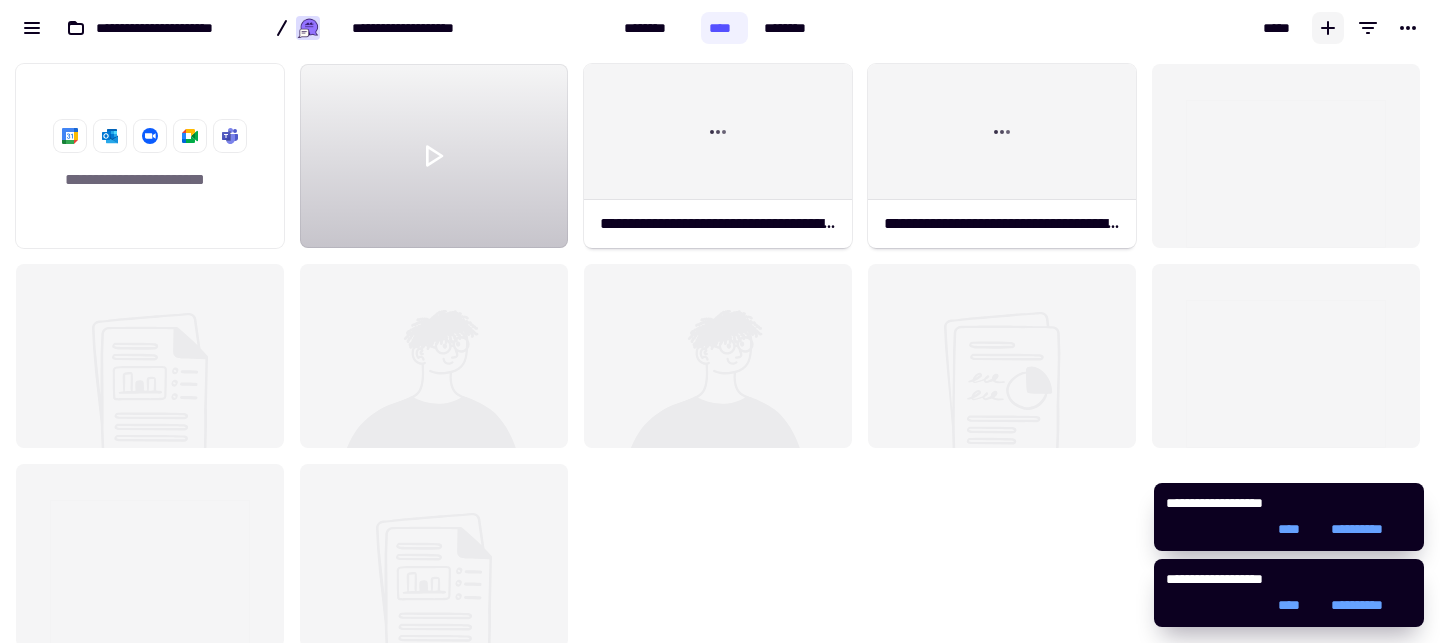 click 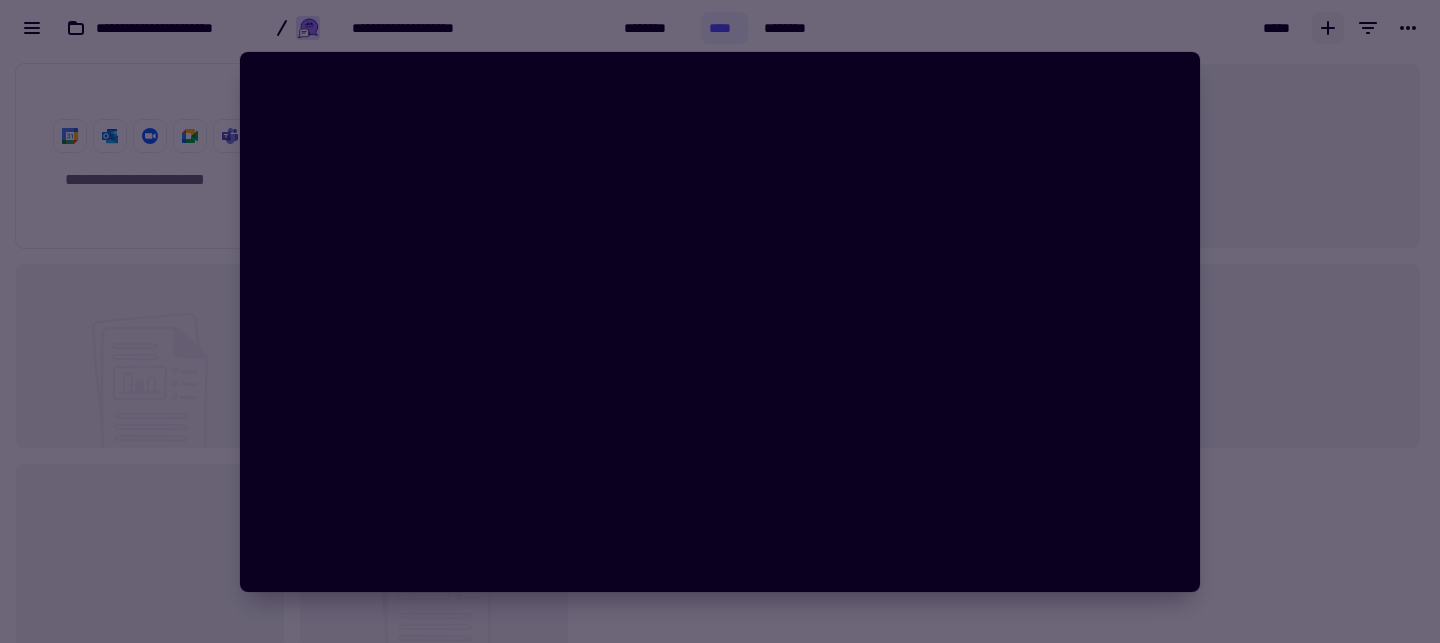 click at bounding box center [720, 321] 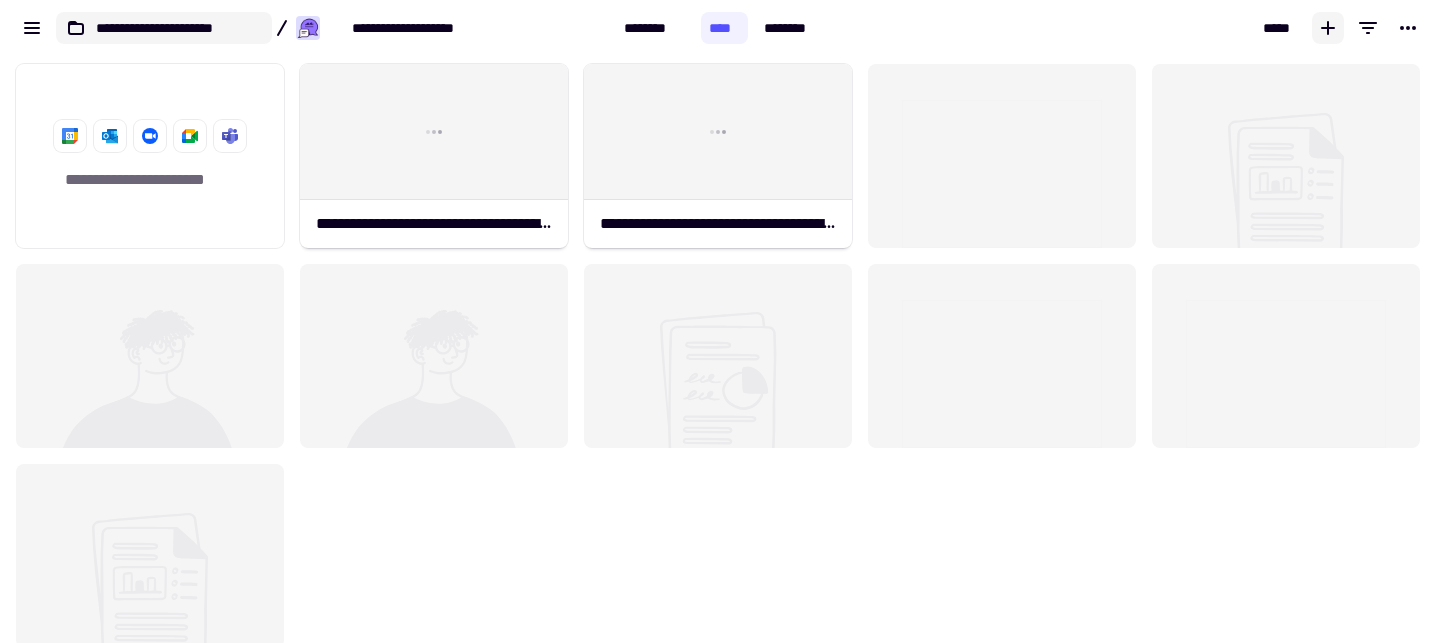 click on "**********" 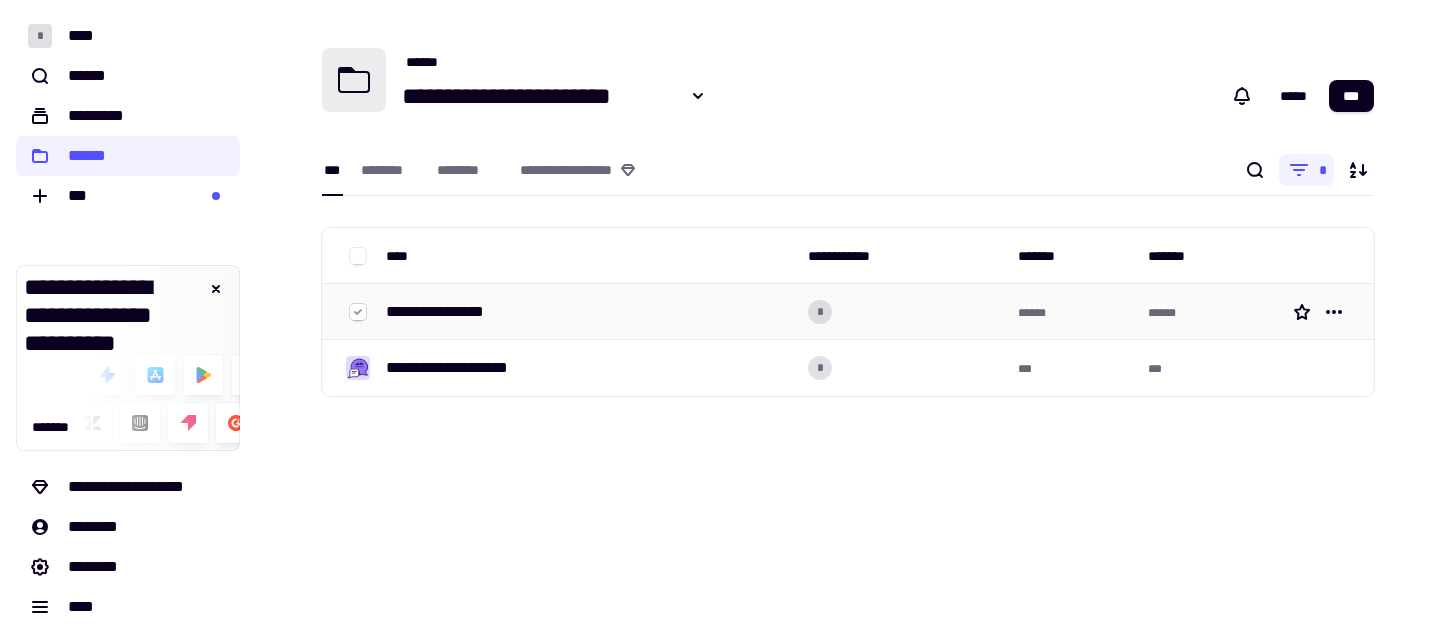 click 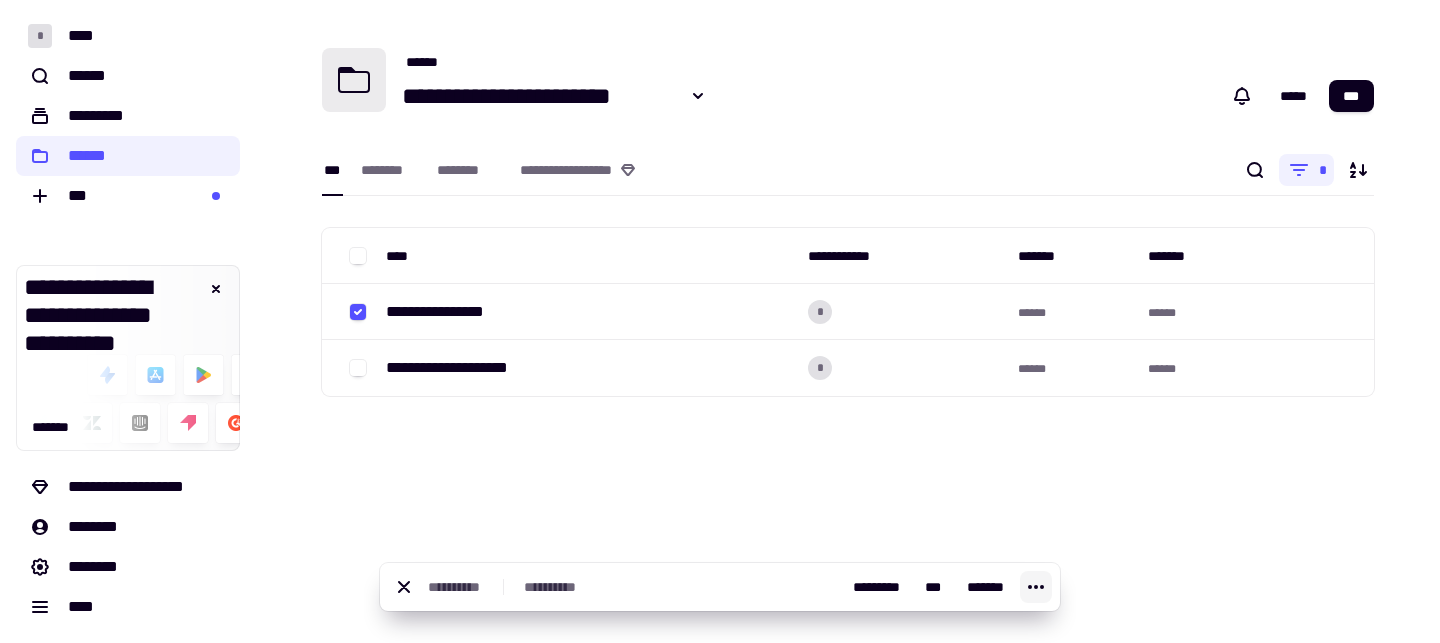 click 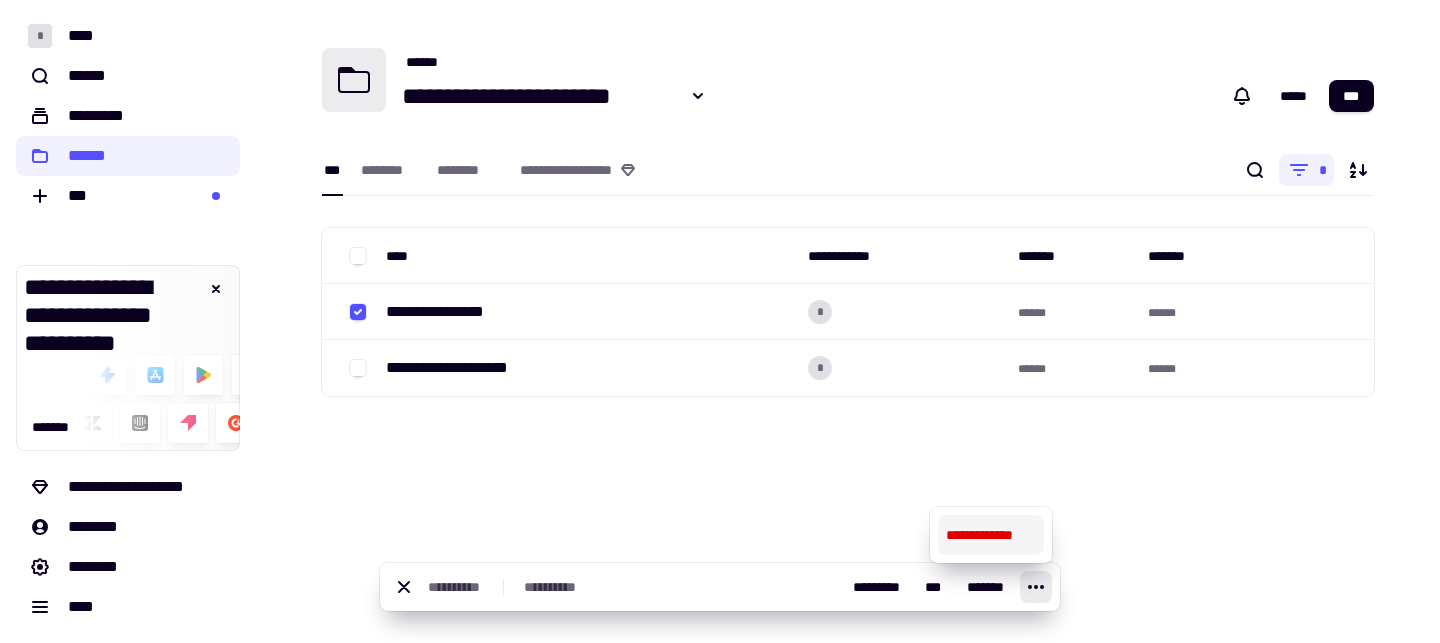 click on "**********" at bounding box center (991, 535) 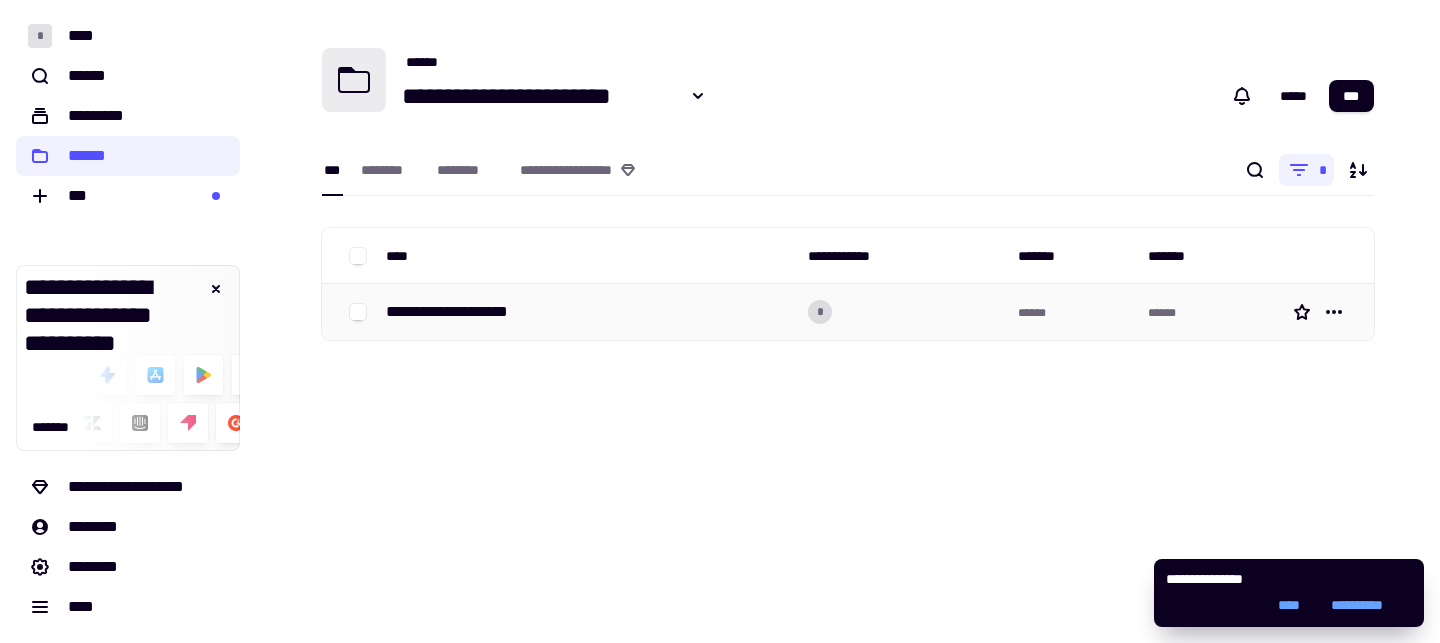 click on "**********" at bounding box center (589, 312) 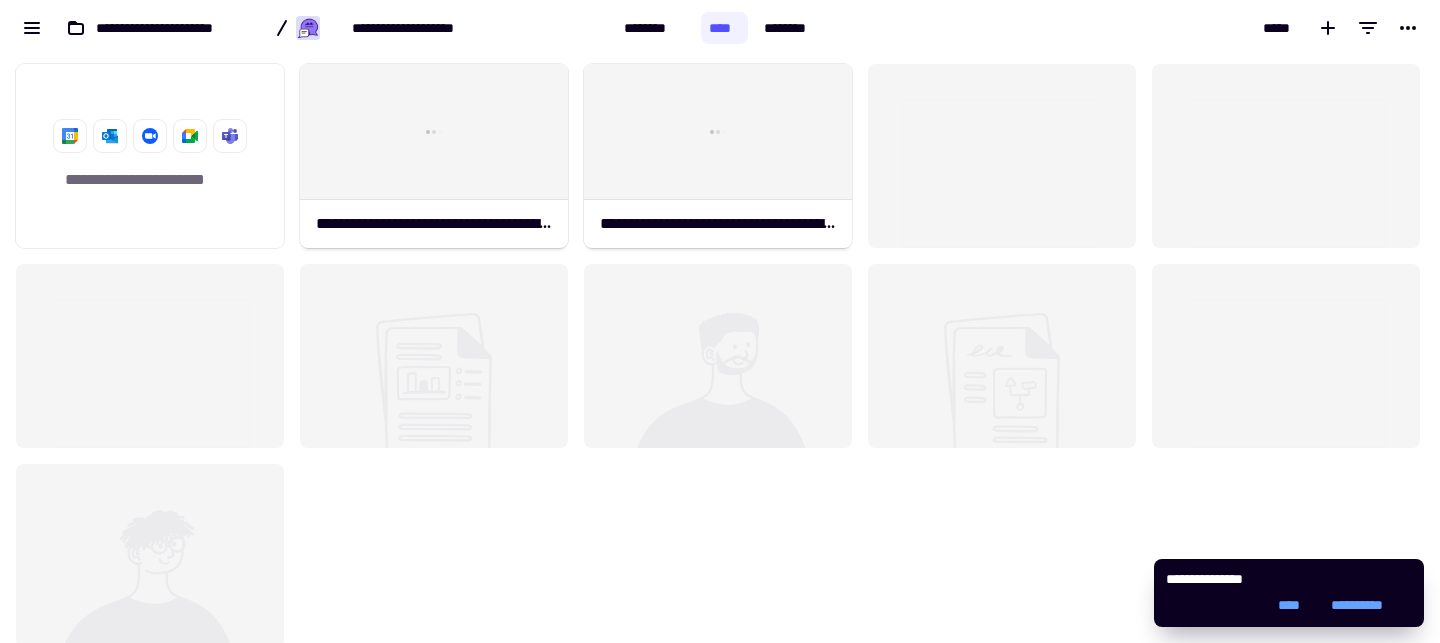 scroll, scrollTop: 1, scrollLeft: 1, axis: both 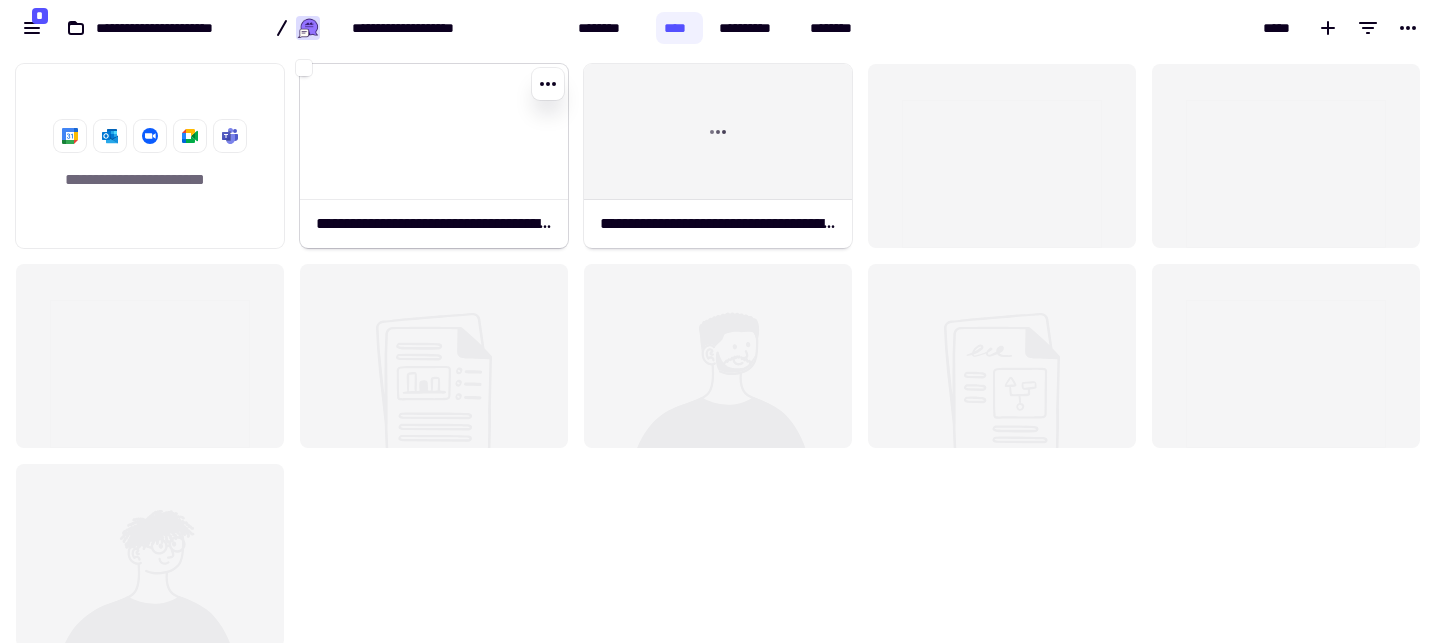 click 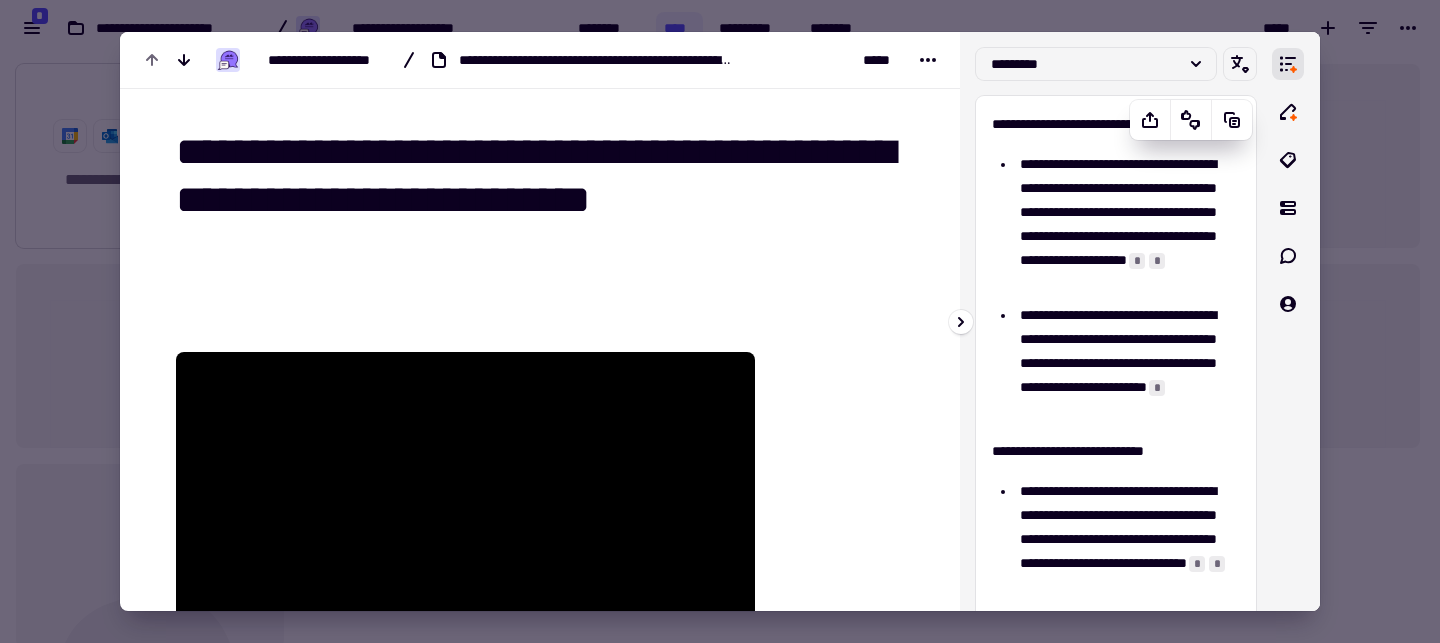 click at bounding box center (720, 321) 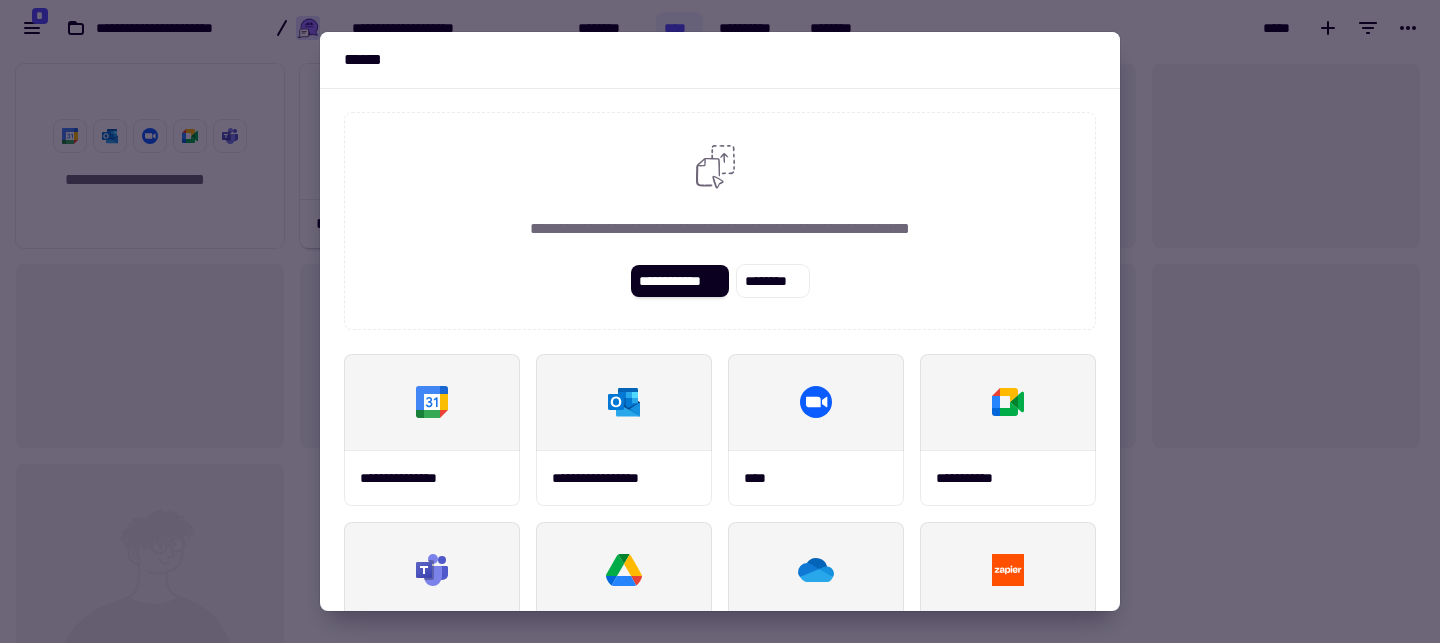 scroll, scrollTop: 0, scrollLeft: 0, axis: both 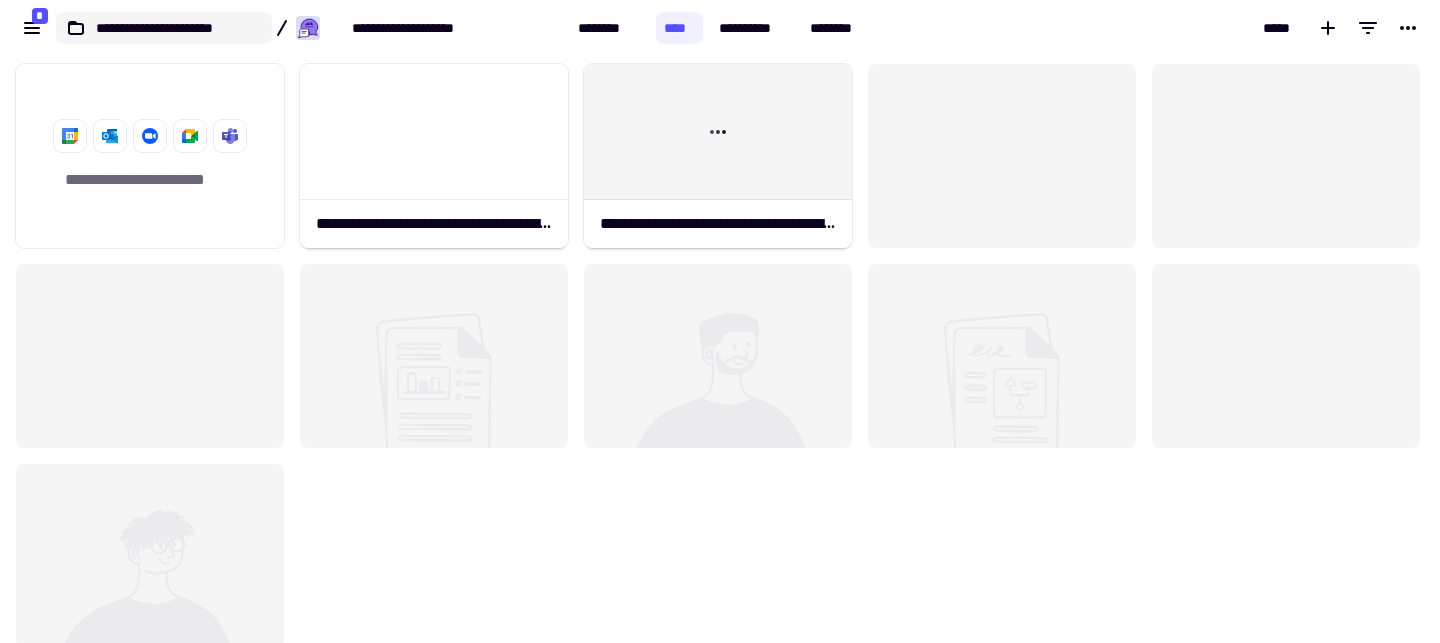 click on "**********" 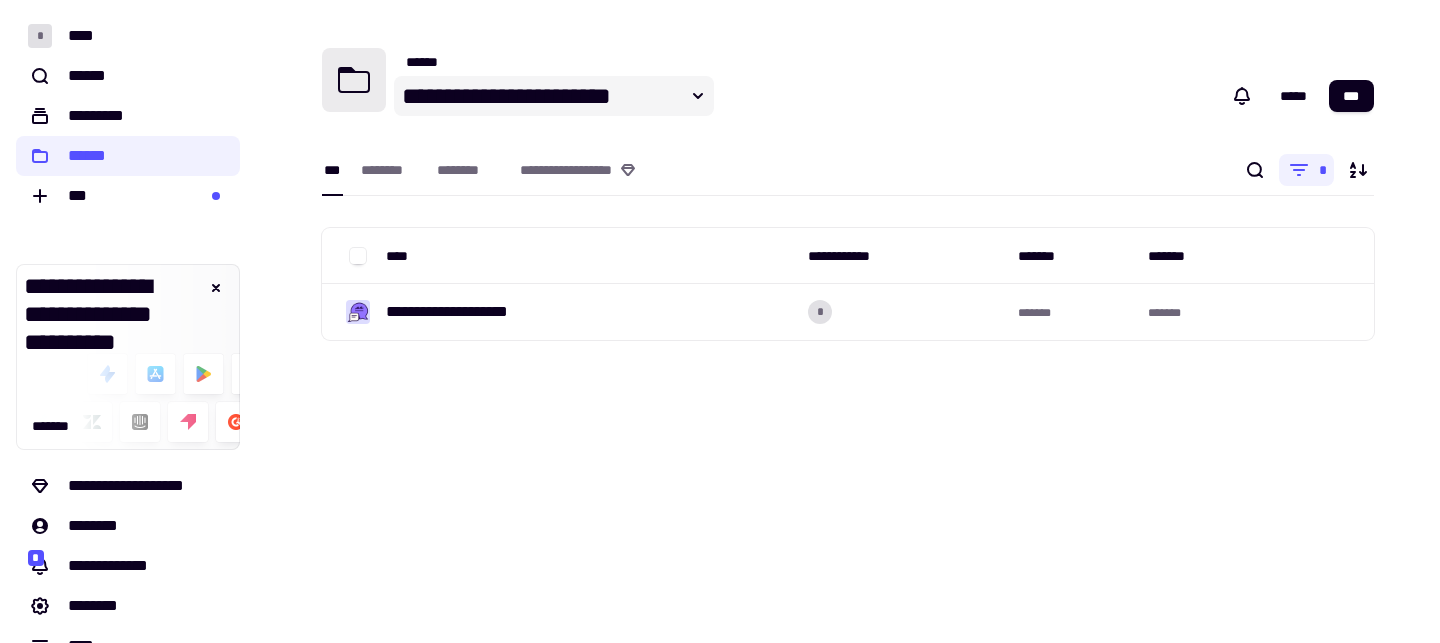 click on "**********" at bounding box center (538, 96) 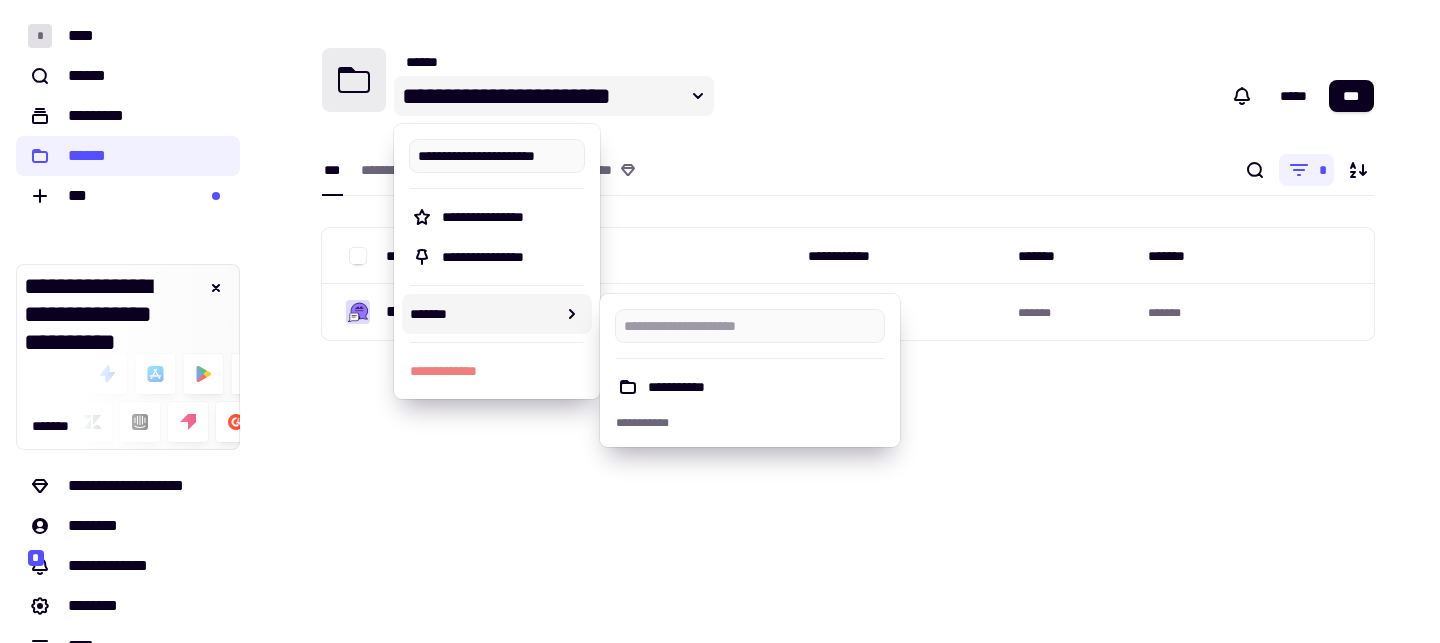 scroll, scrollTop: 0, scrollLeft: 0, axis: both 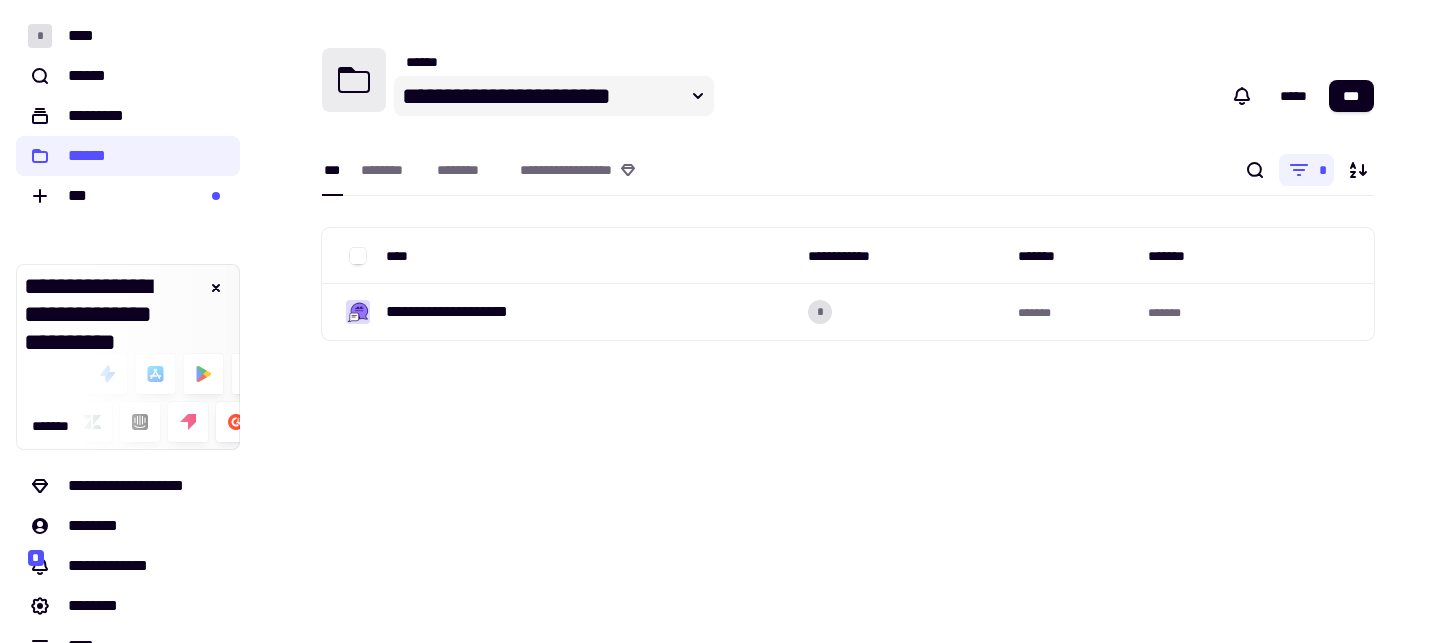 click on "**********" at bounding box center (554, 96) 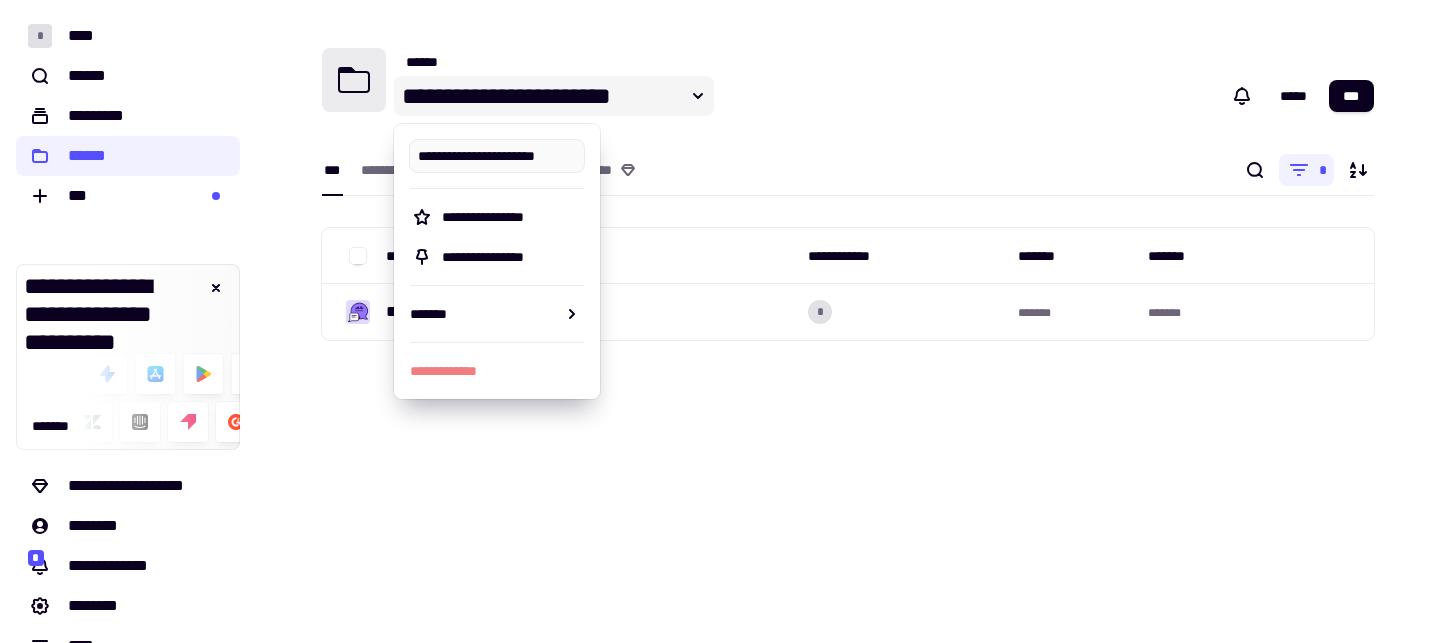 scroll, scrollTop: 0, scrollLeft: 9, axis: horizontal 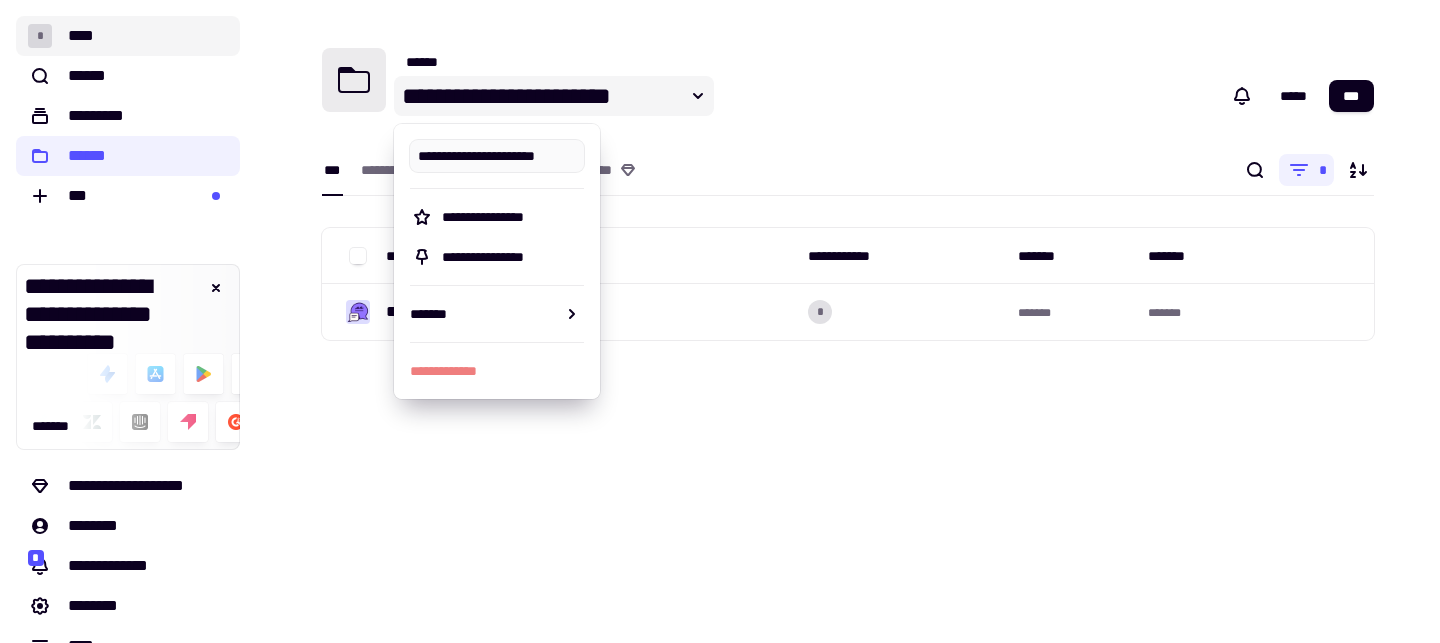 click on "* ****" 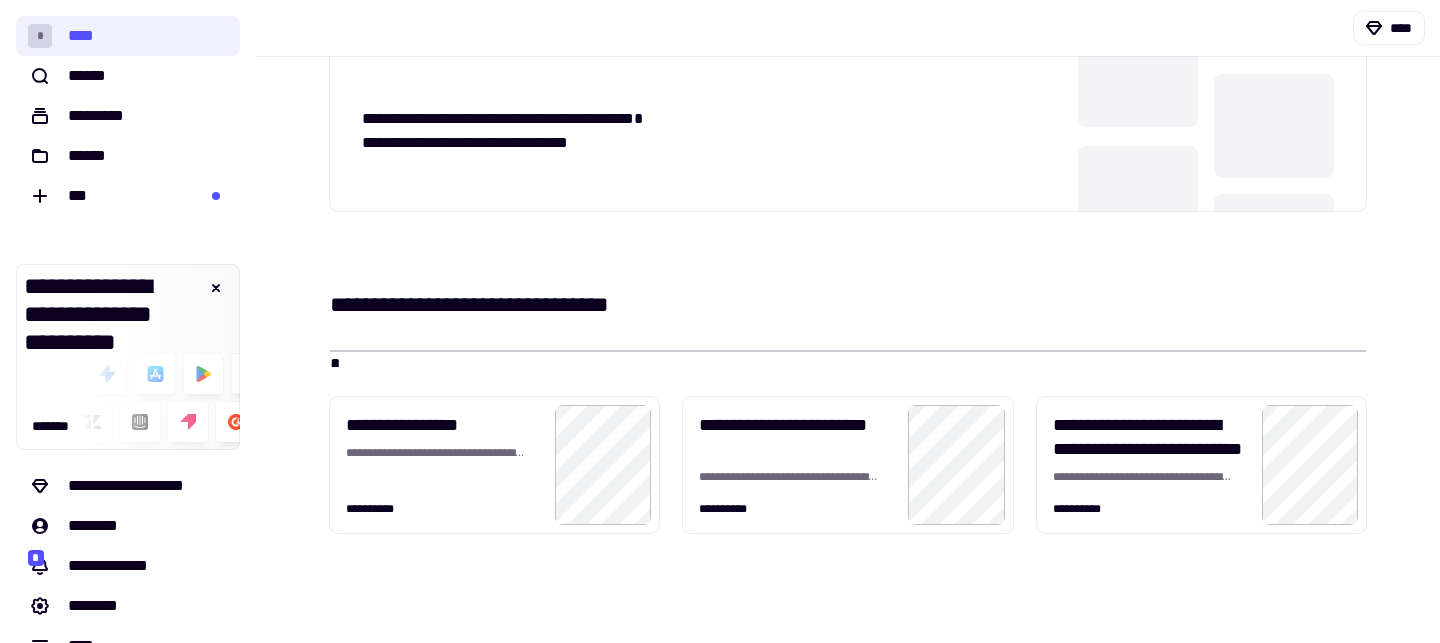scroll, scrollTop: 581, scrollLeft: 0, axis: vertical 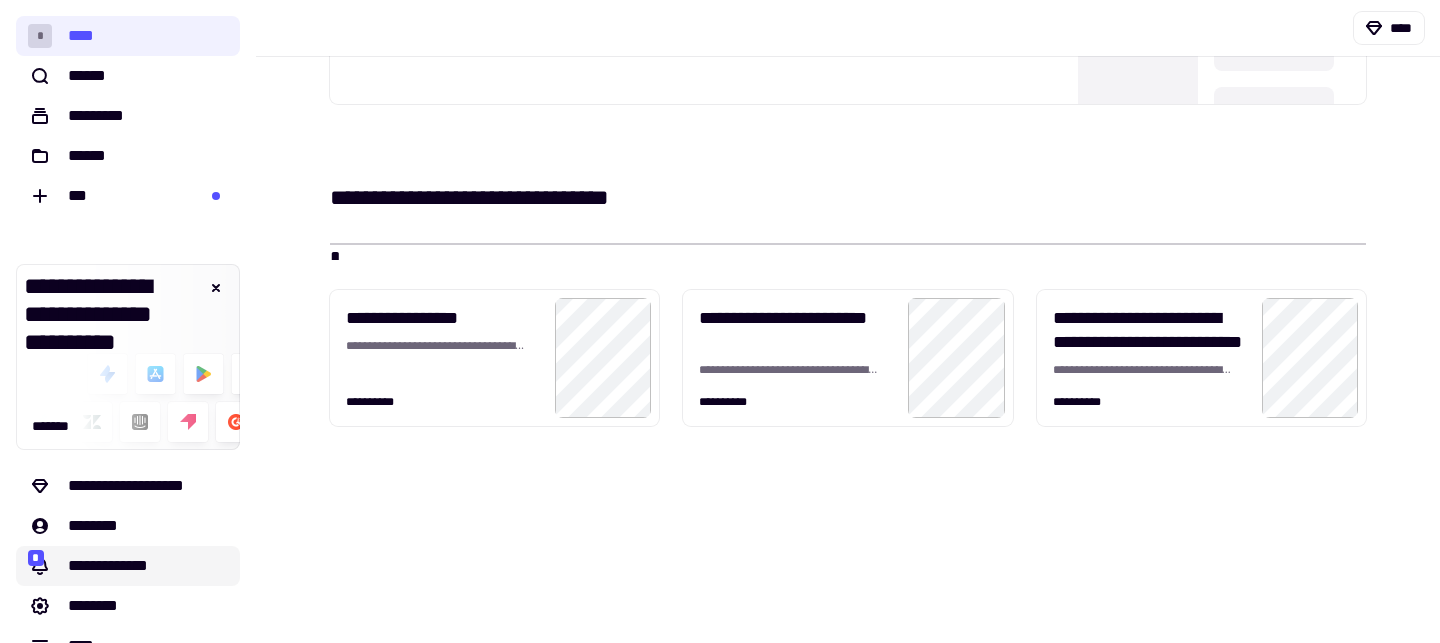 click on "**********" 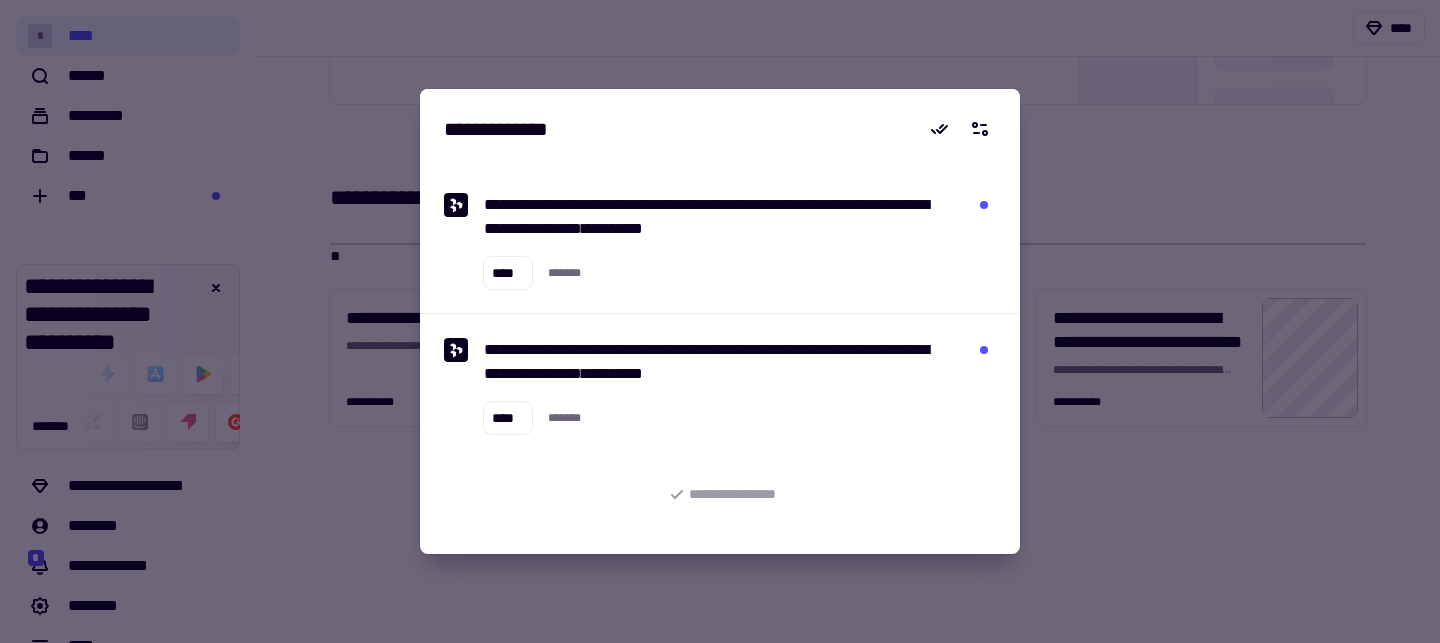 click at bounding box center [720, 321] 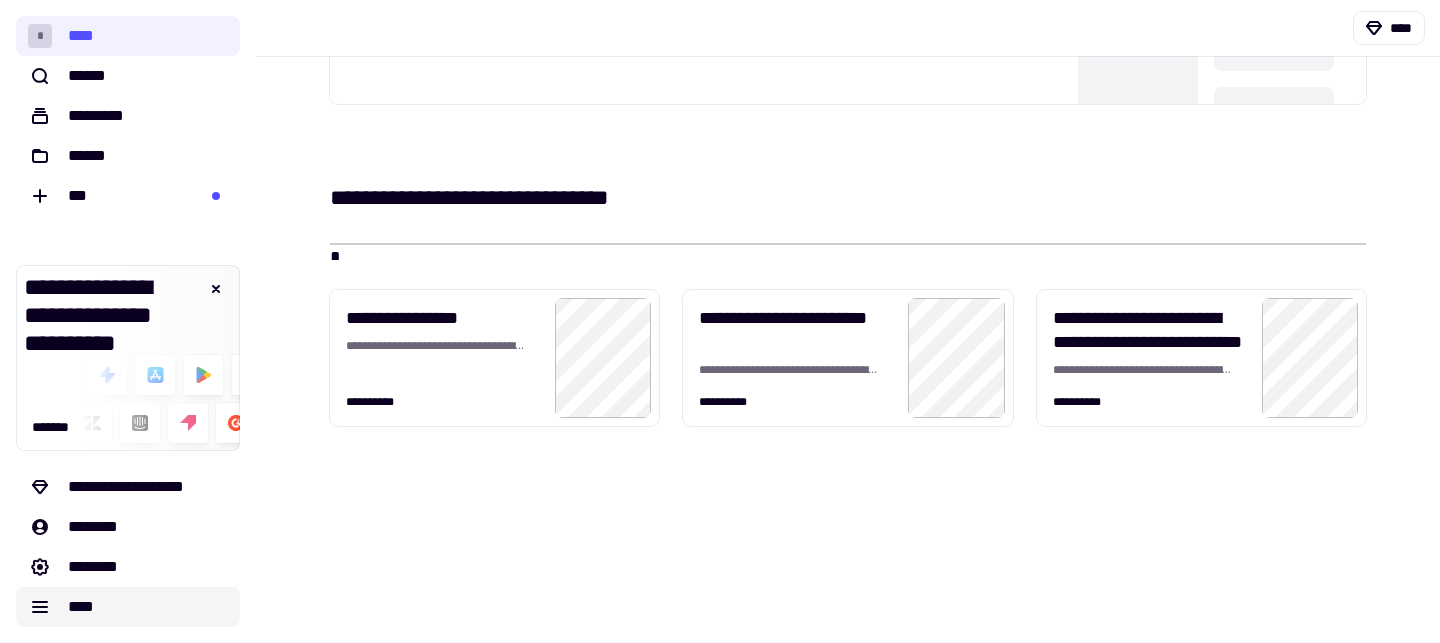 click on "****" 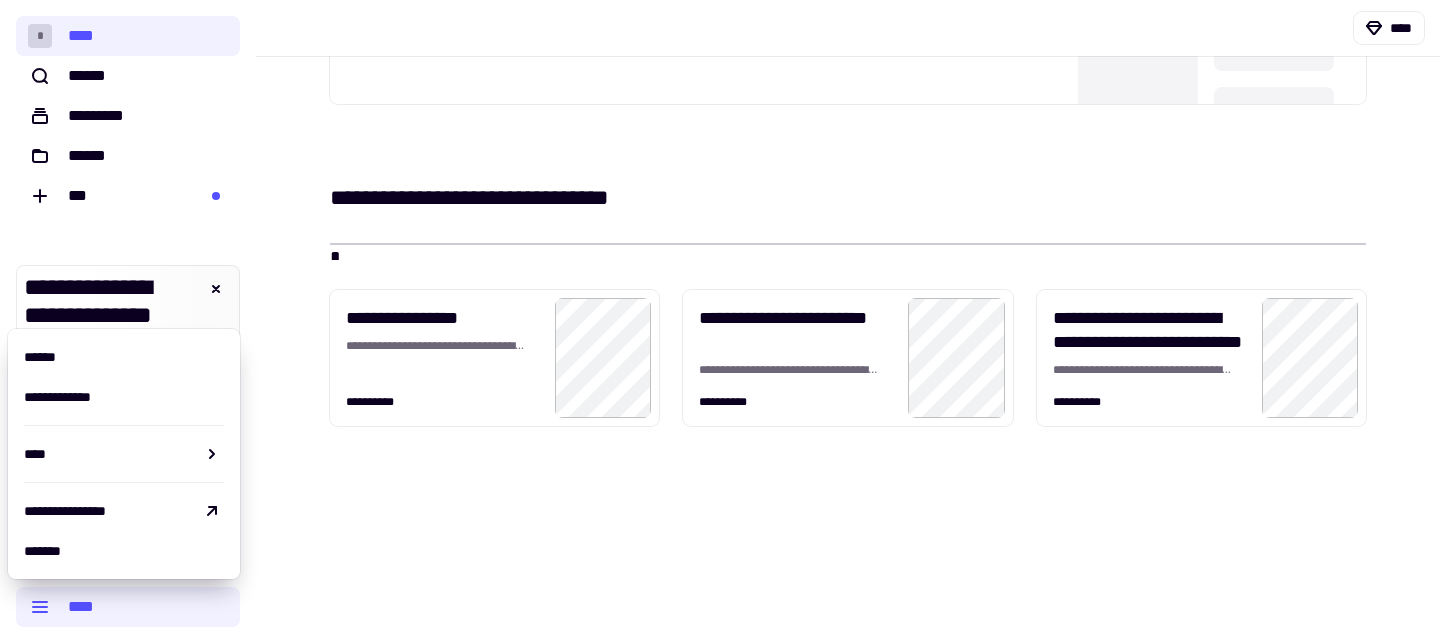click at bounding box center [848, 569] 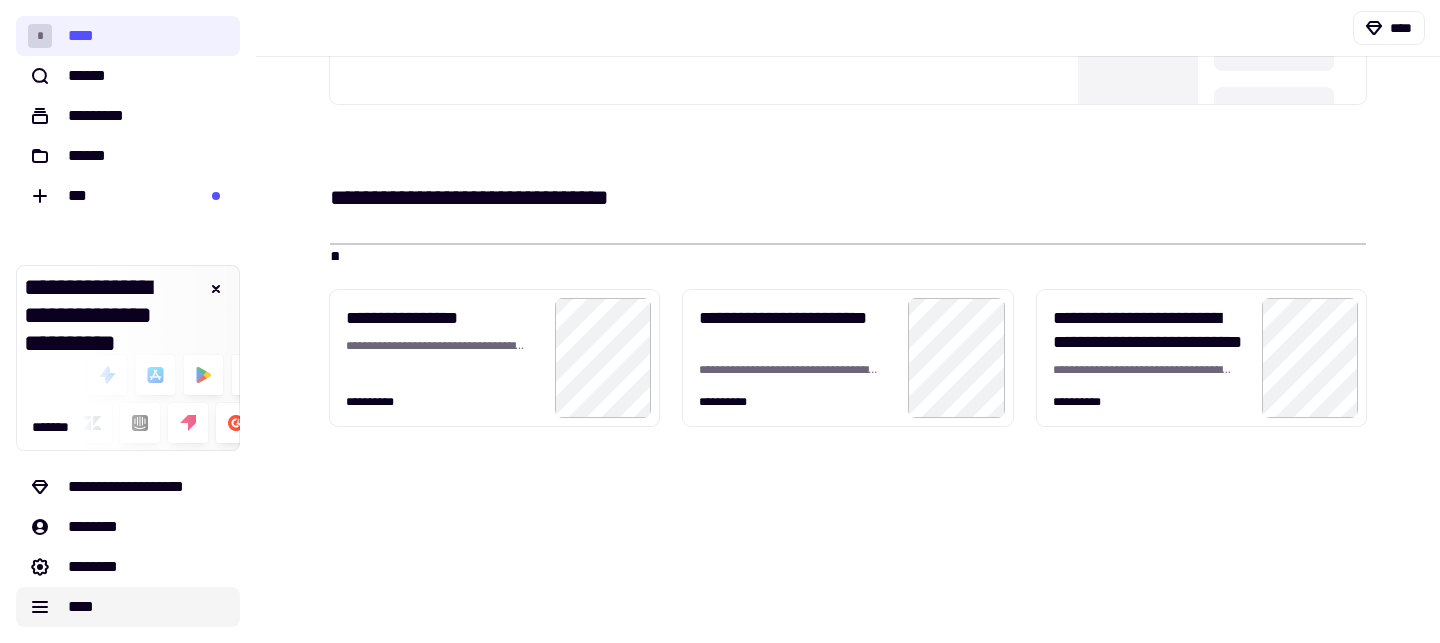 click on "****" 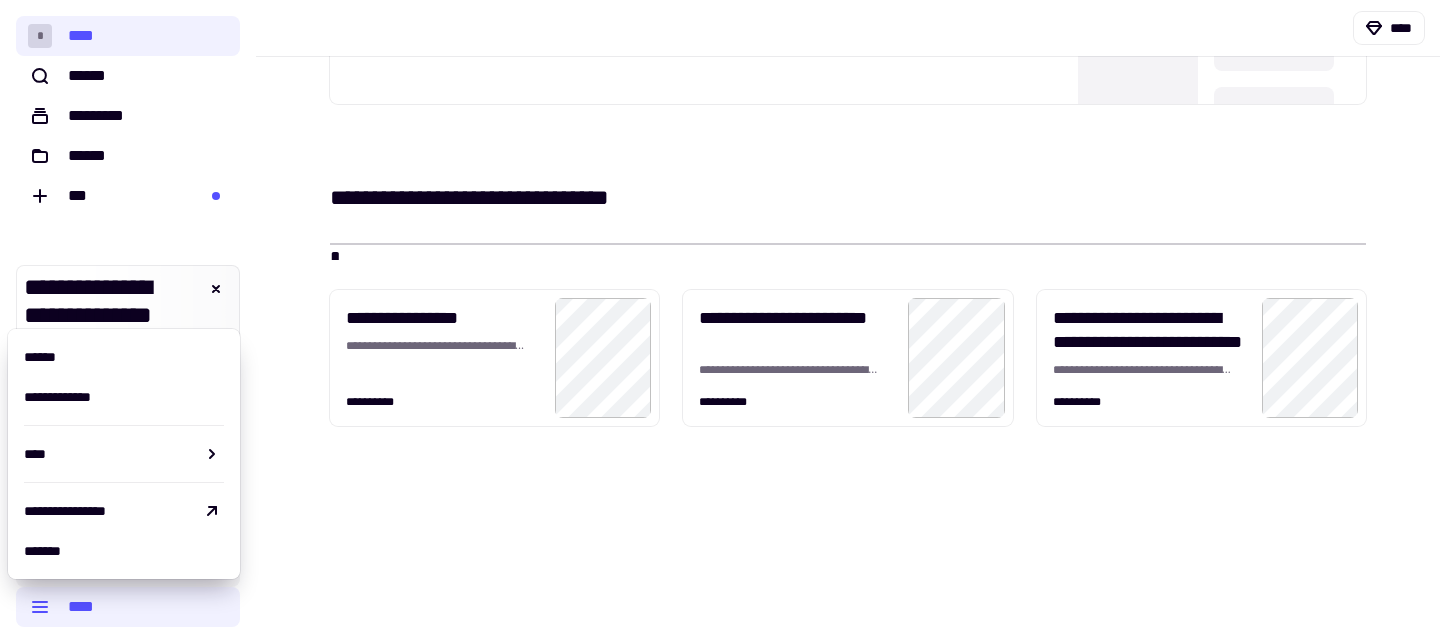 drag, startPoint x: 377, startPoint y: 577, endPoint x: 201, endPoint y: 575, distance: 176.01137 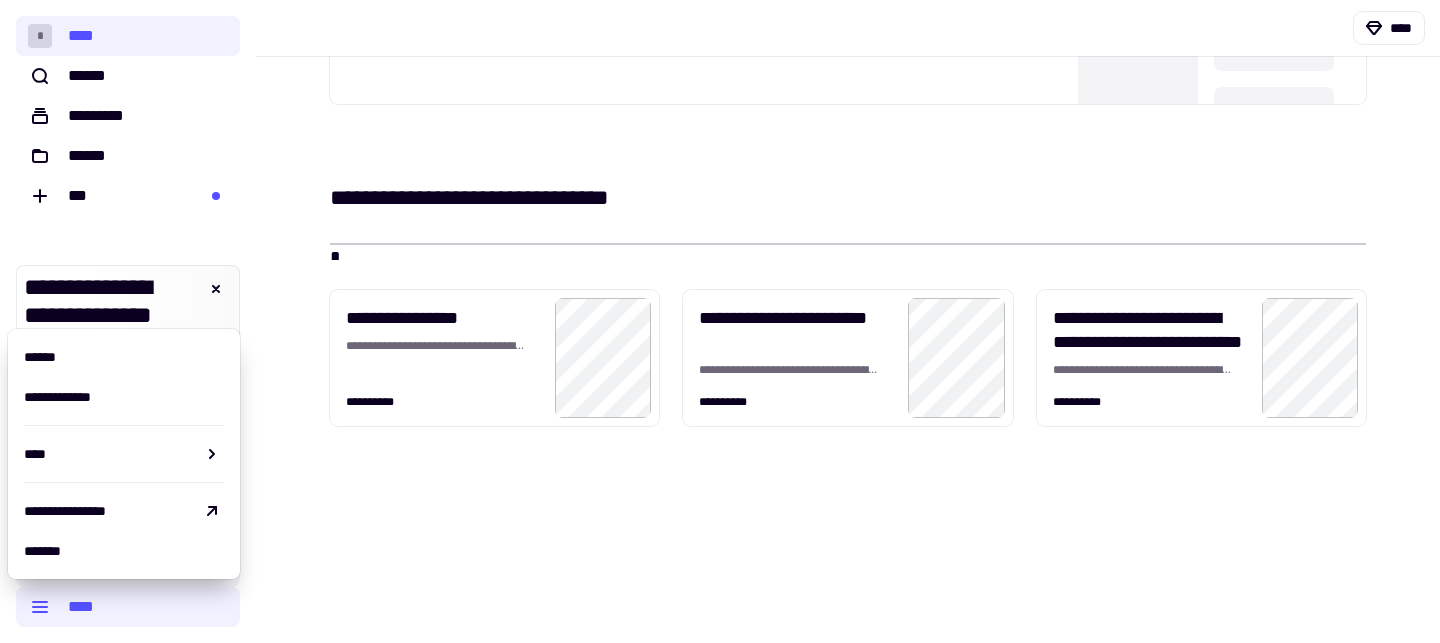 click at bounding box center [848, 569] 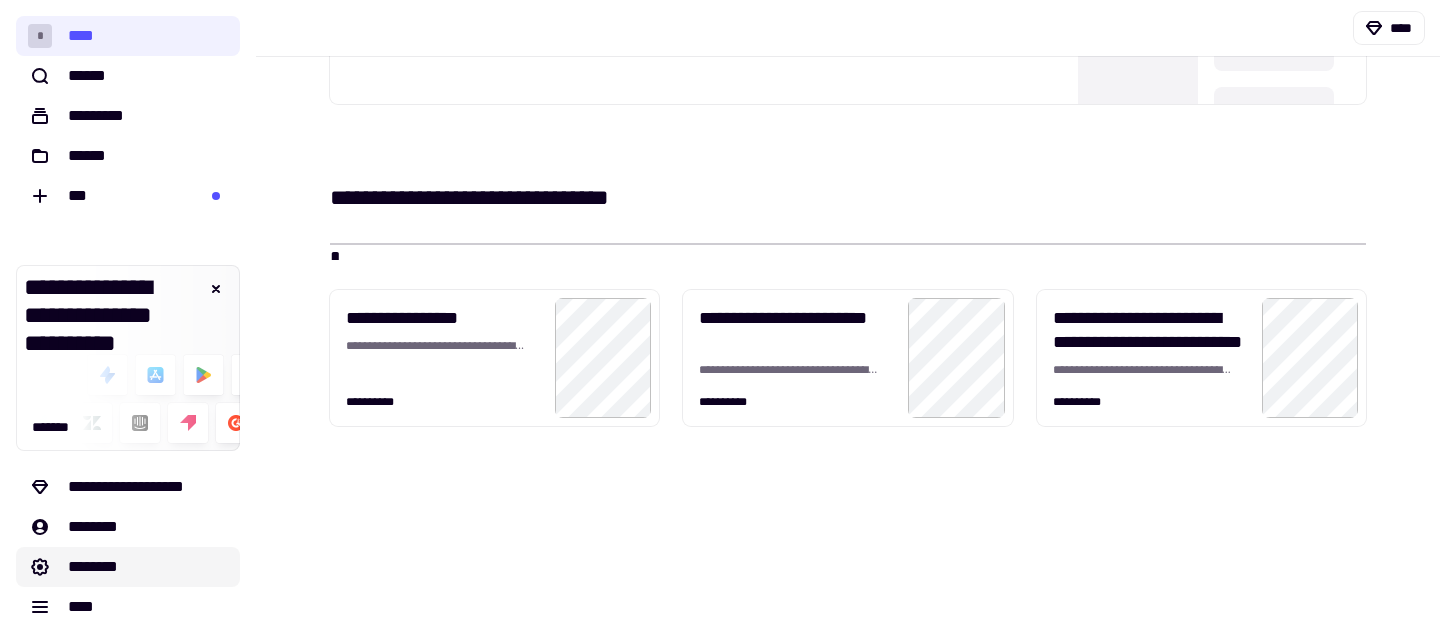 click on "********" 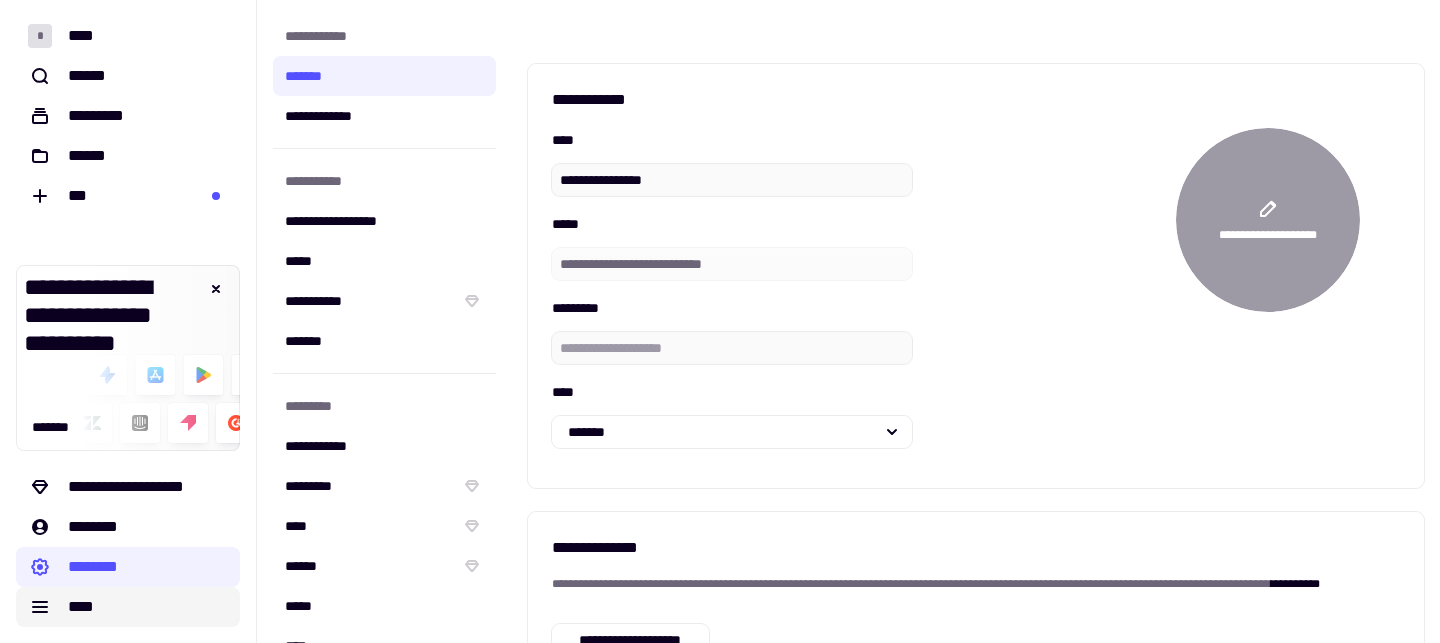 click on "****" 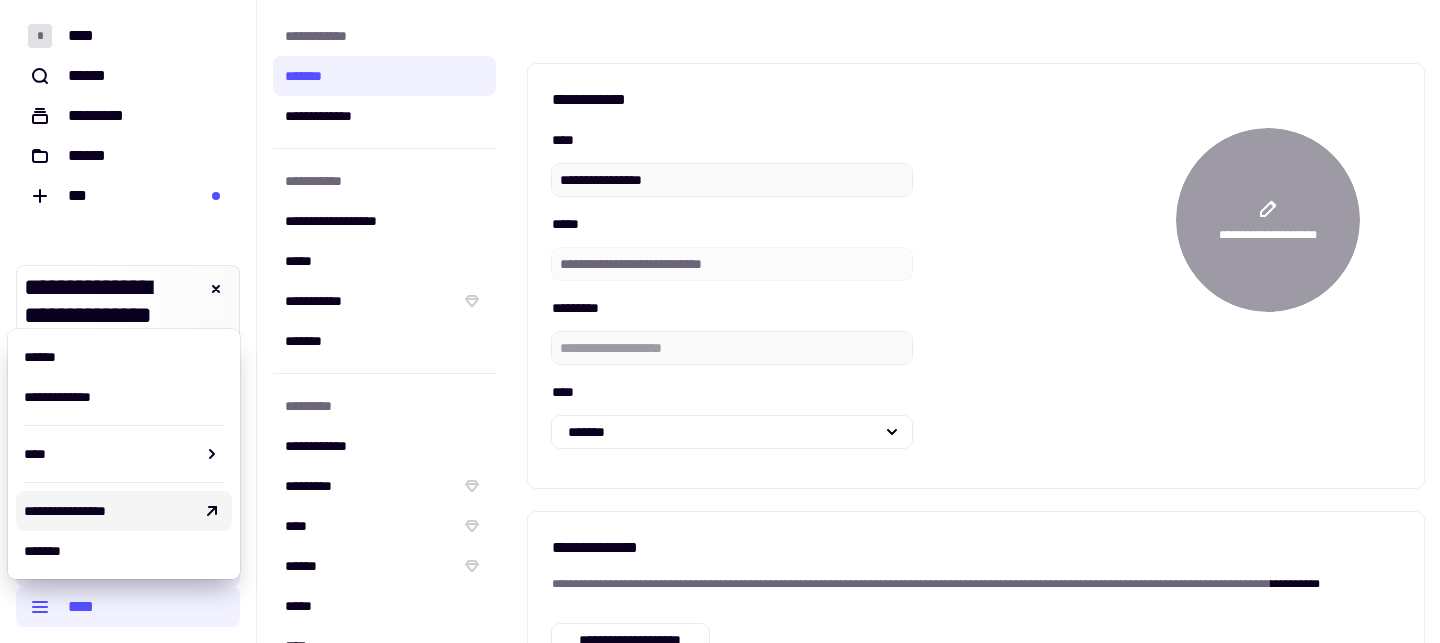 click on "**********" at bounding box center (108, 511) 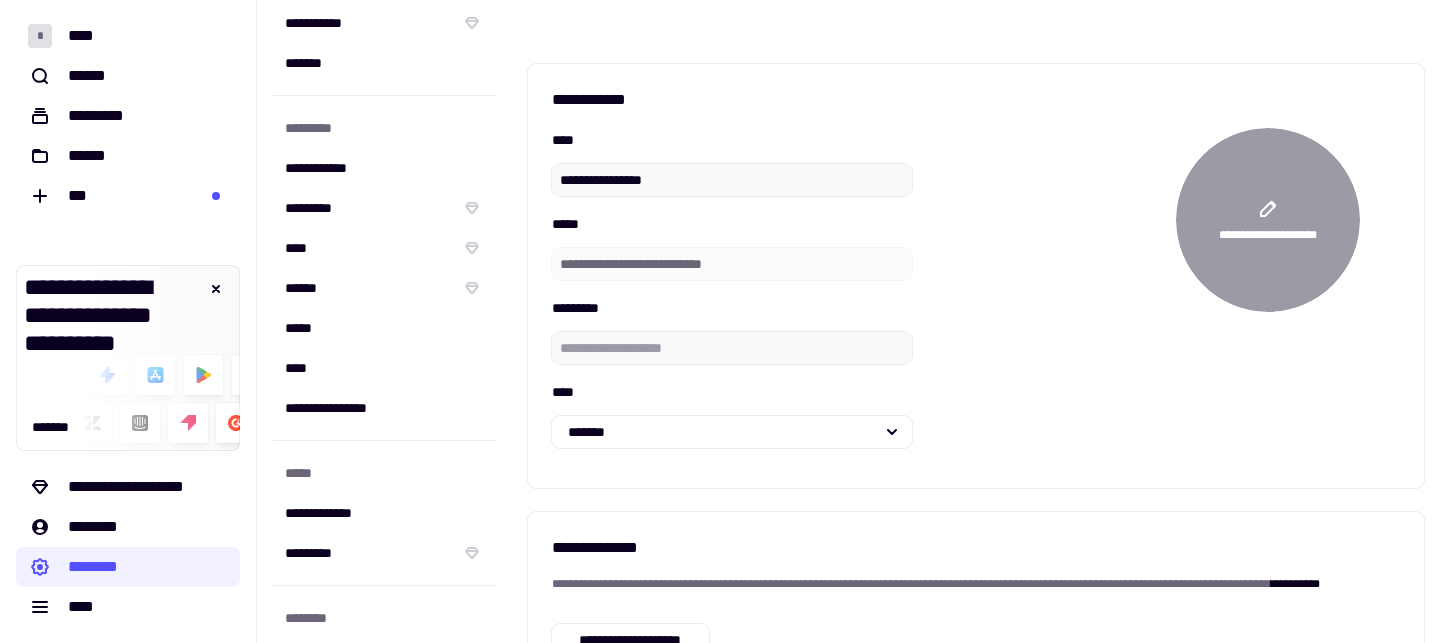 scroll, scrollTop: 409, scrollLeft: 0, axis: vertical 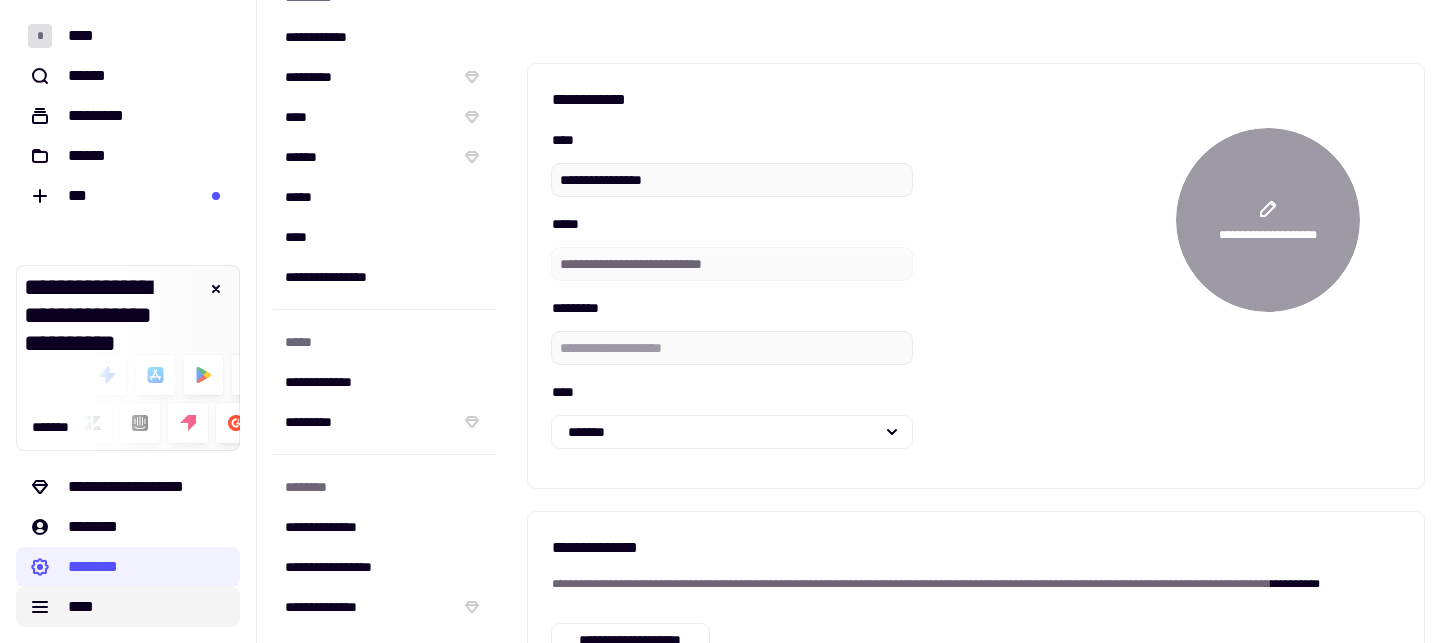 click on "****" 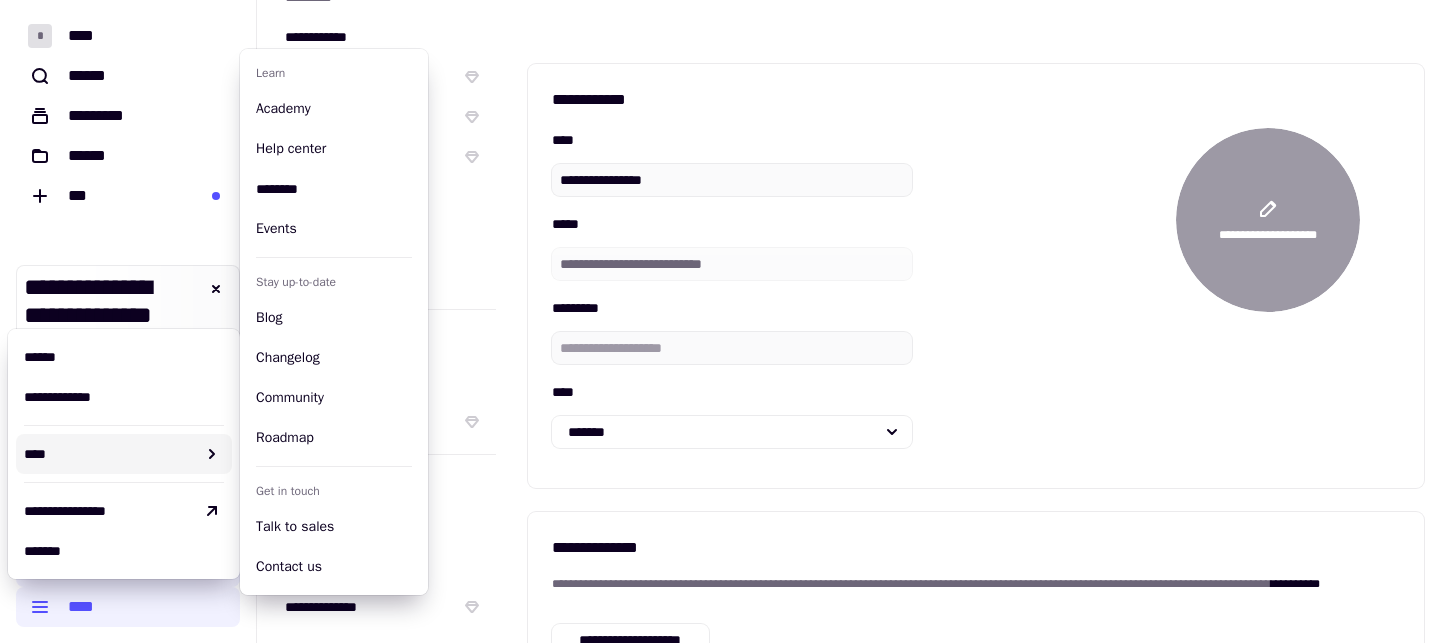 click on "**********" at bounding box center (976, 296) 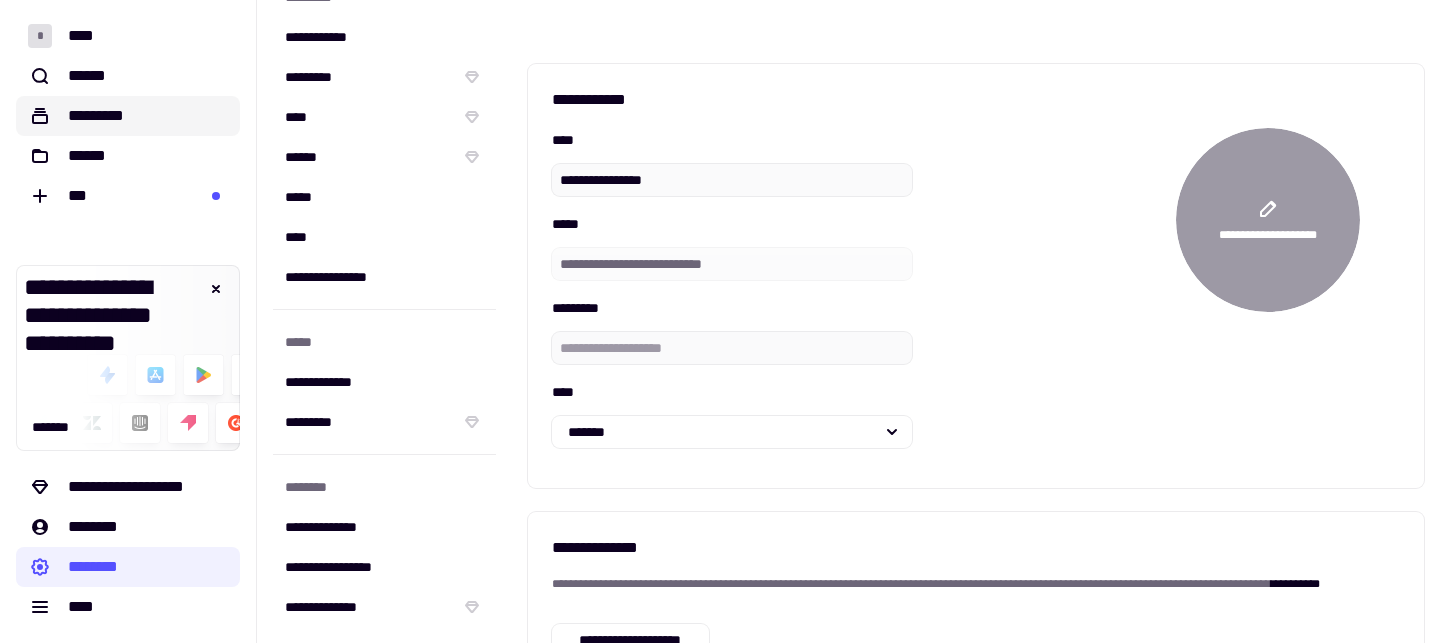 click on "*********" 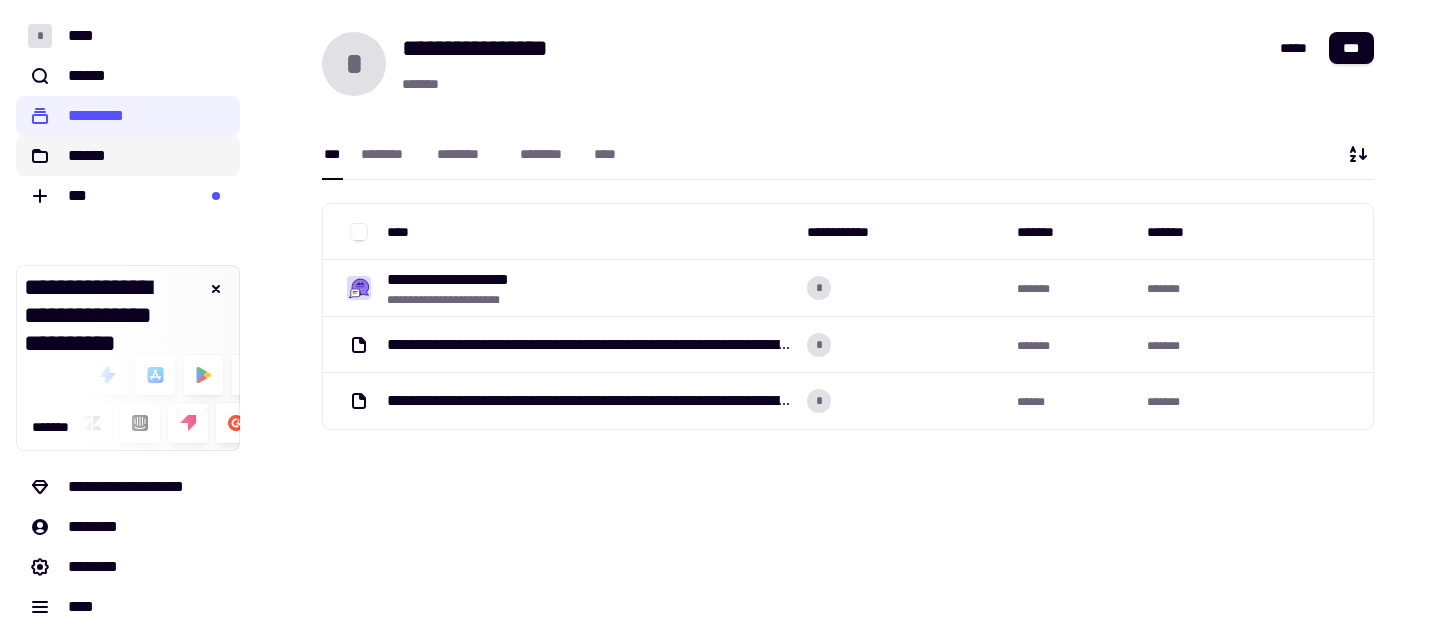 click on "******" 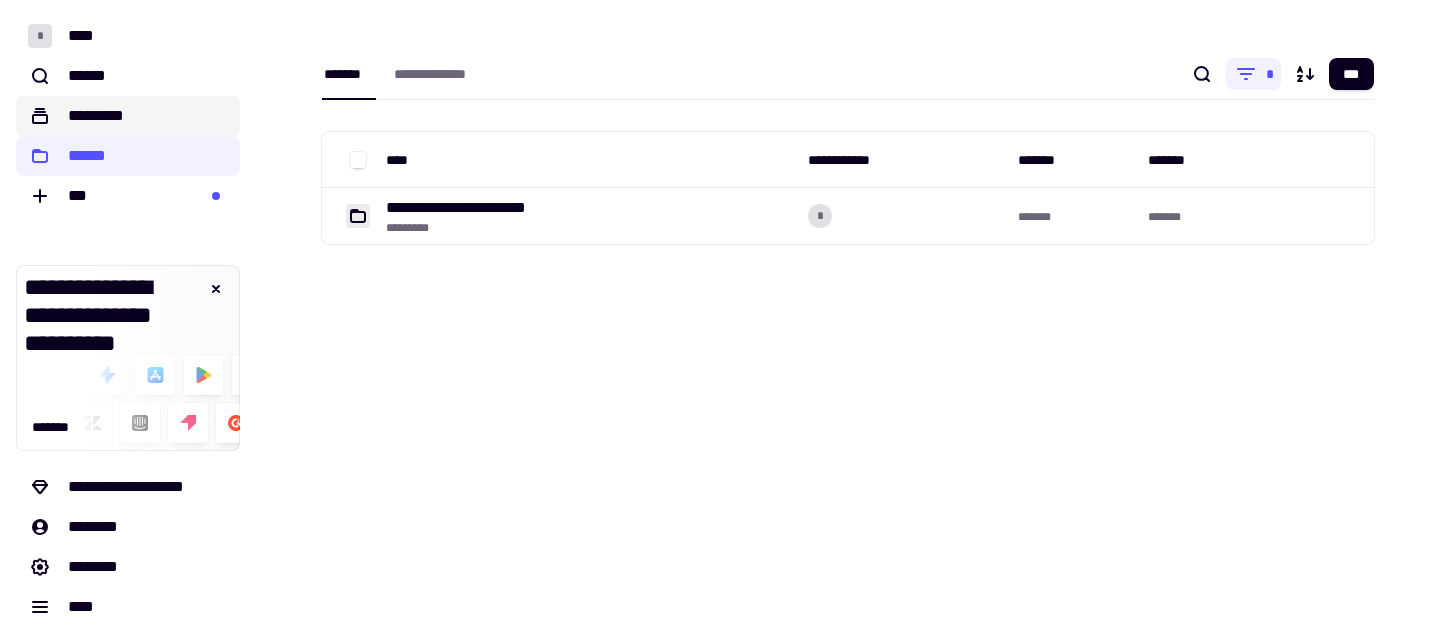 click on "*********" 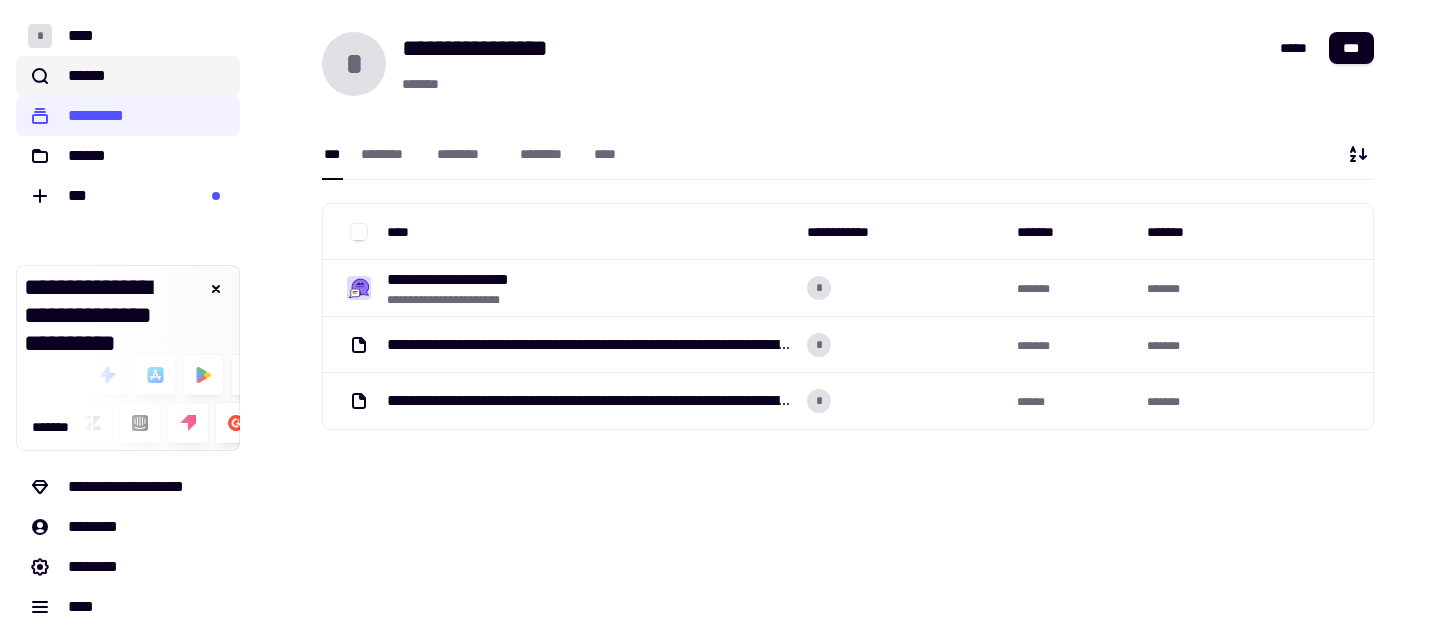 click on "******" 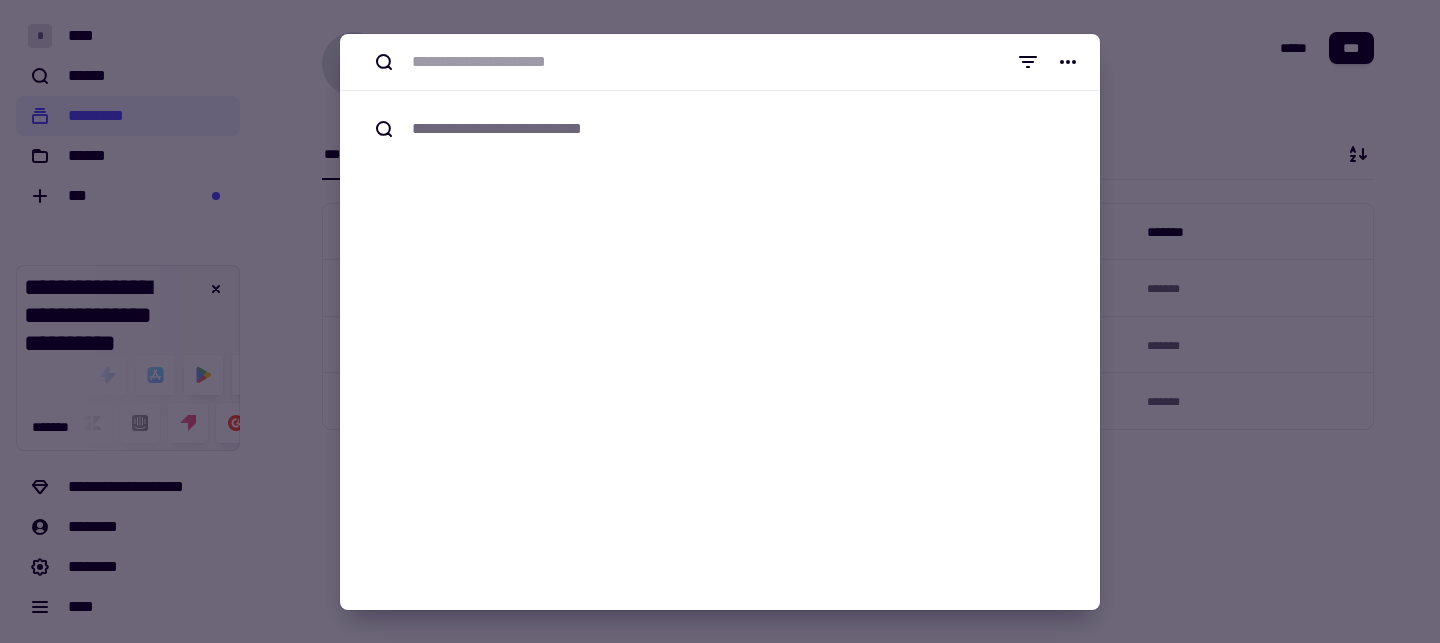 click at bounding box center (720, 321) 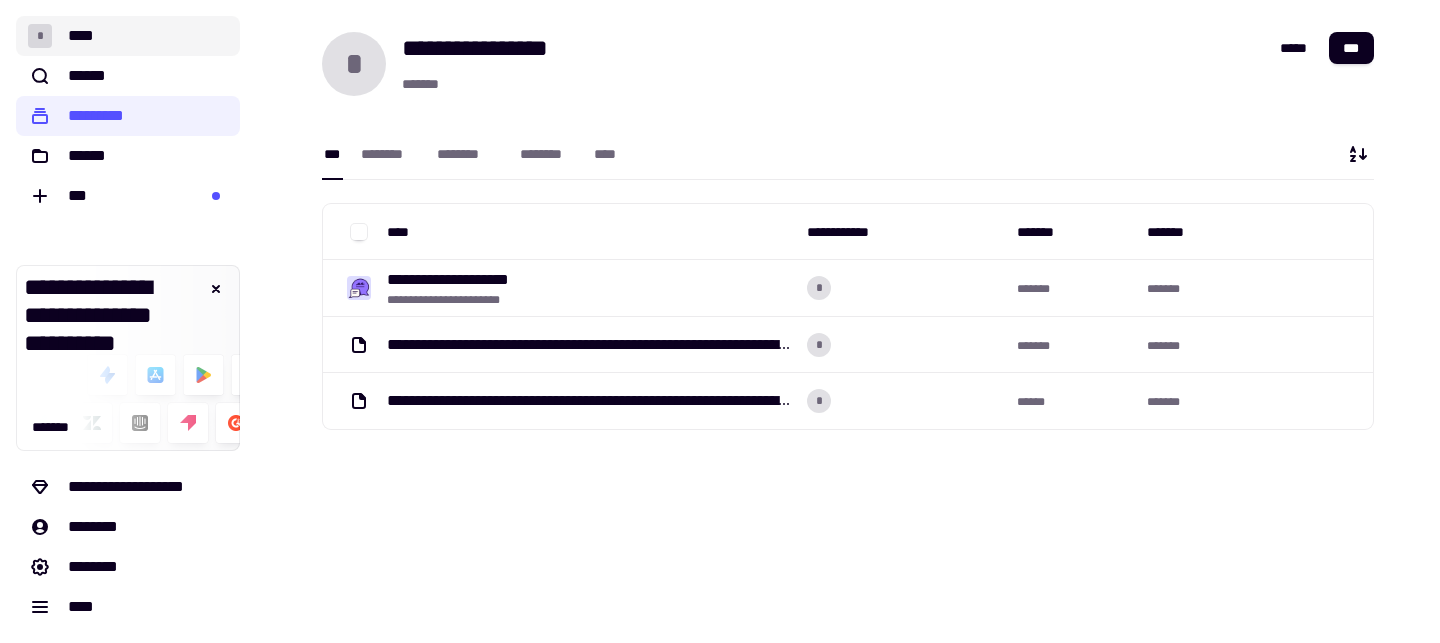 click on "* ****" 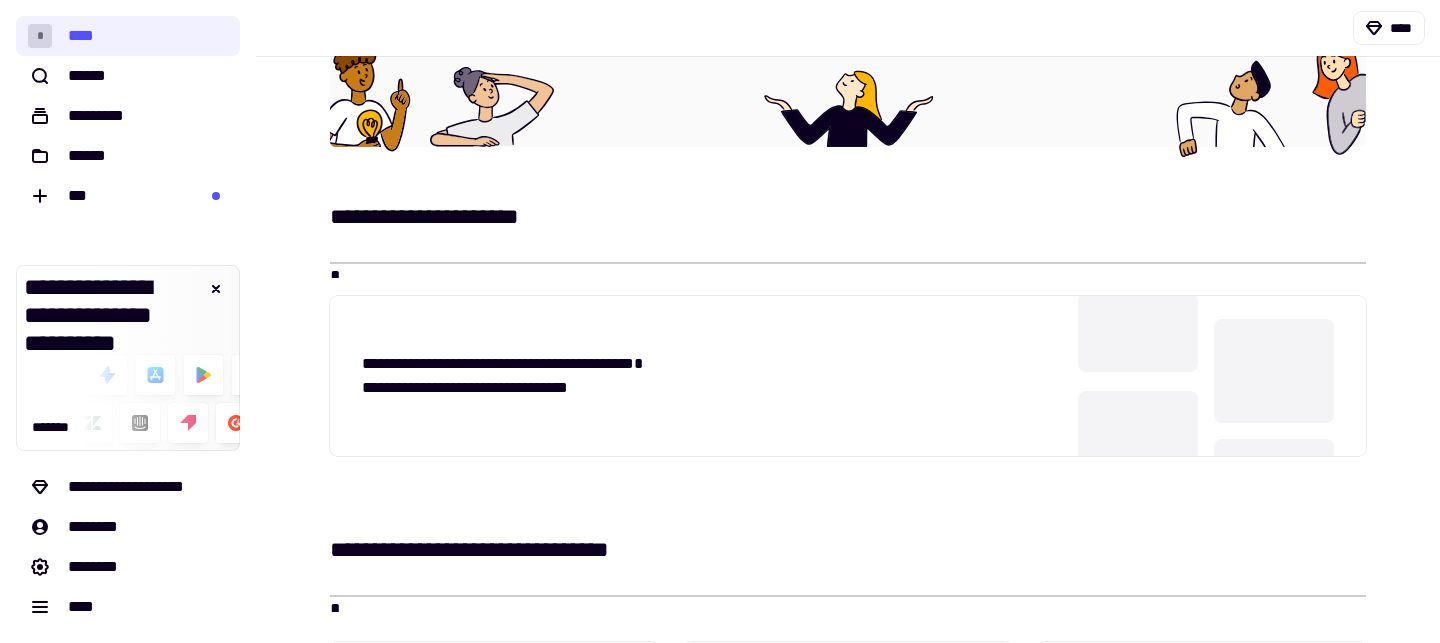 scroll, scrollTop: 30, scrollLeft: 0, axis: vertical 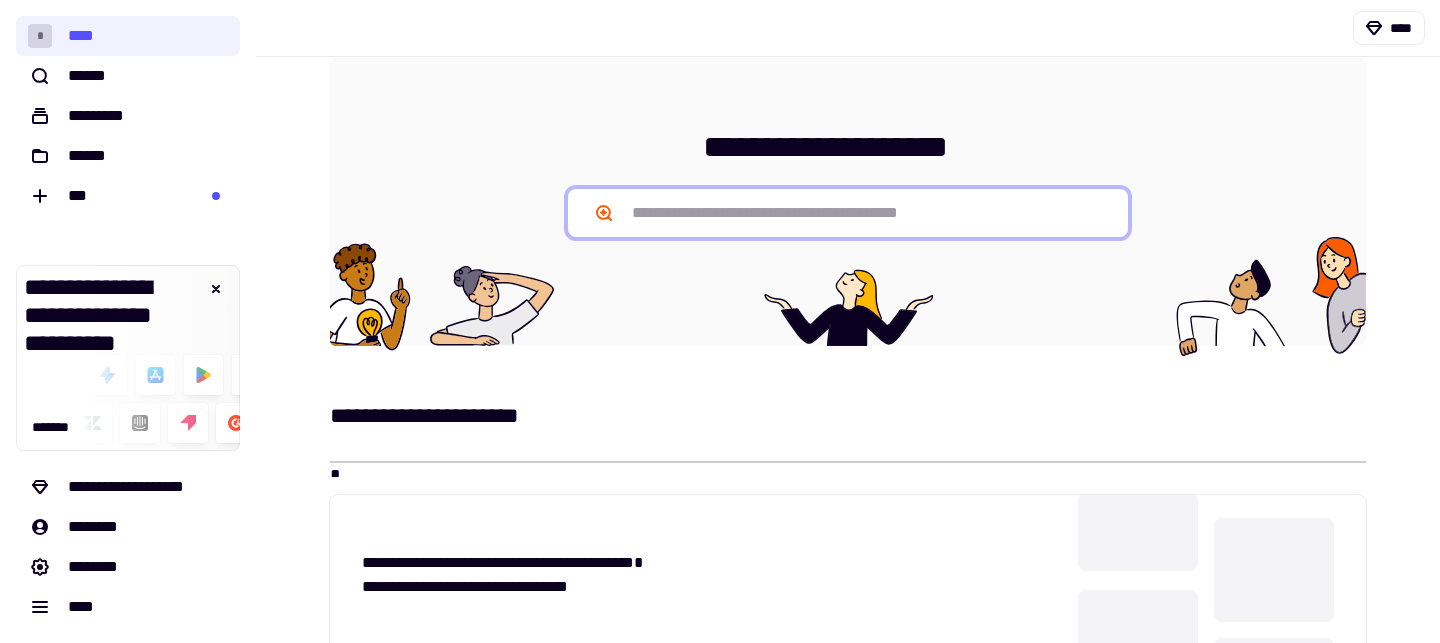 click at bounding box center (848, 213) 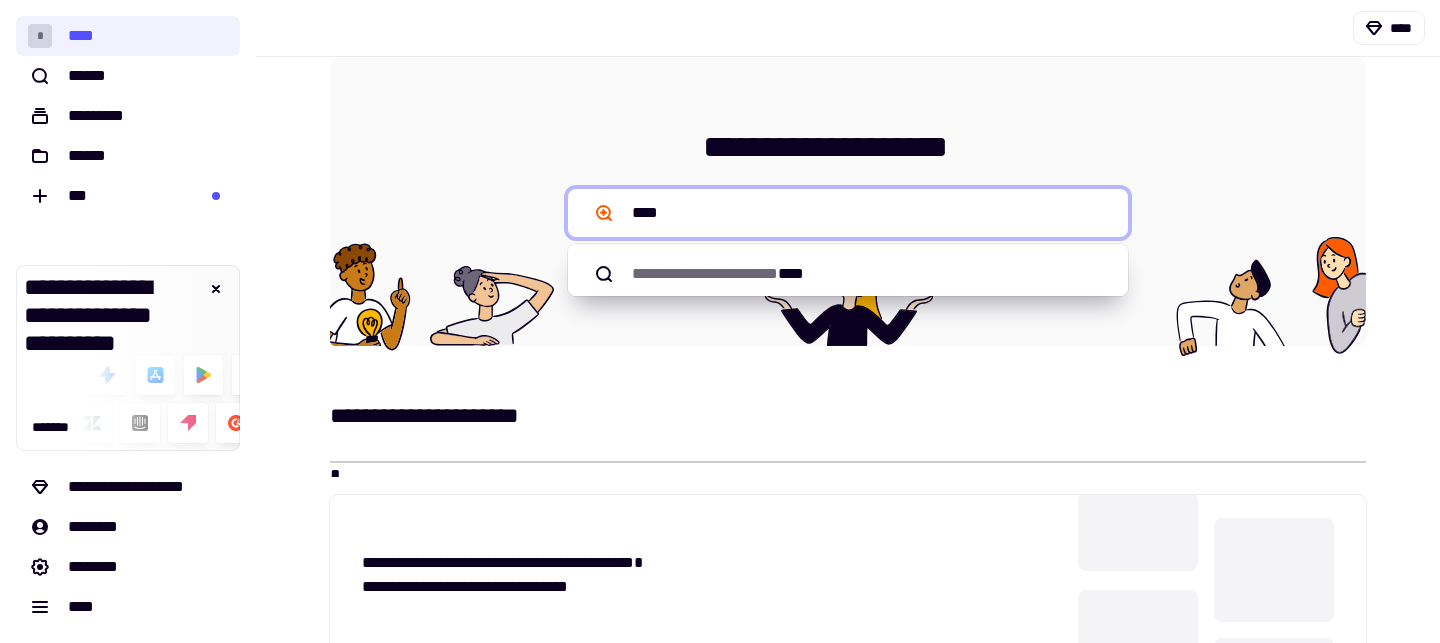 type on "*****" 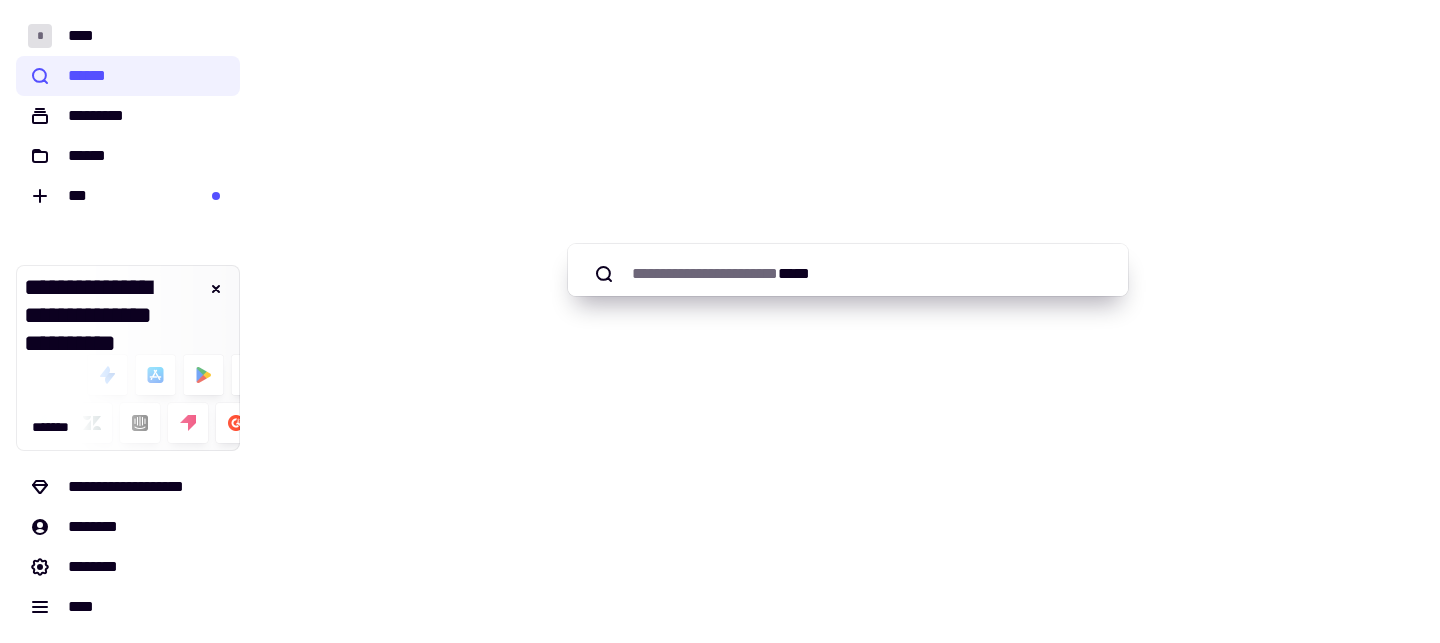scroll, scrollTop: 0, scrollLeft: 0, axis: both 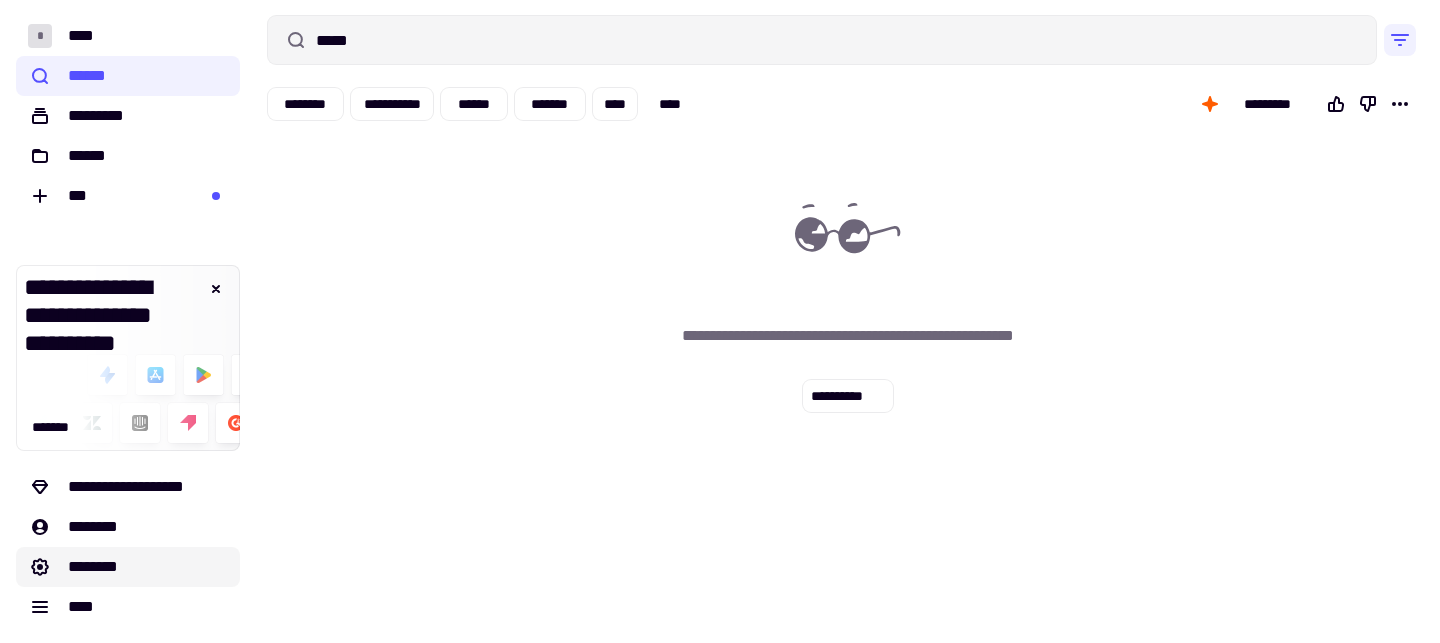 click on "********" 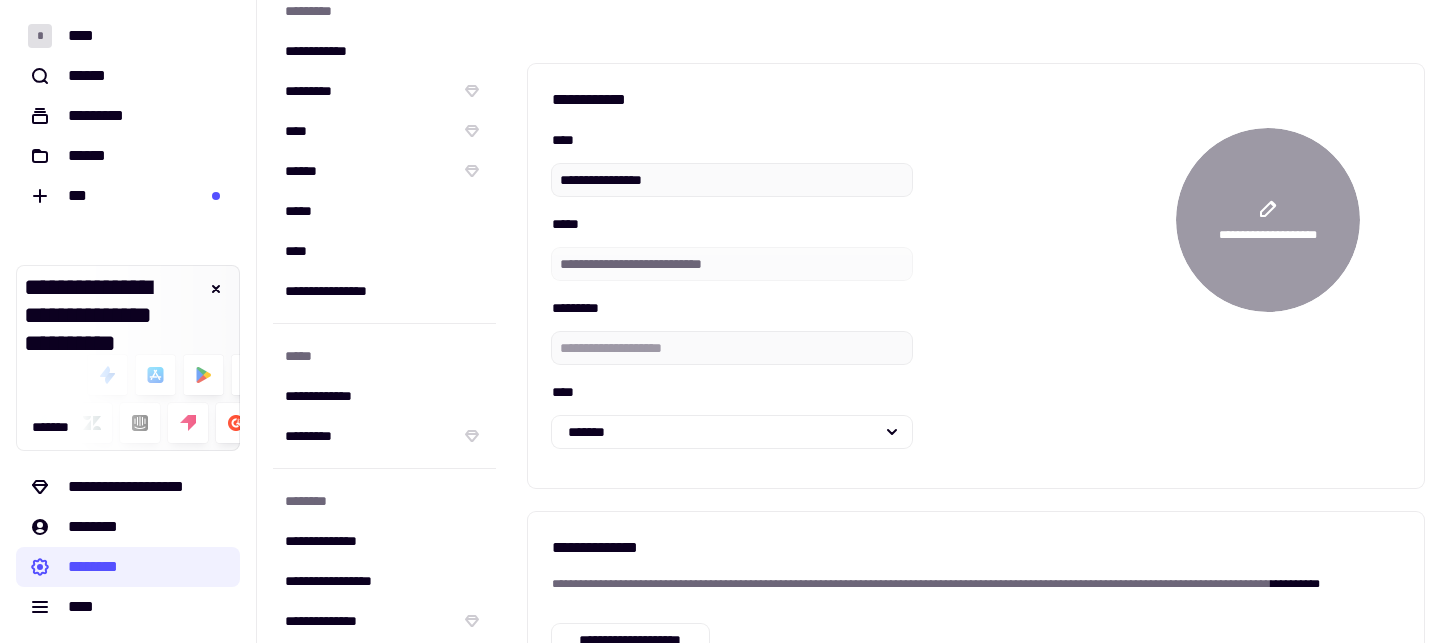 scroll, scrollTop: 409, scrollLeft: 0, axis: vertical 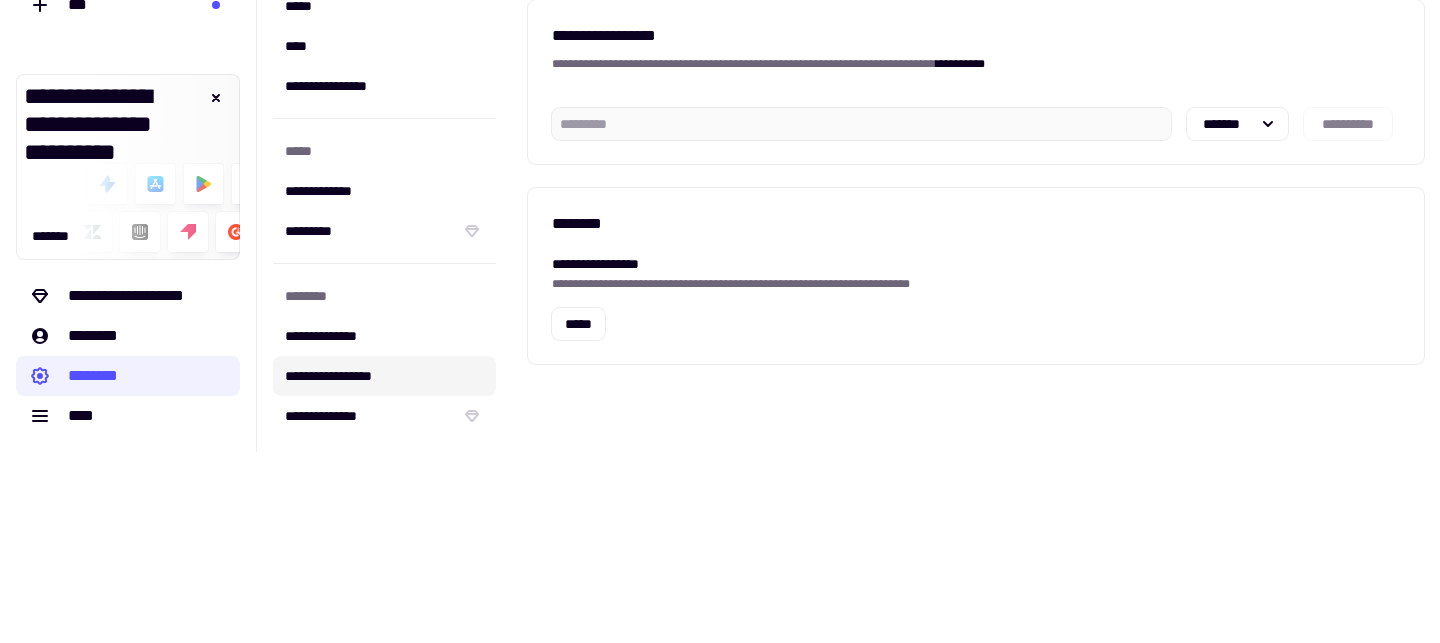 click on "**********" 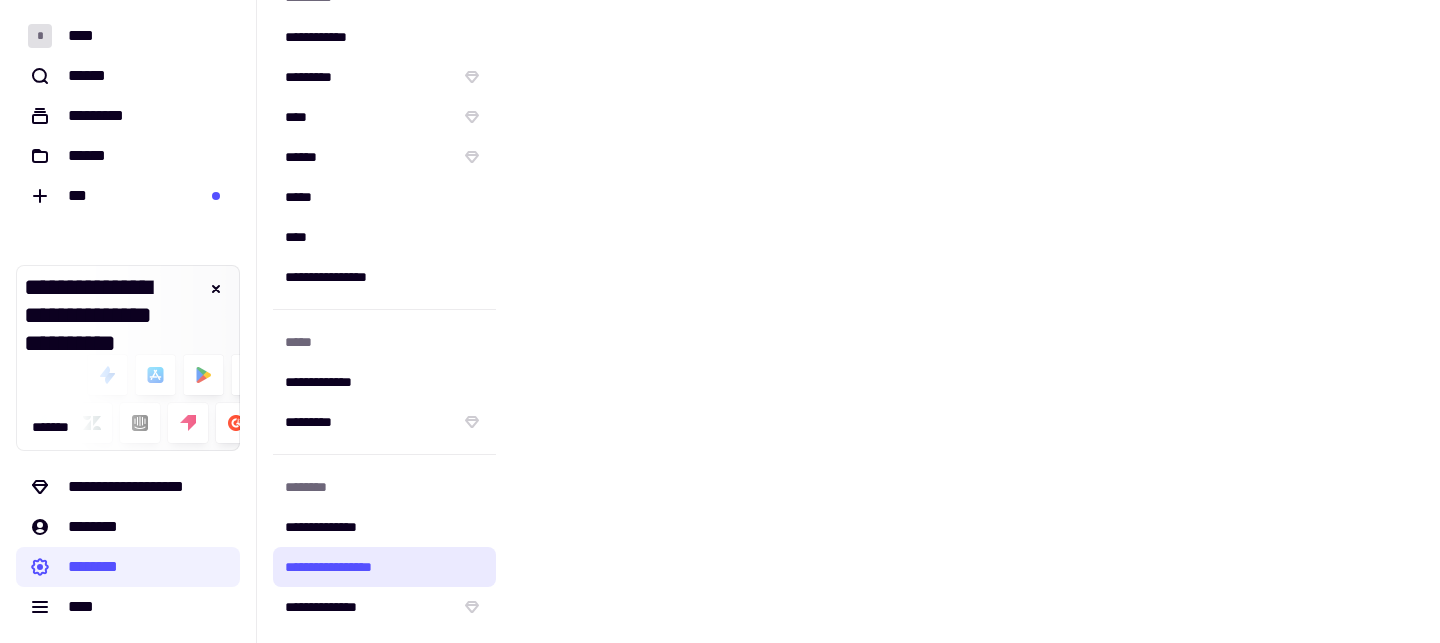 scroll, scrollTop: 0, scrollLeft: 0, axis: both 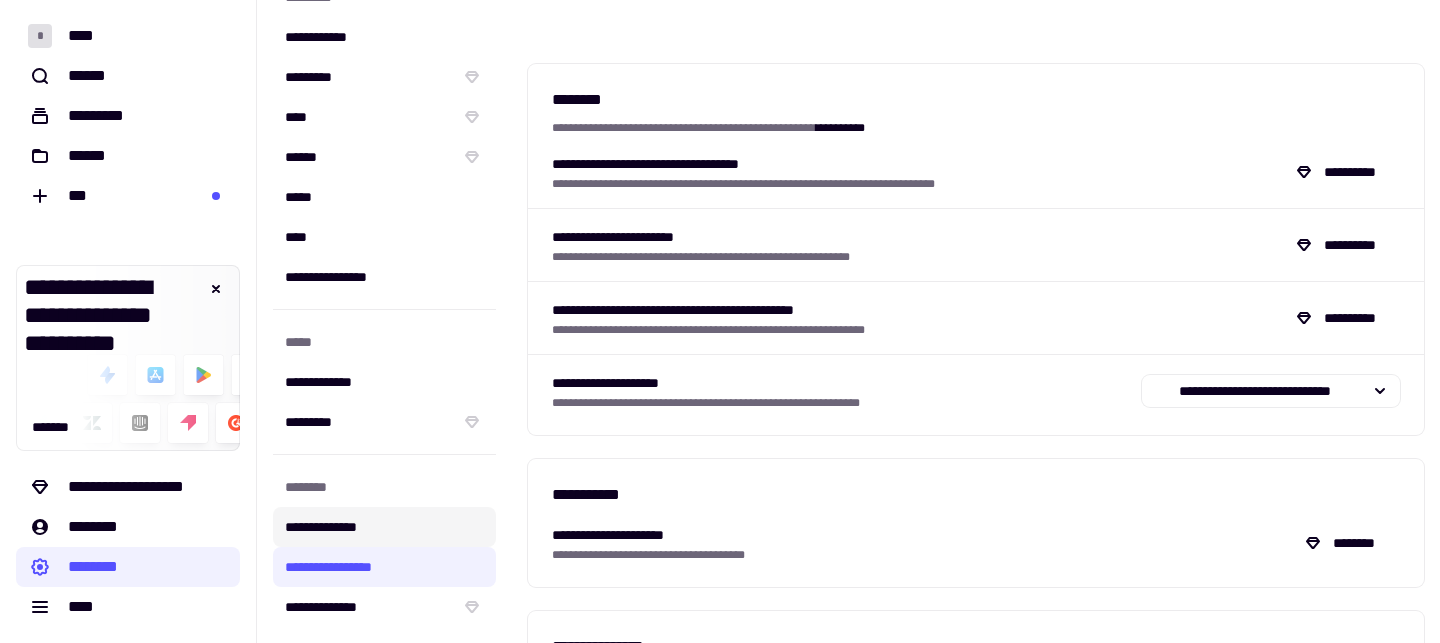 click on "**********" 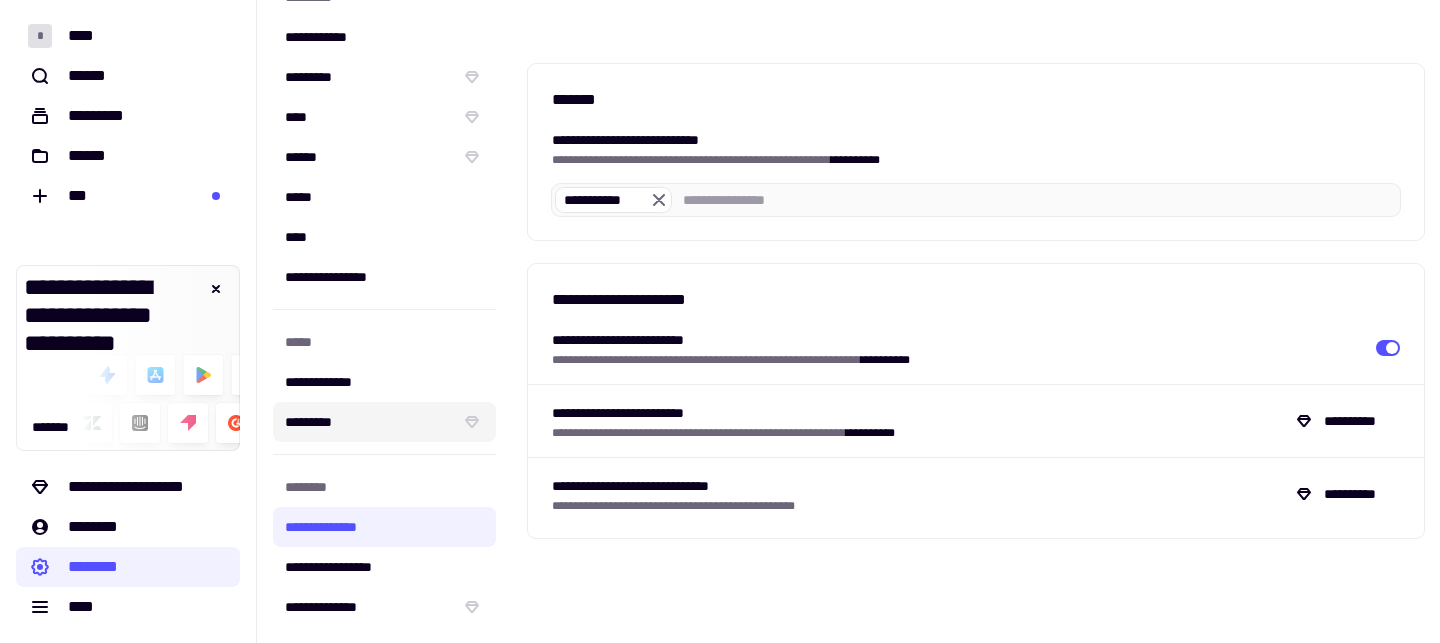 click on "*********" 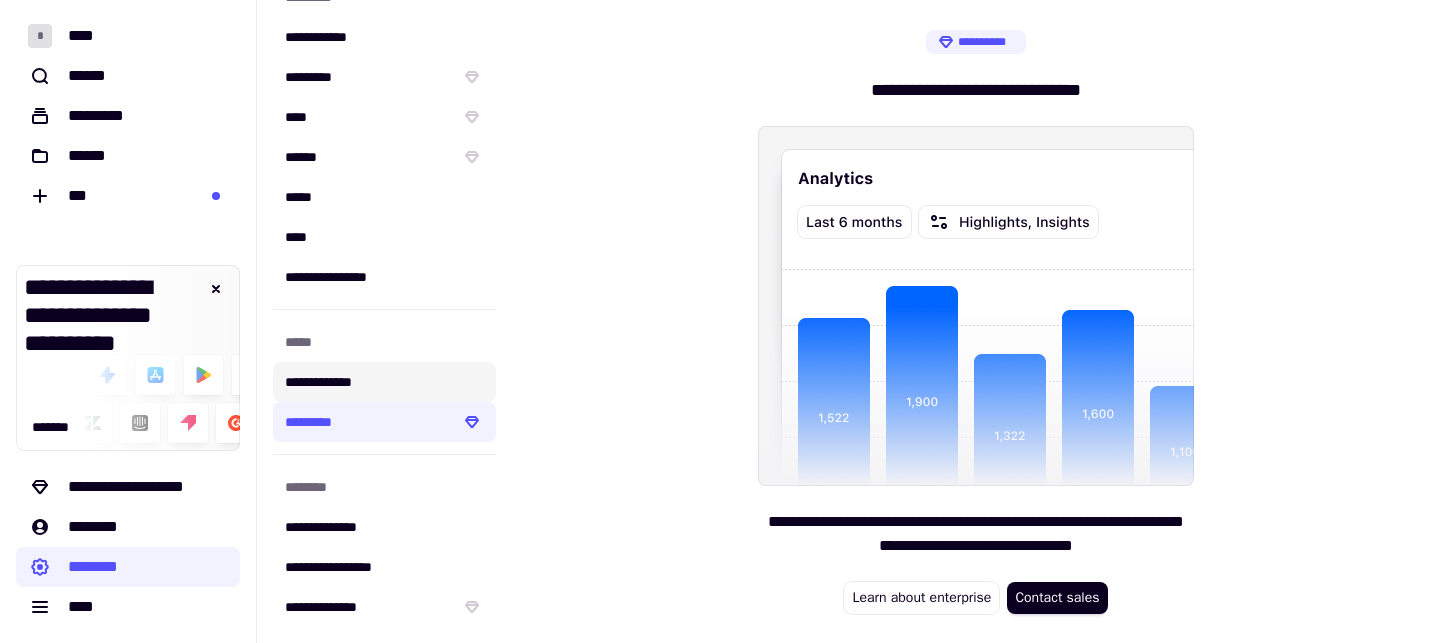 click on "**********" 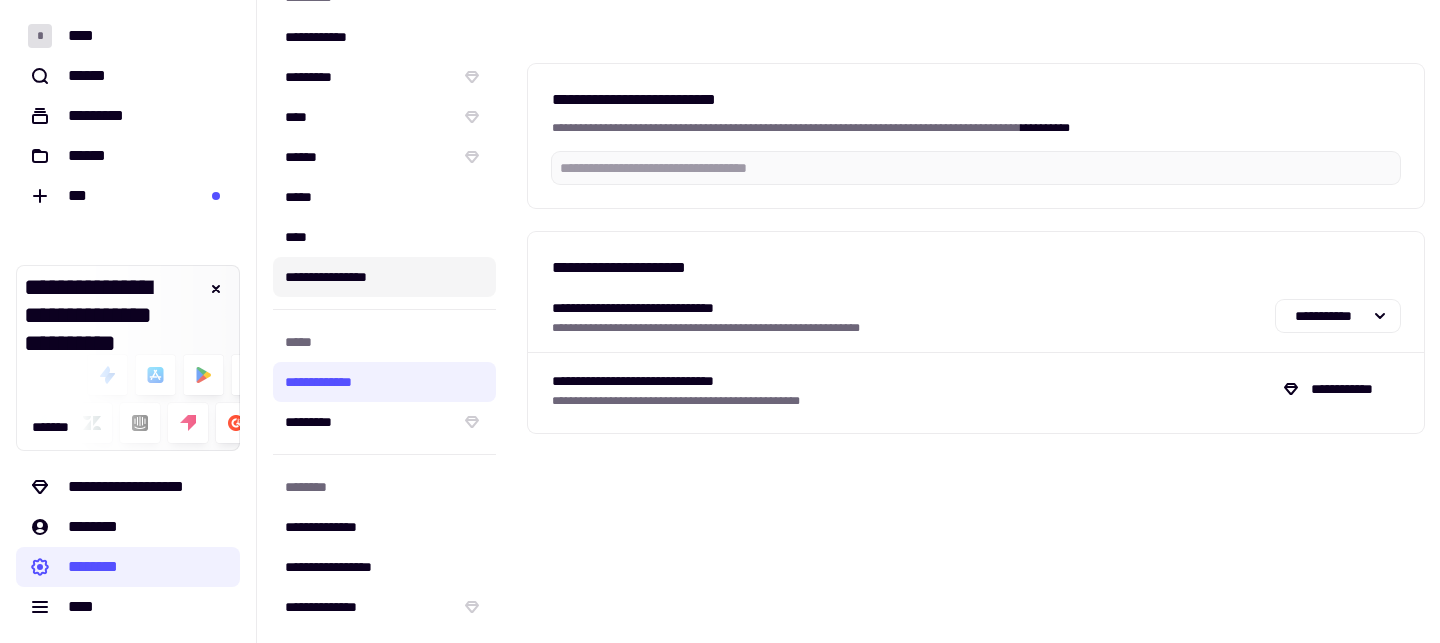 click on "**********" 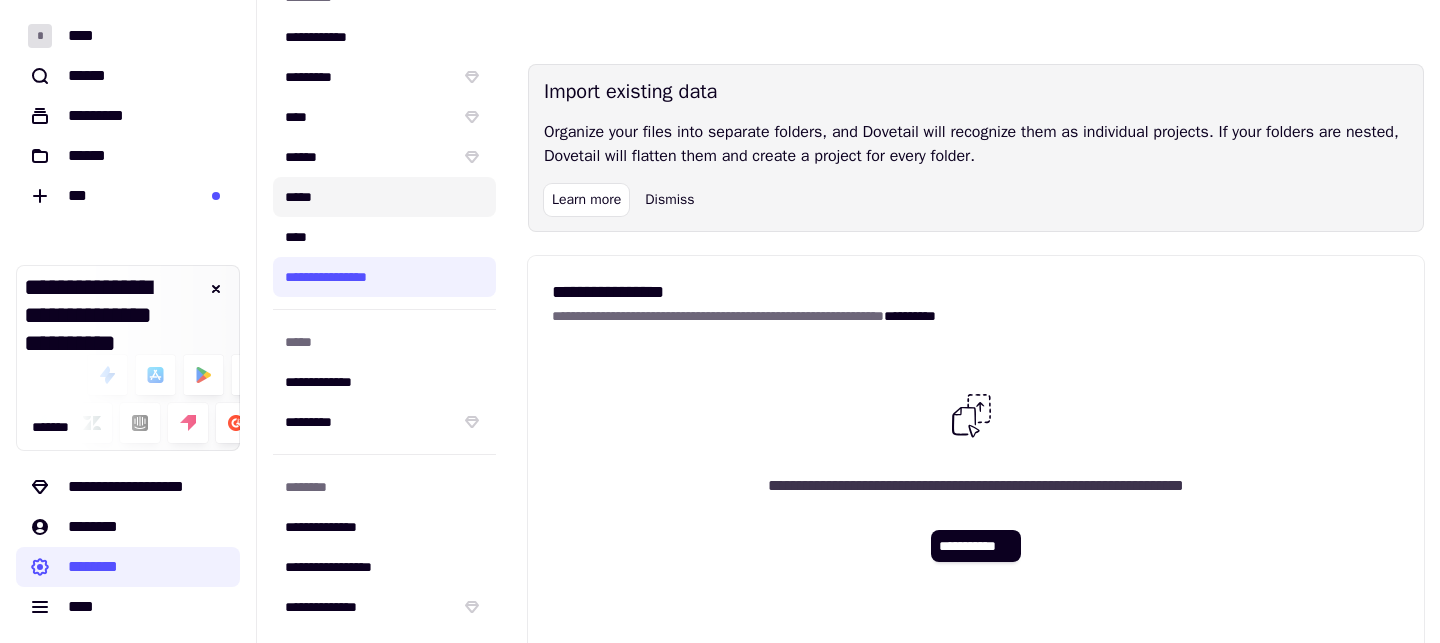 click on "*****" 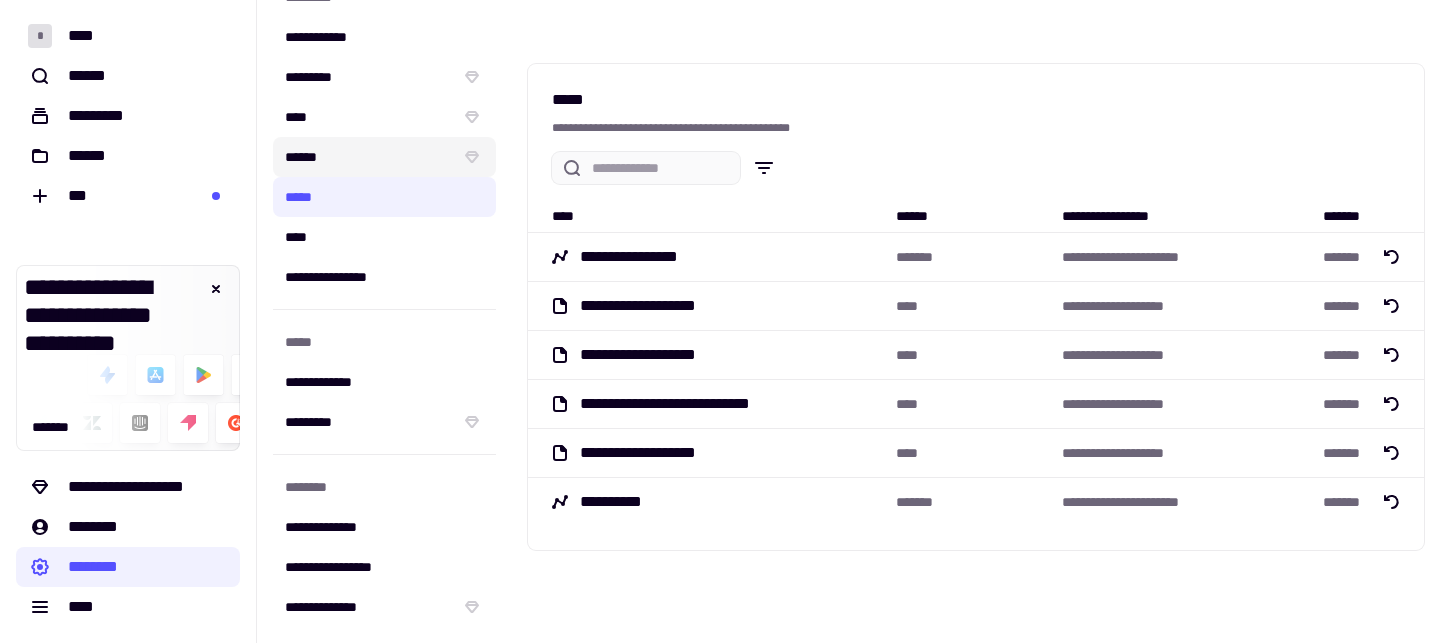 click on "******" 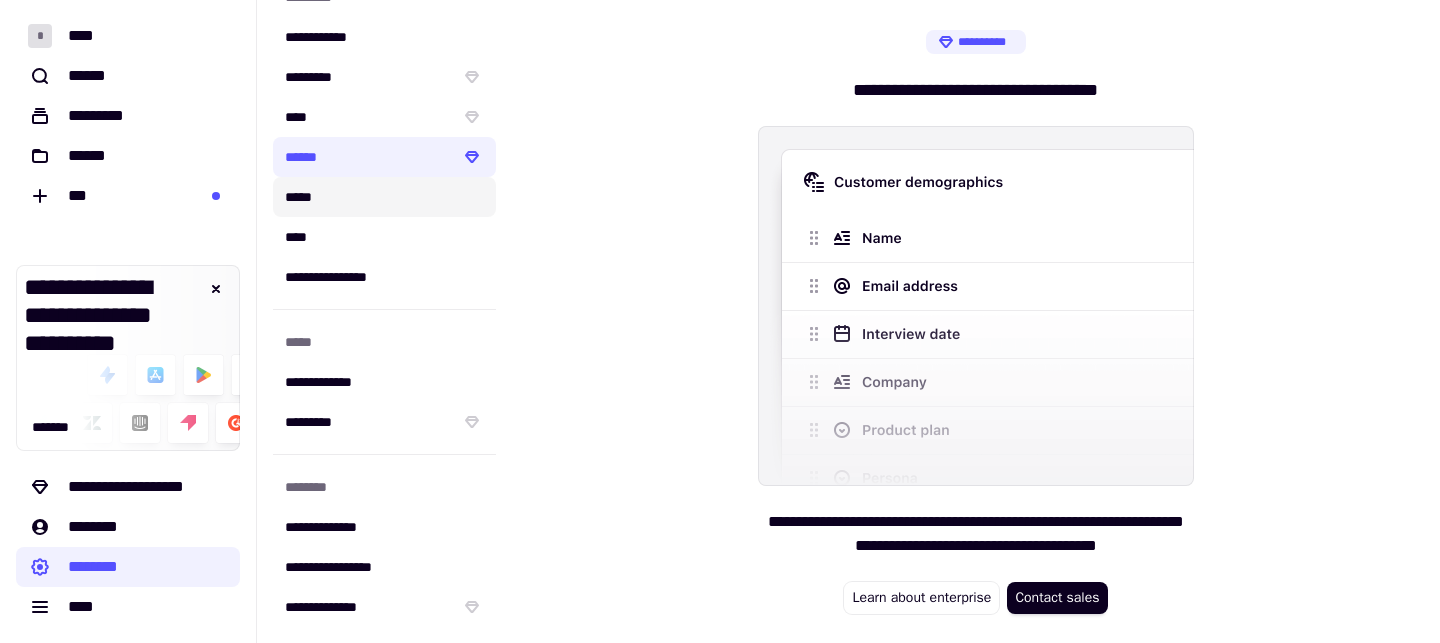 click on "*****" 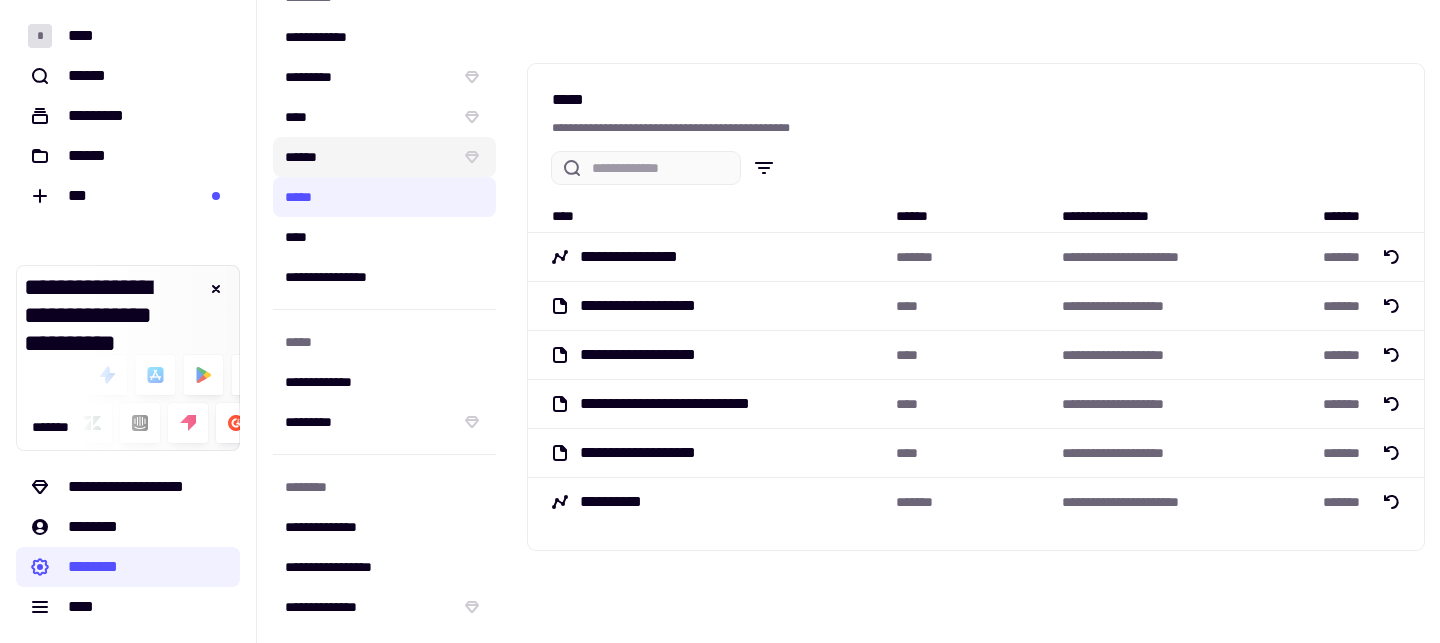 click on "******" 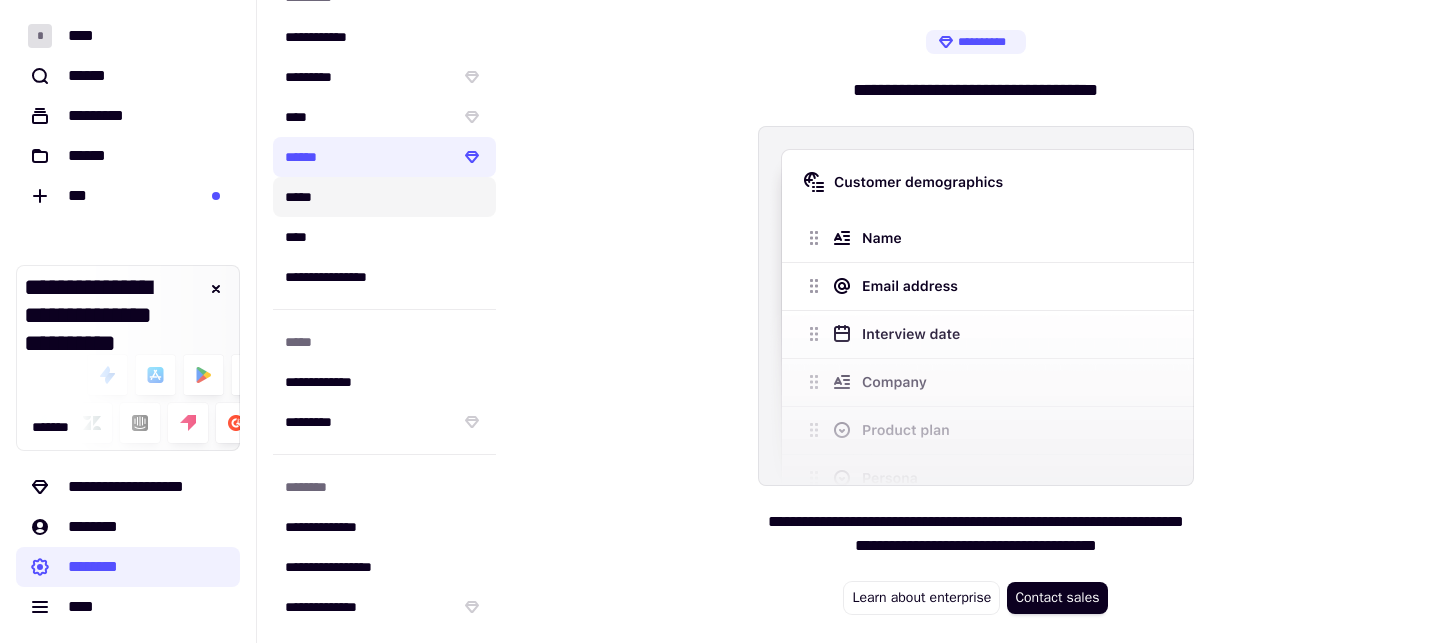 click on "*****" 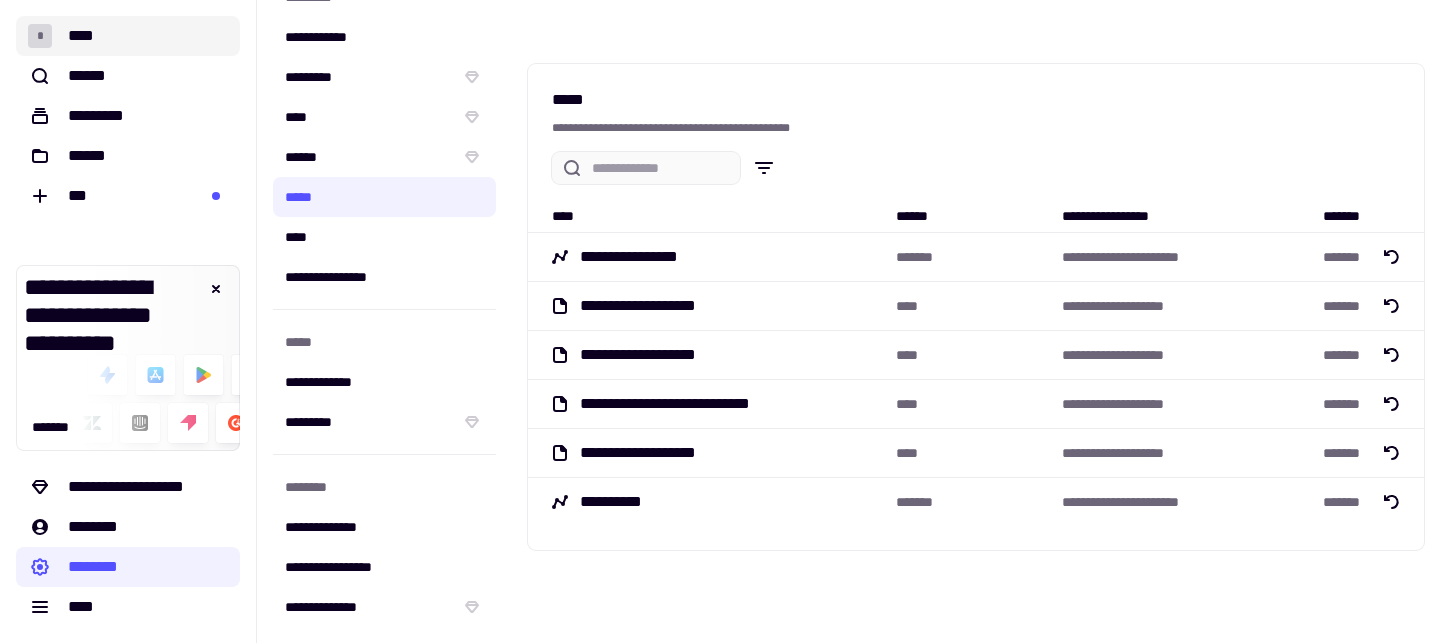 click on "* ****" 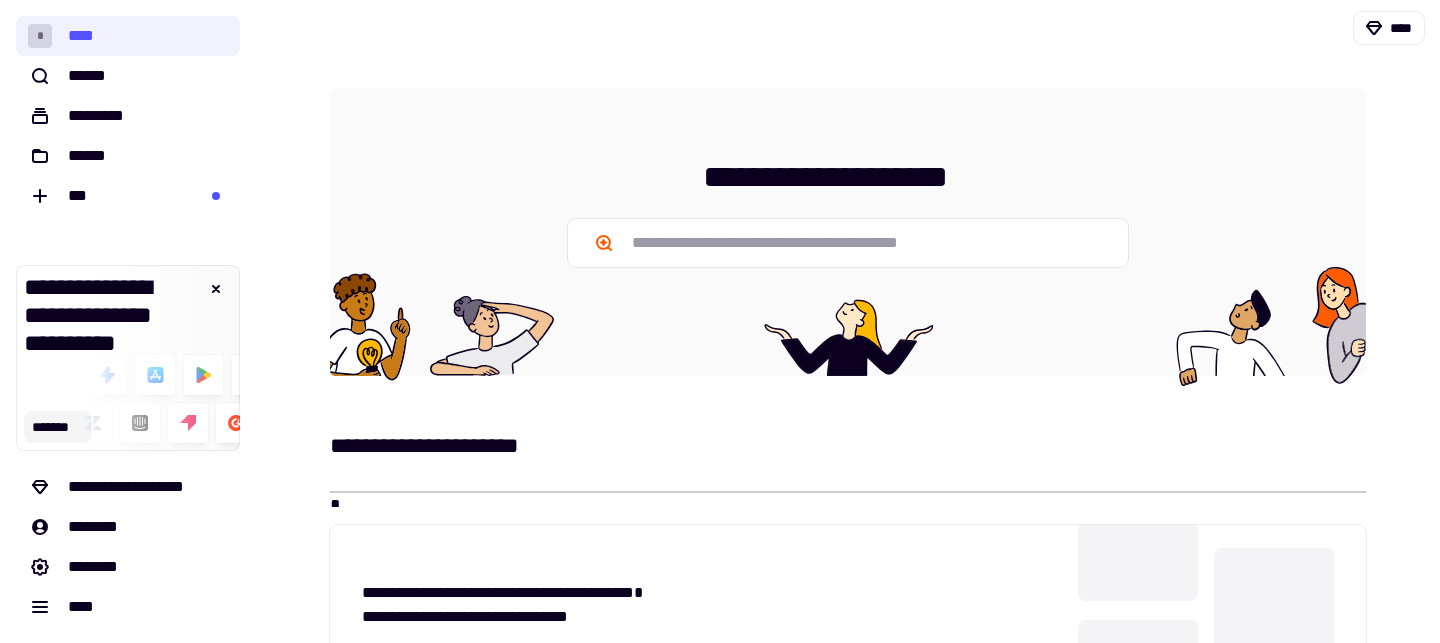 scroll, scrollTop: 581, scrollLeft: 0, axis: vertical 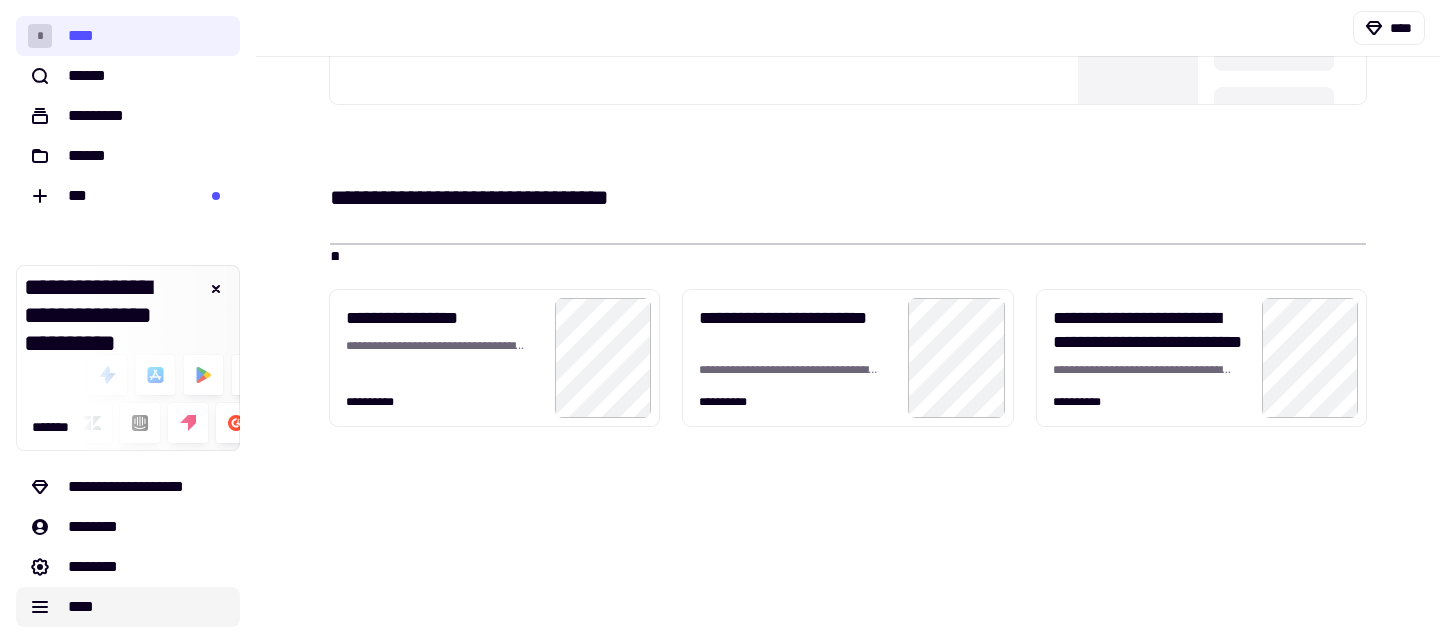 click on "****" 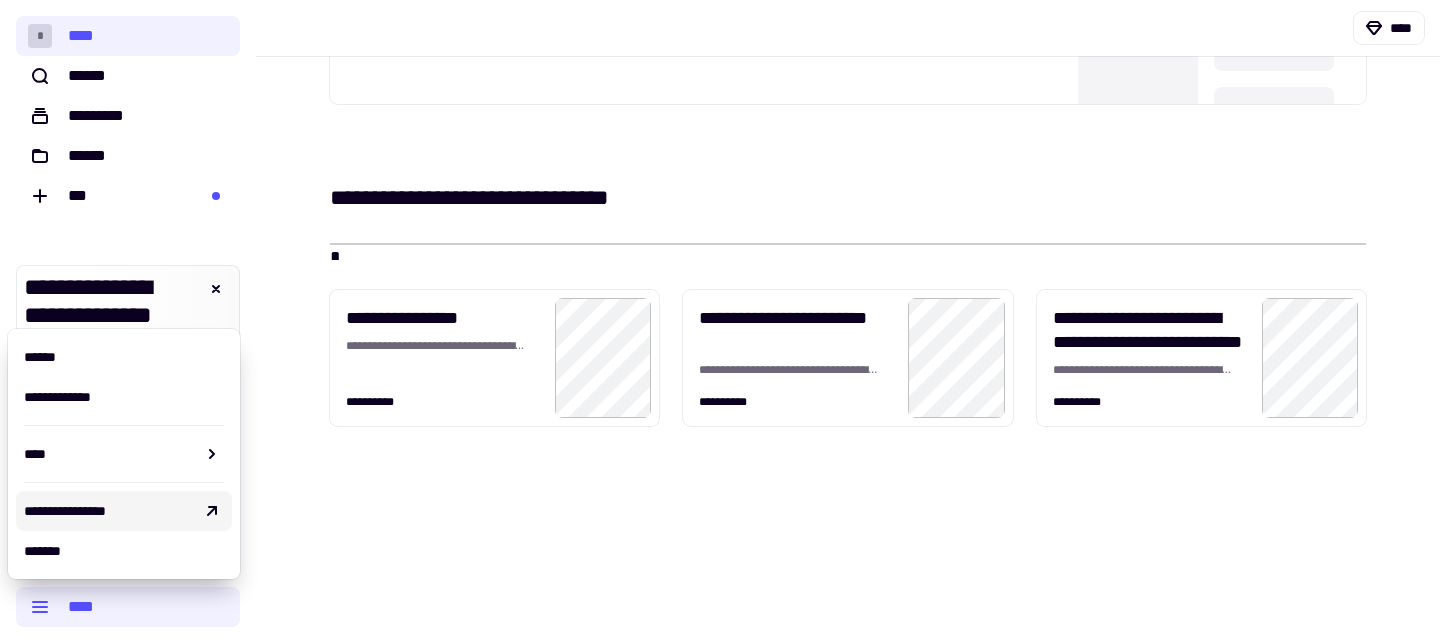 click on "**********" at bounding box center (108, 511) 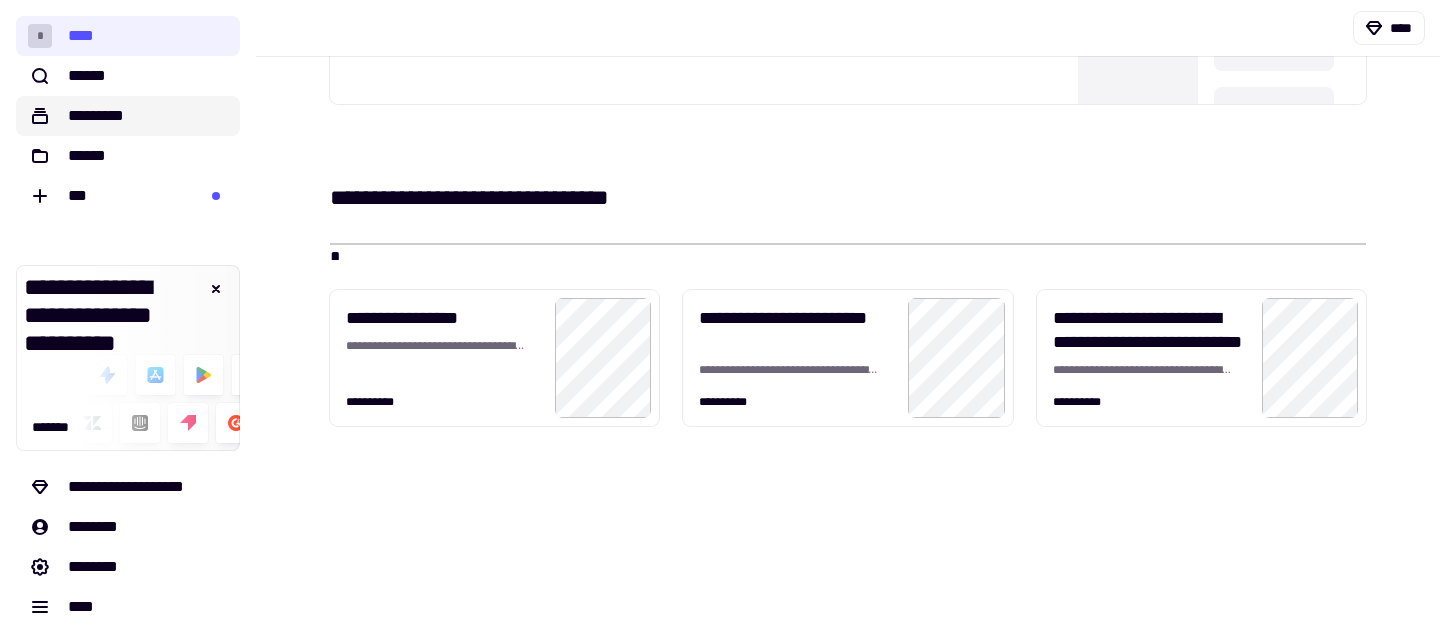 click on "*********" 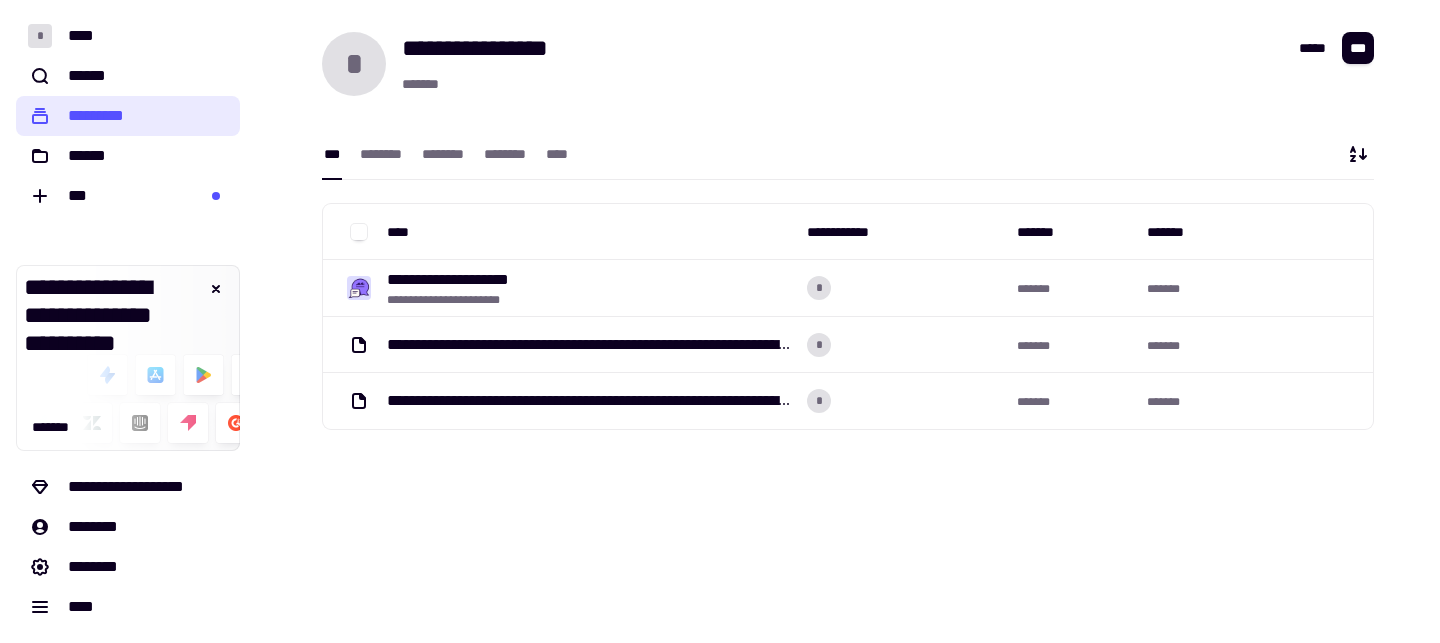 scroll, scrollTop: 0, scrollLeft: 0, axis: both 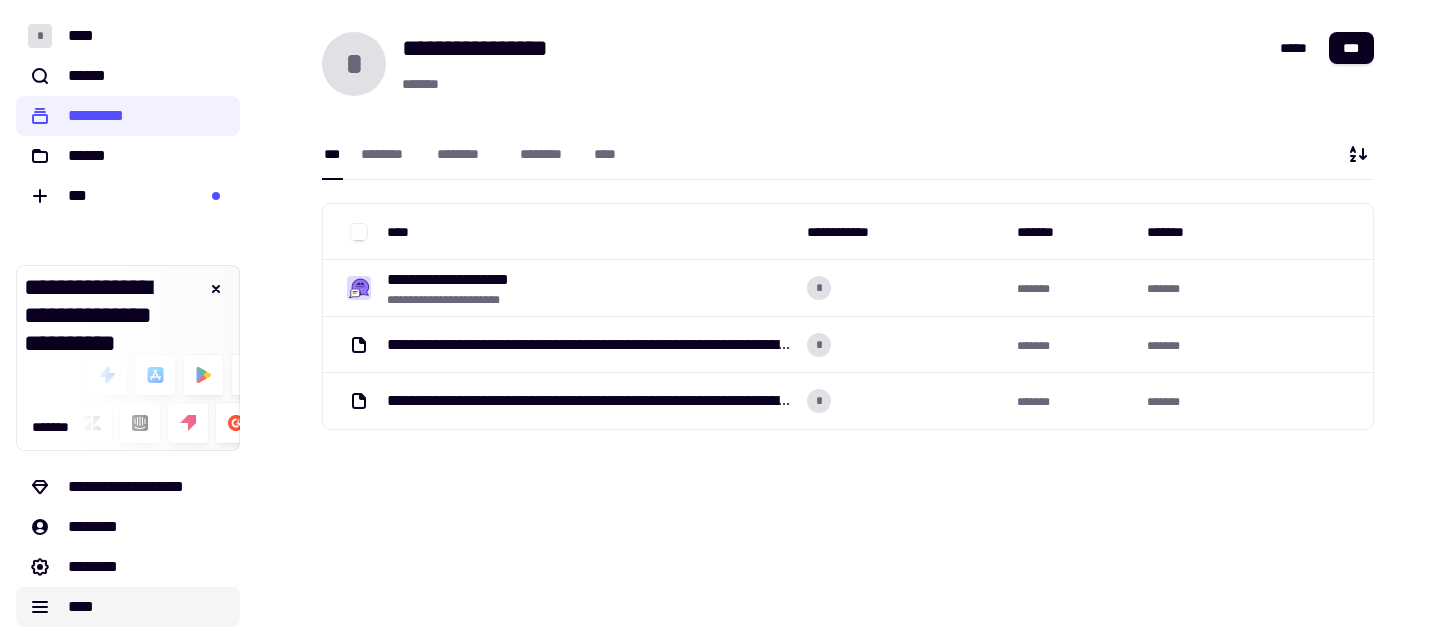 click on "****" 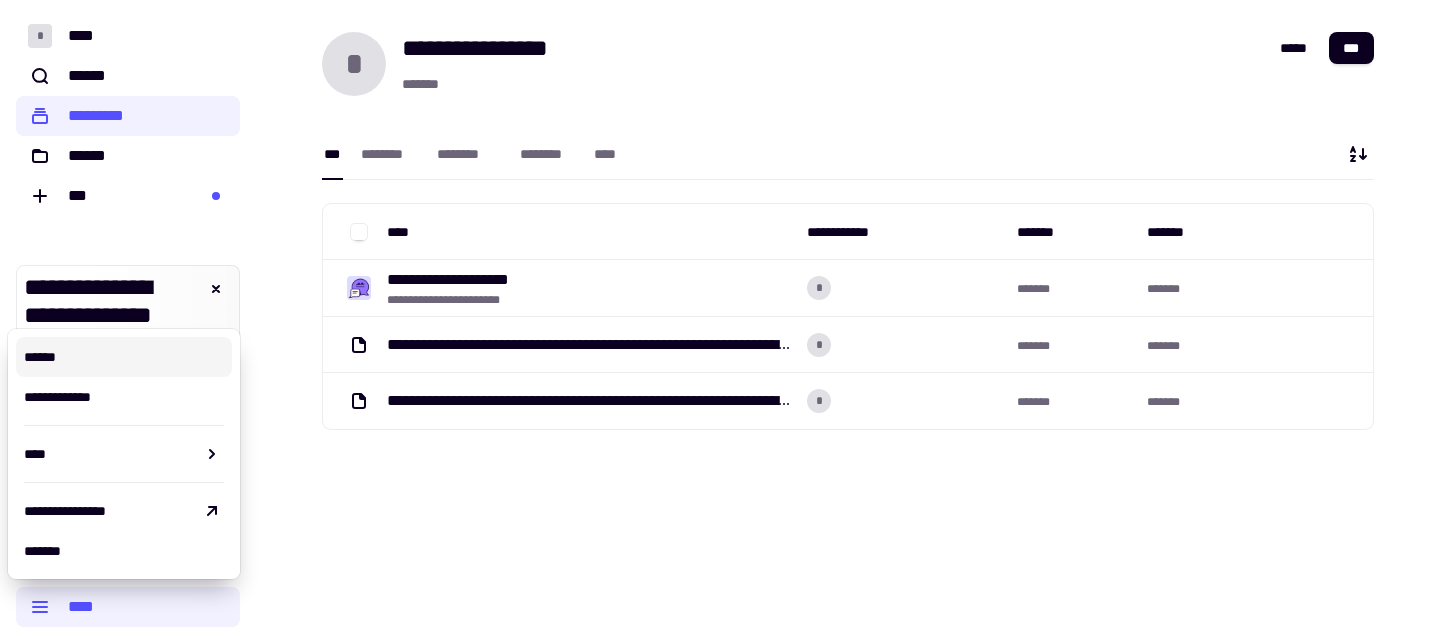 click on "**********" at bounding box center [848, 321] 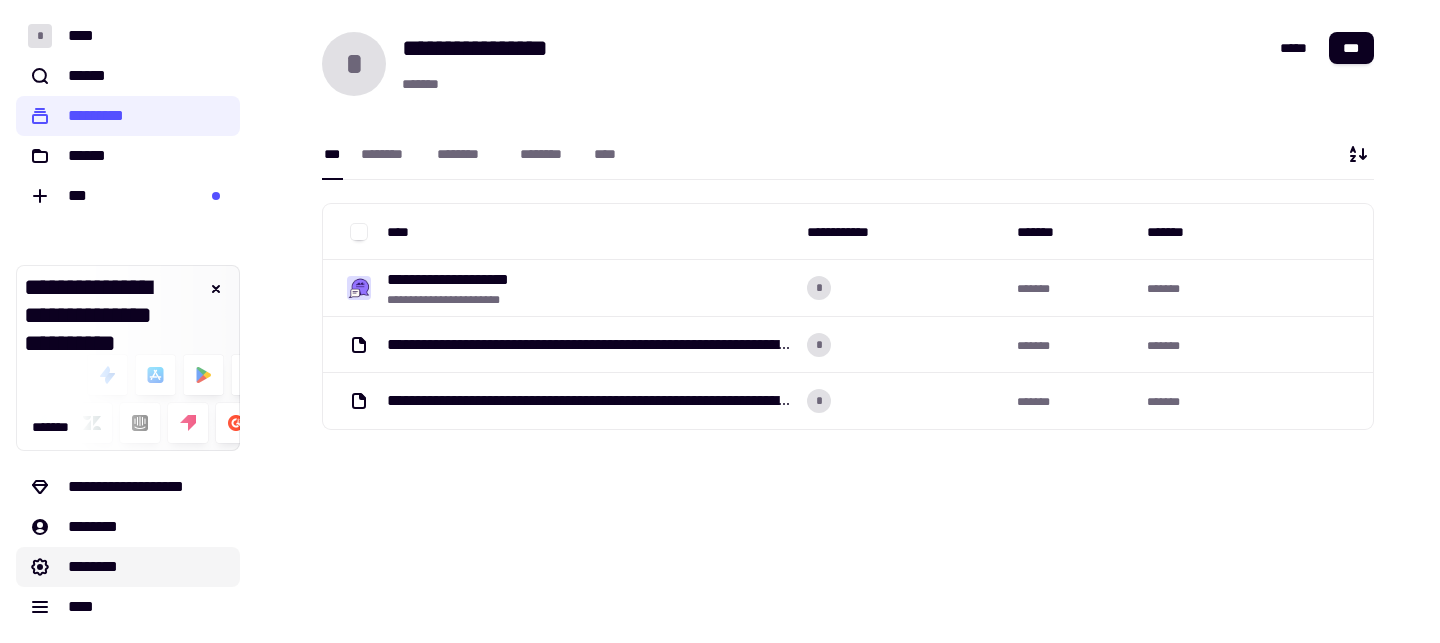 click on "********" 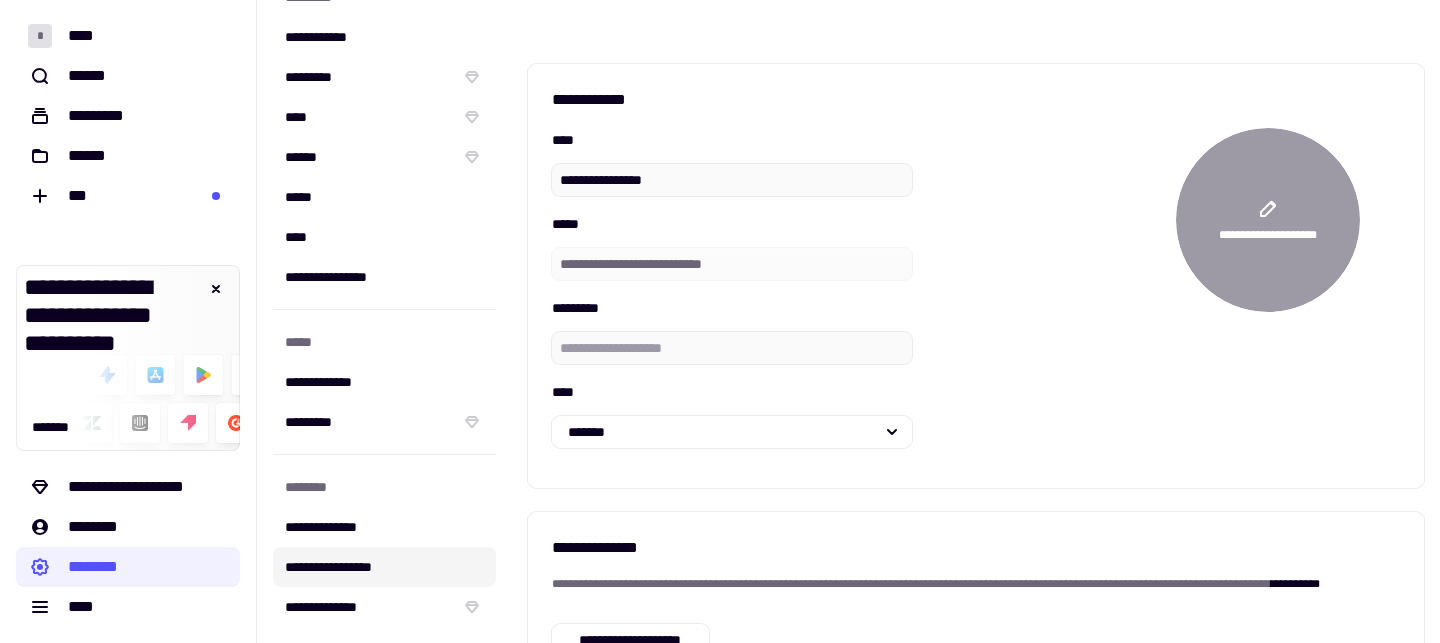 scroll, scrollTop: 0, scrollLeft: 0, axis: both 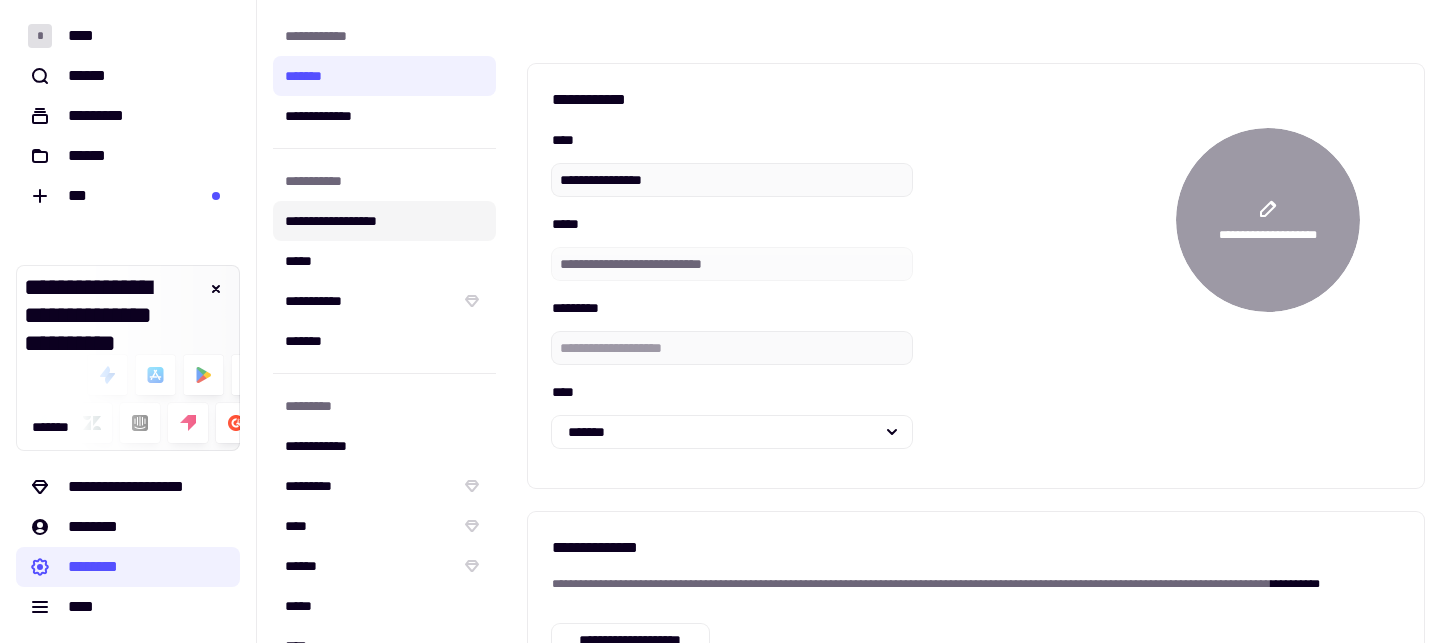 click on "**********" 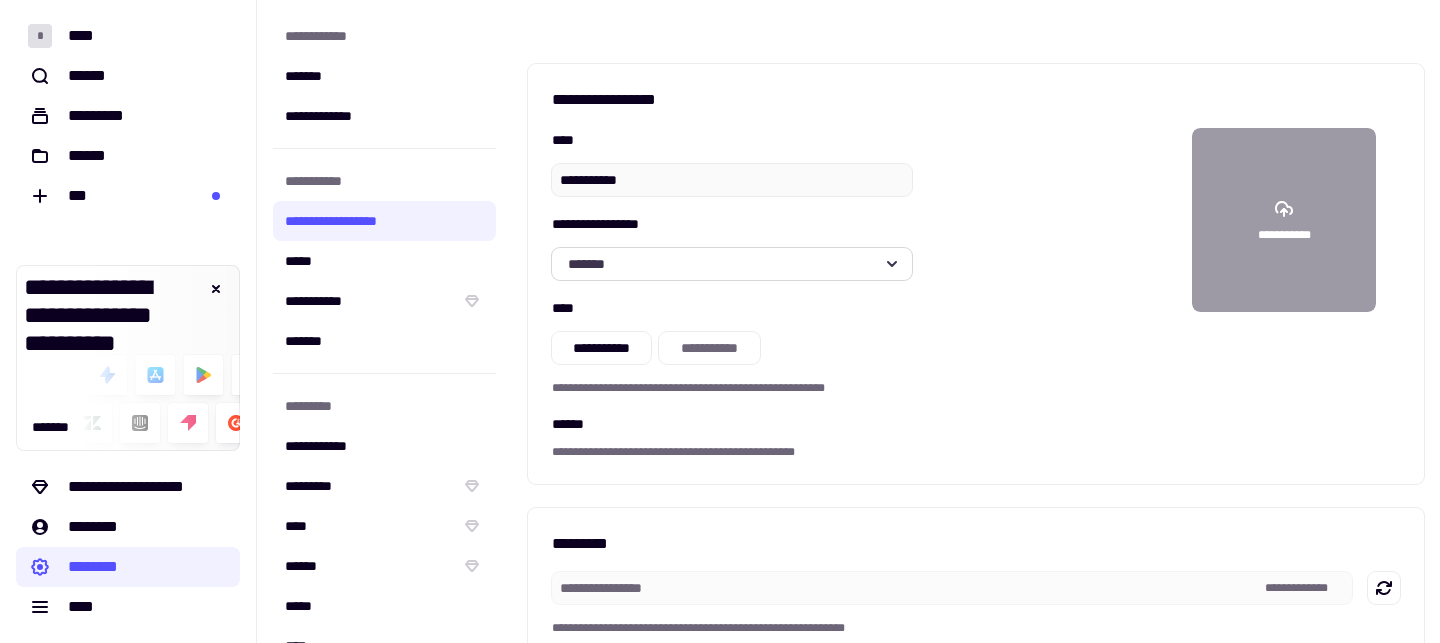 click on "*******" 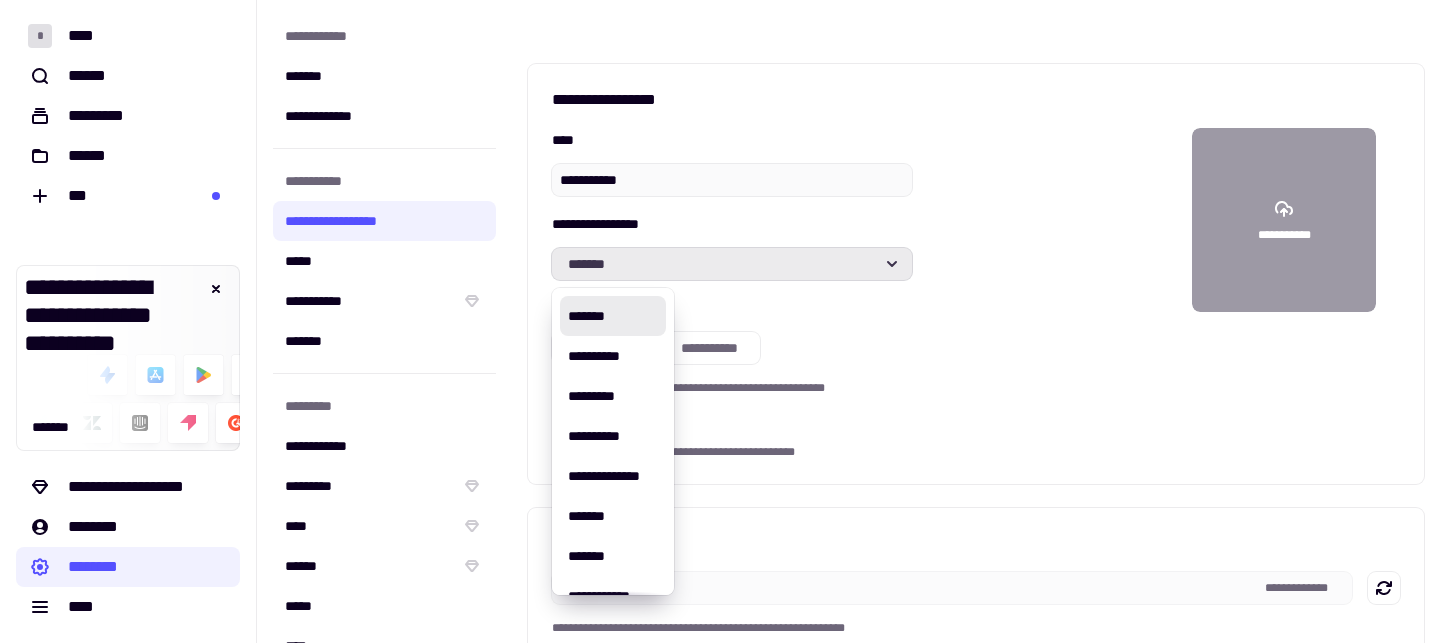 click on "*******" 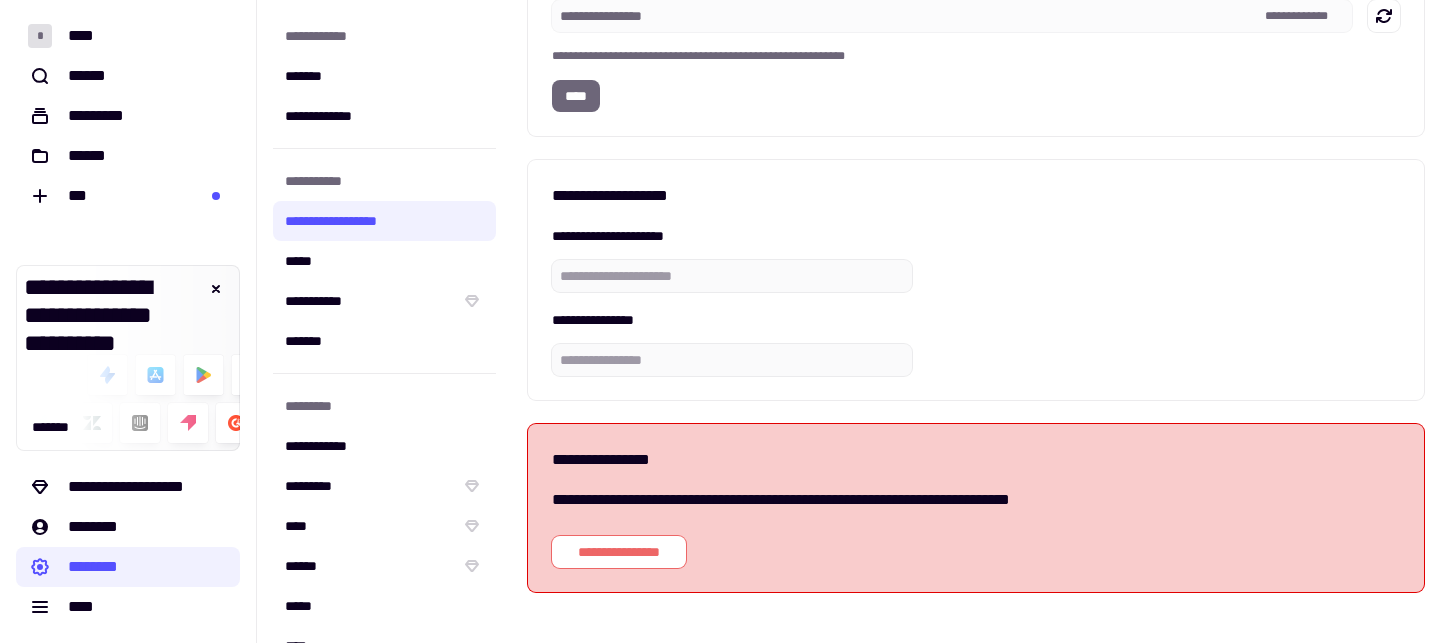 scroll, scrollTop: 609, scrollLeft: 0, axis: vertical 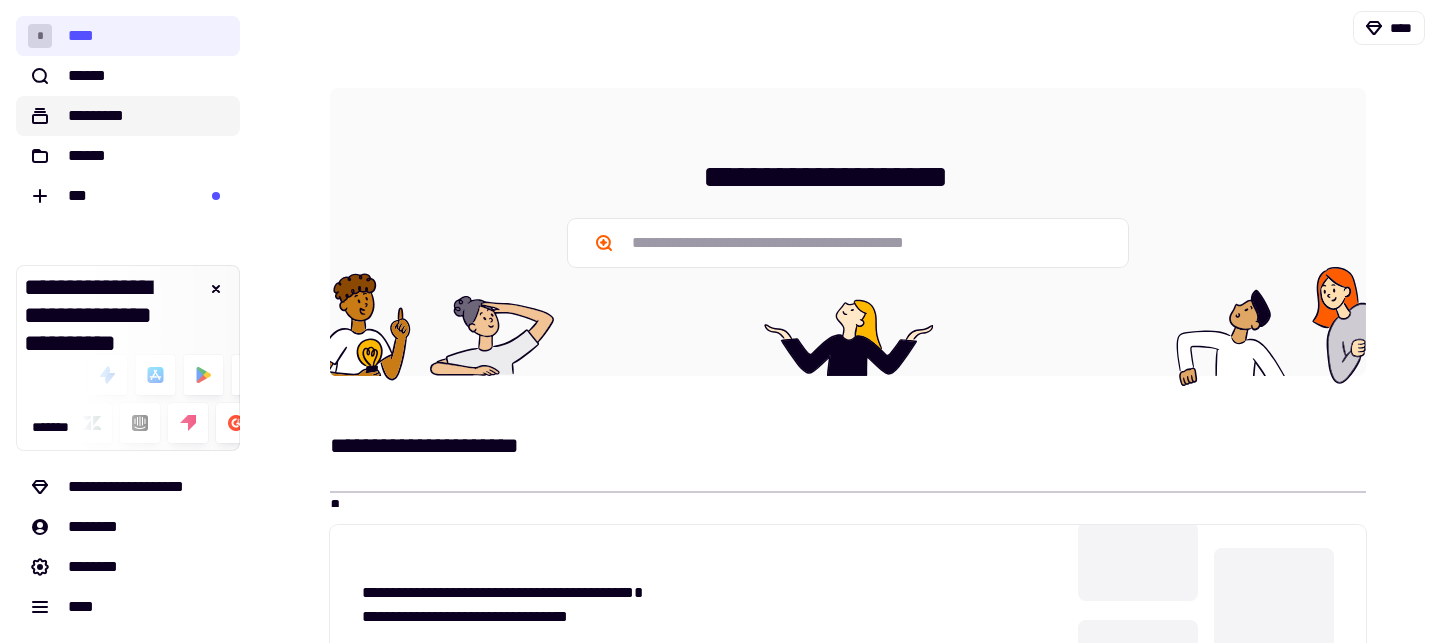 click on "*********" 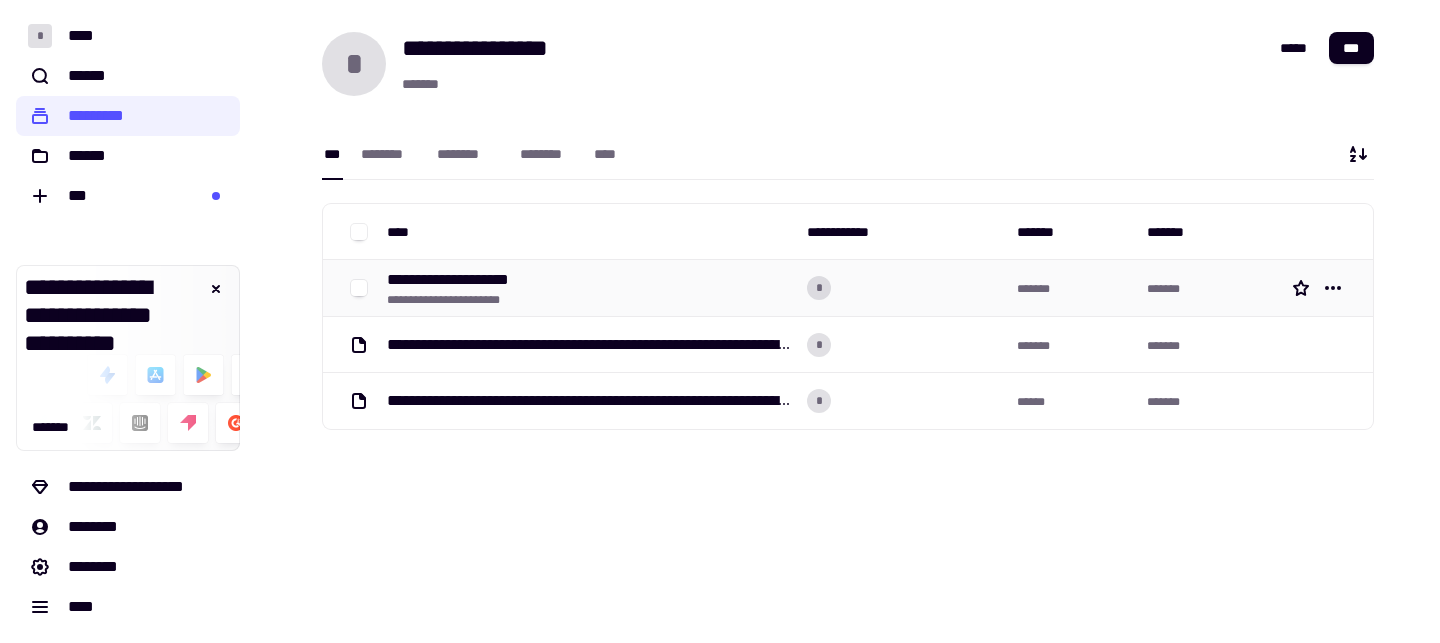 click on "**********" at bounding box center (589, 288) 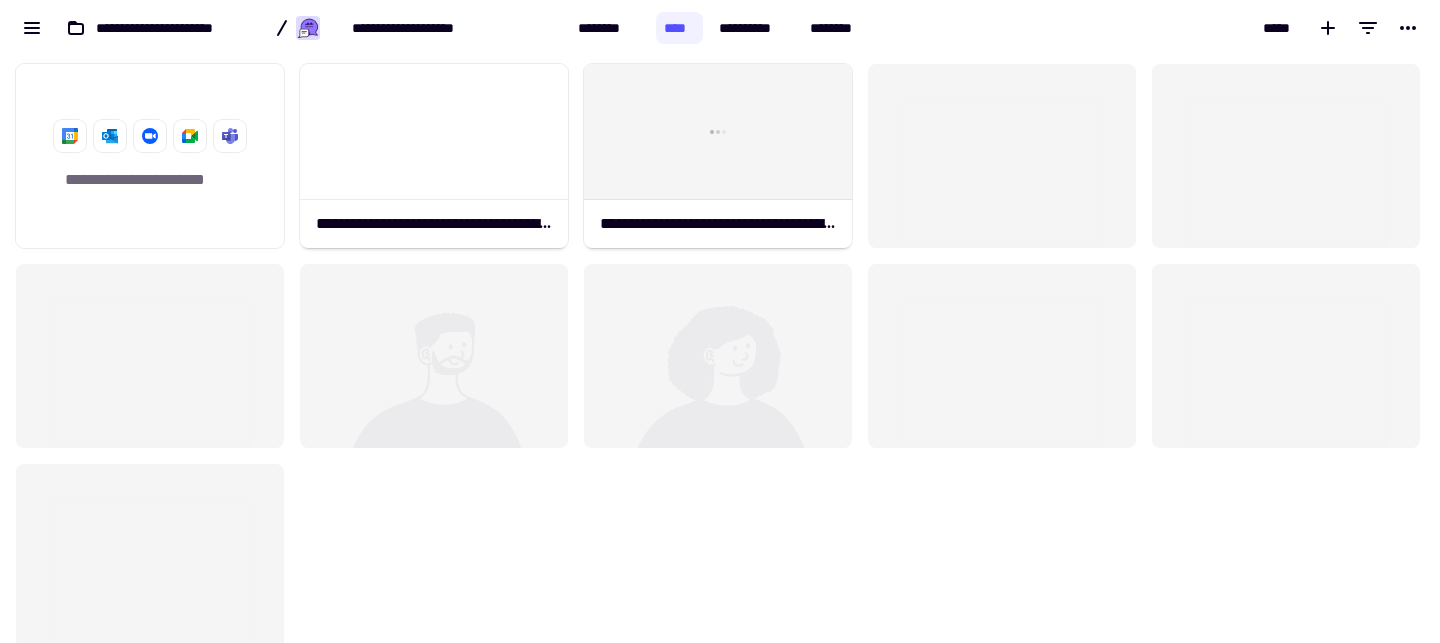 scroll, scrollTop: 1, scrollLeft: 1, axis: both 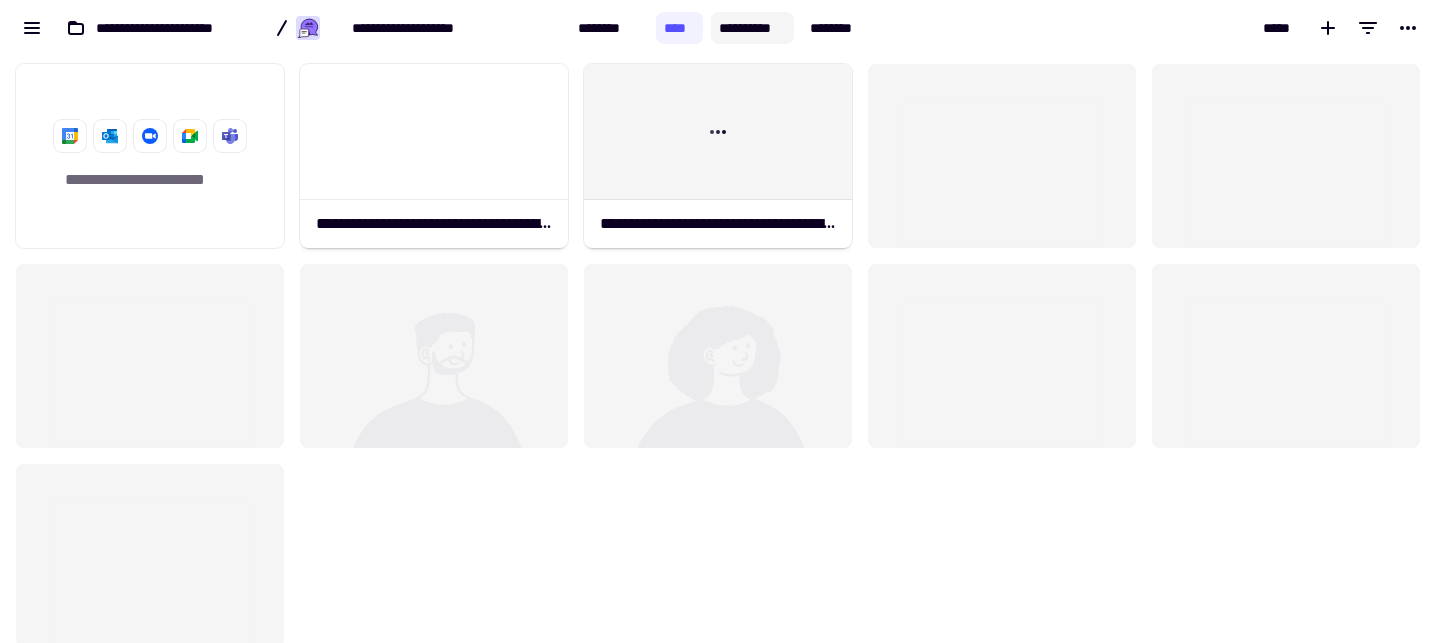 click on "**********" 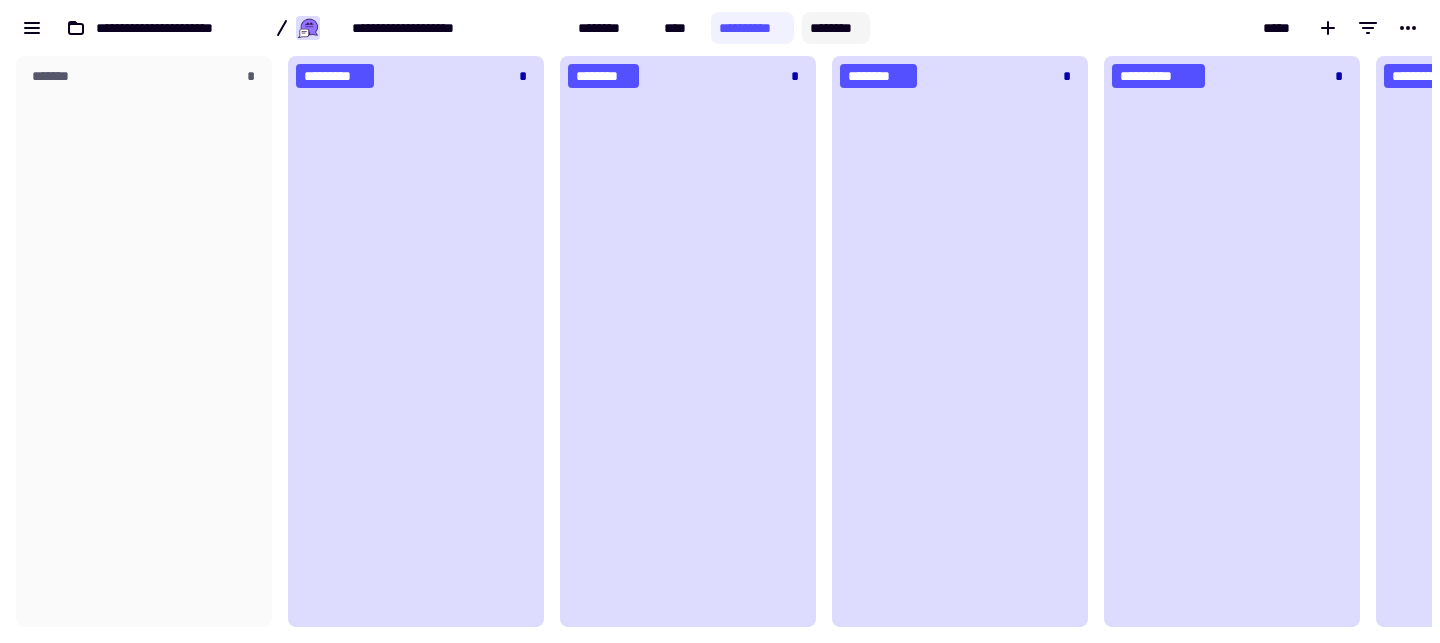 scroll, scrollTop: 1, scrollLeft: 1, axis: both 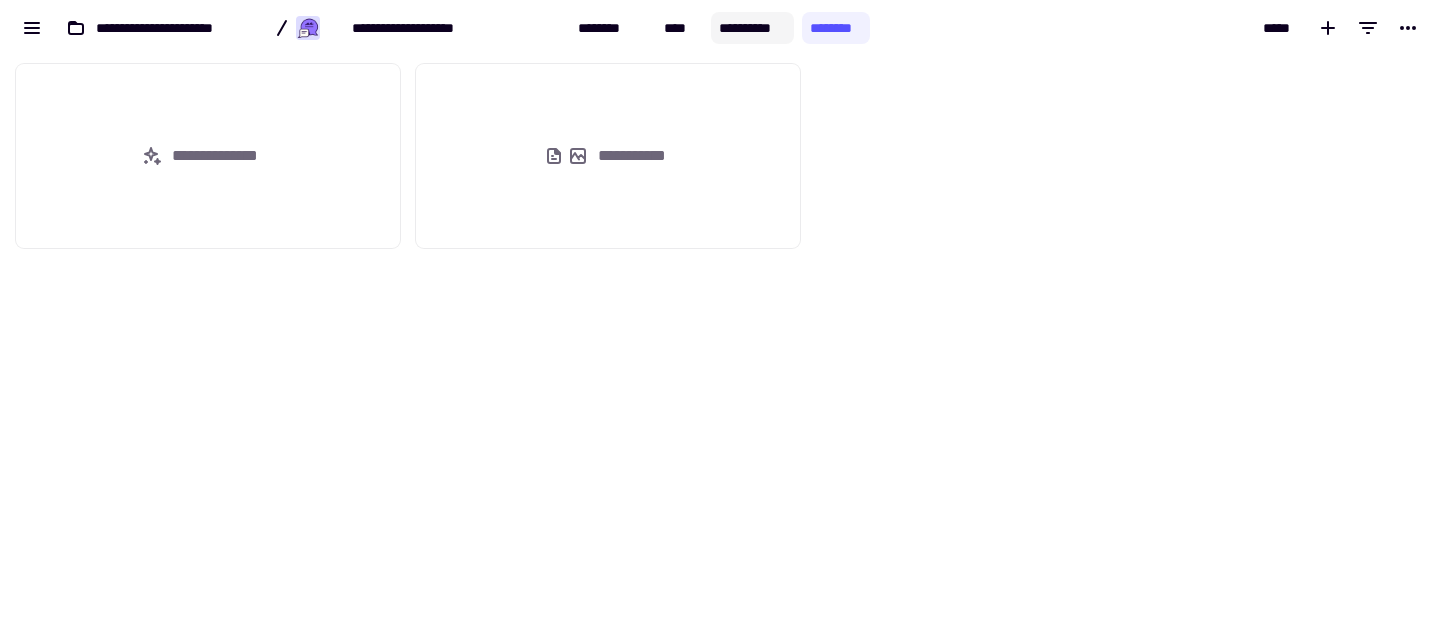click on "**********" 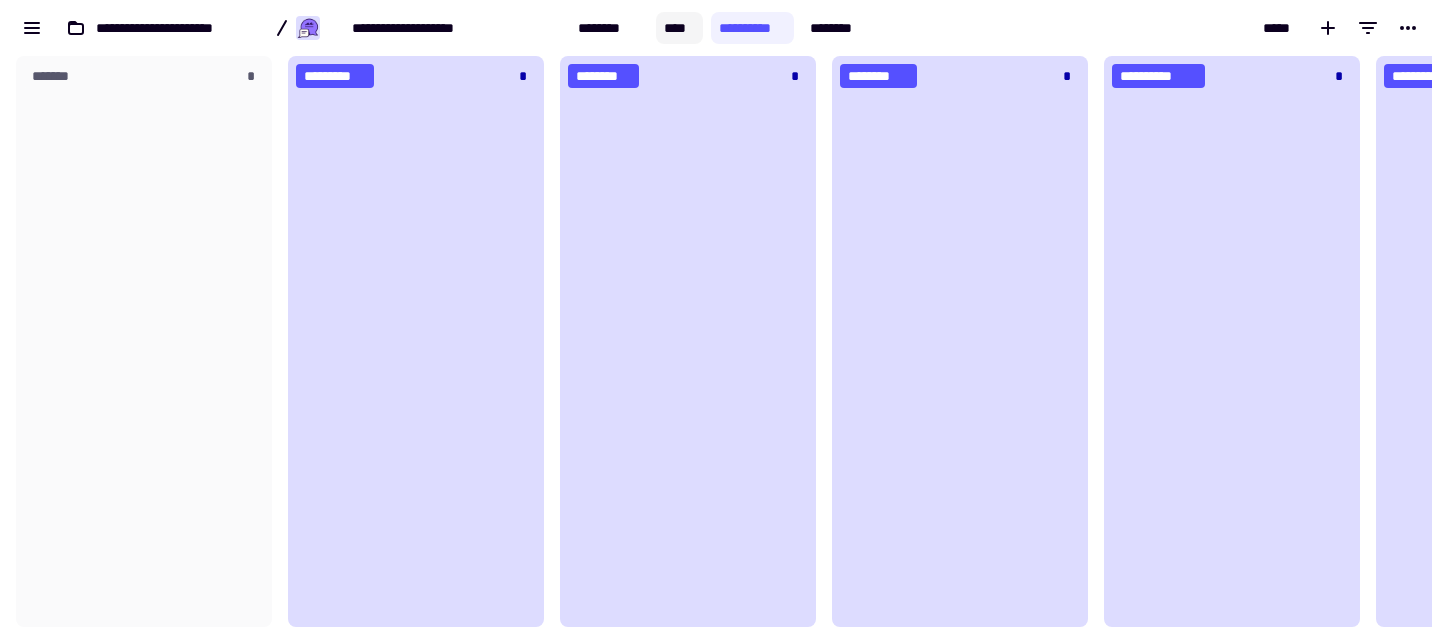click on "****" 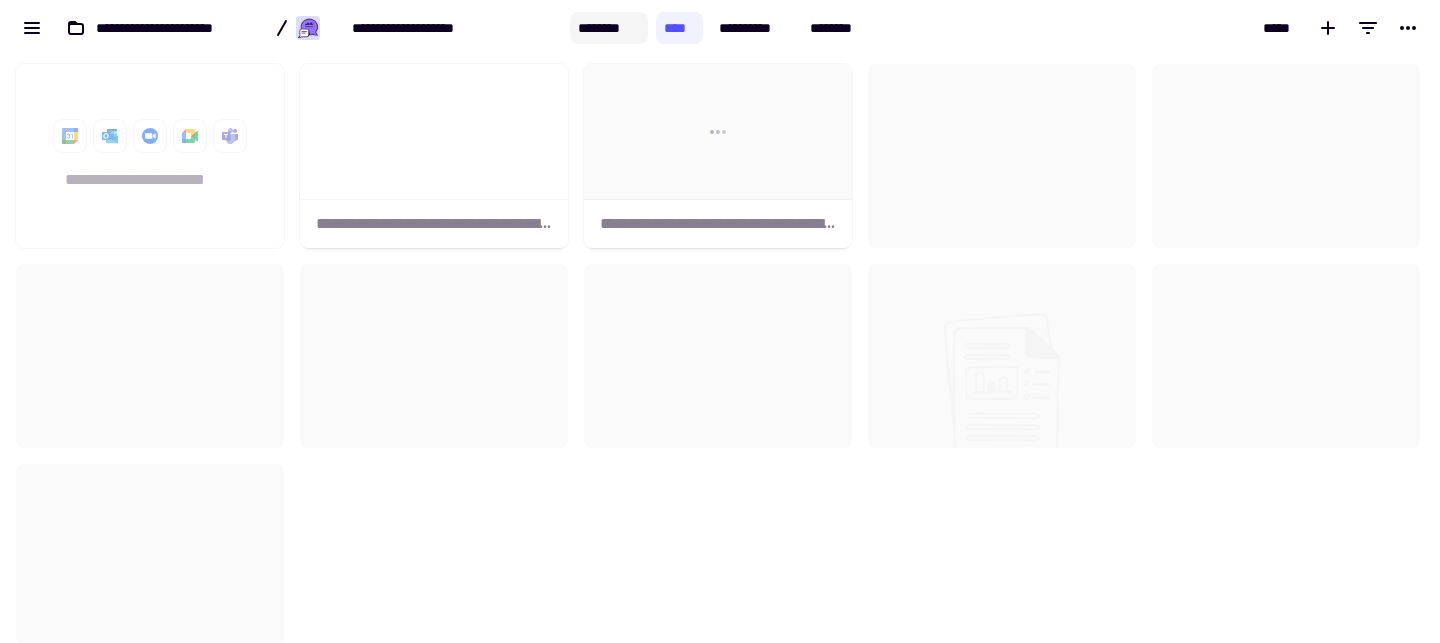 click on "********" 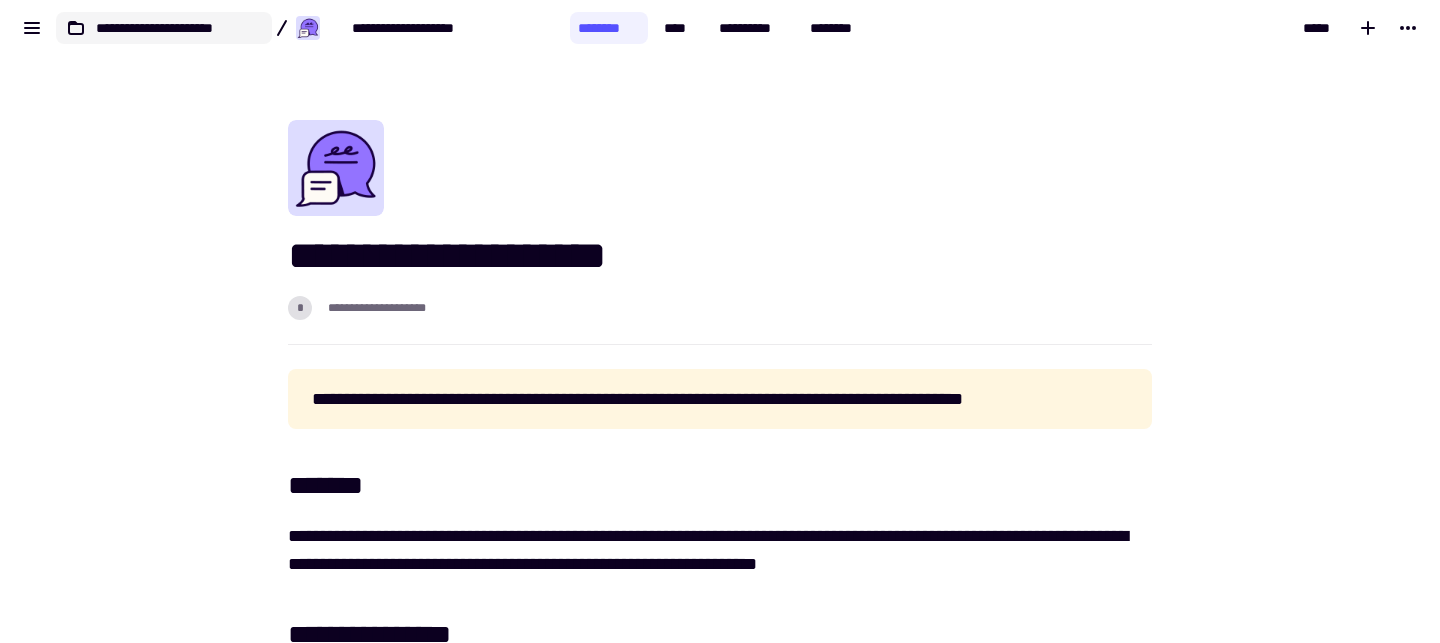 click on "**********" 